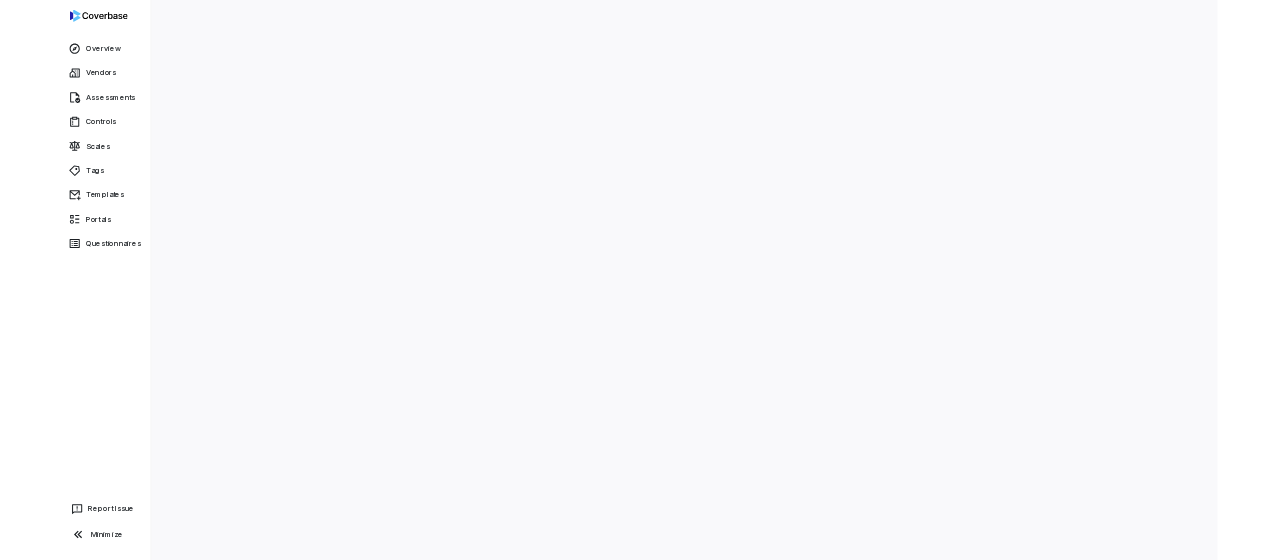 scroll, scrollTop: 0, scrollLeft: 0, axis: both 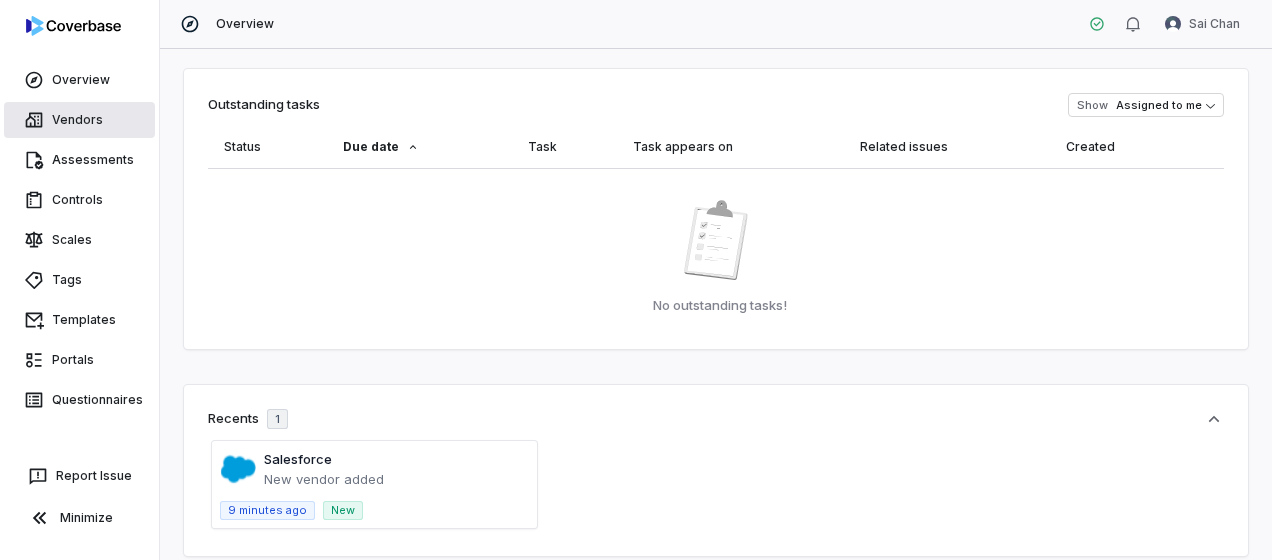 click on "Vendors" at bounding box center (79, 120) 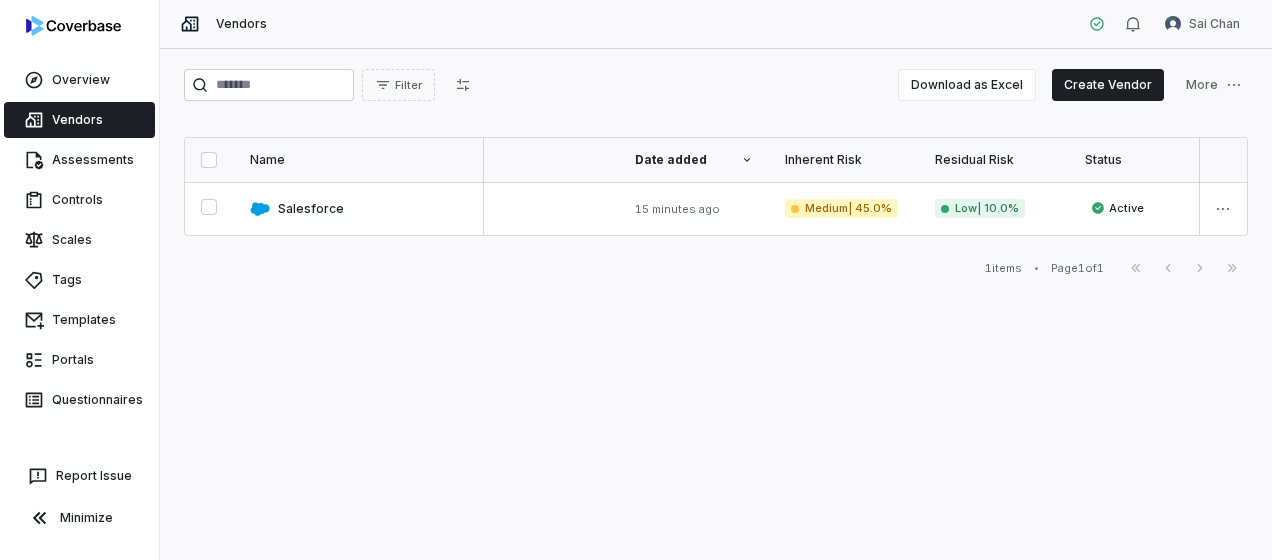 scroll, scrollTop: 0, scrollLeft: 0, axis: both 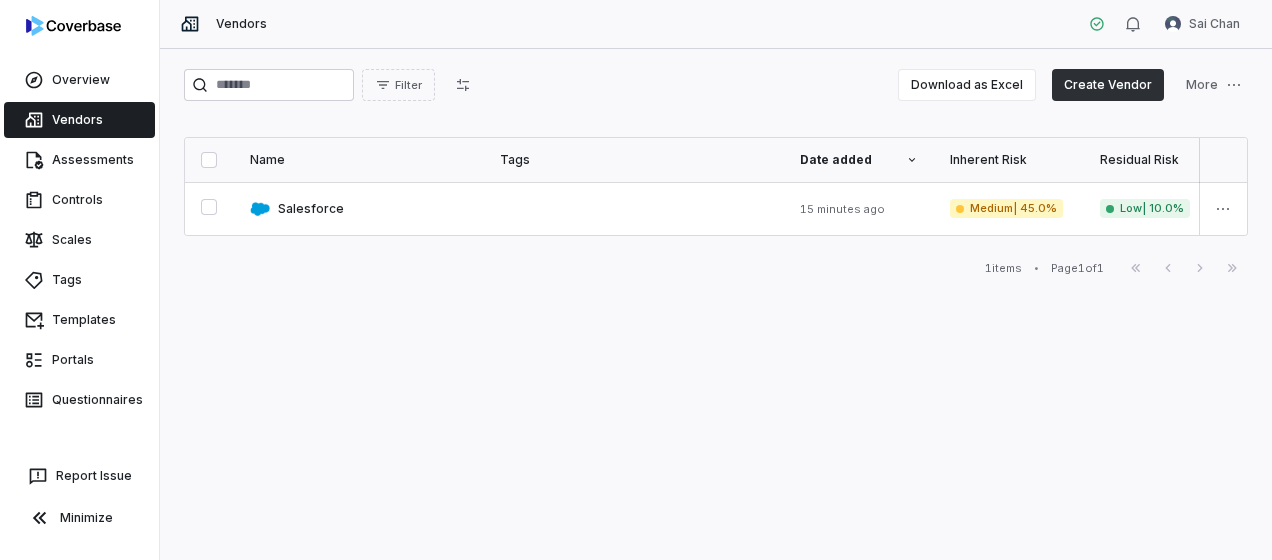click on "Create Vendor" at bounding box center [1108, 85] 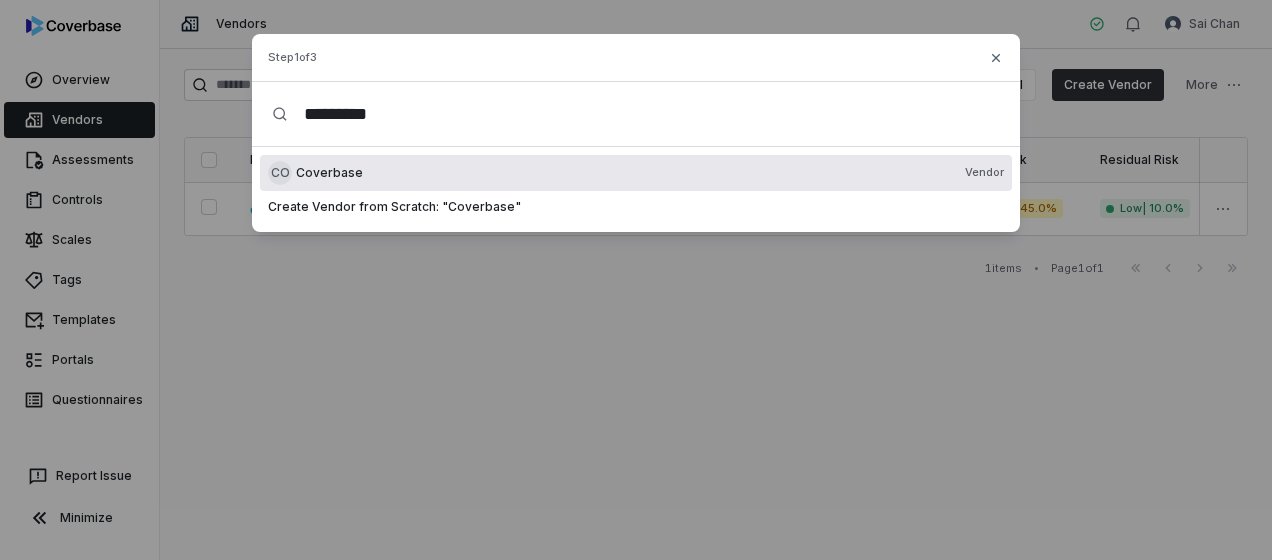 scroll, scrollTop: 0, scrollLeft: 0, axis: both 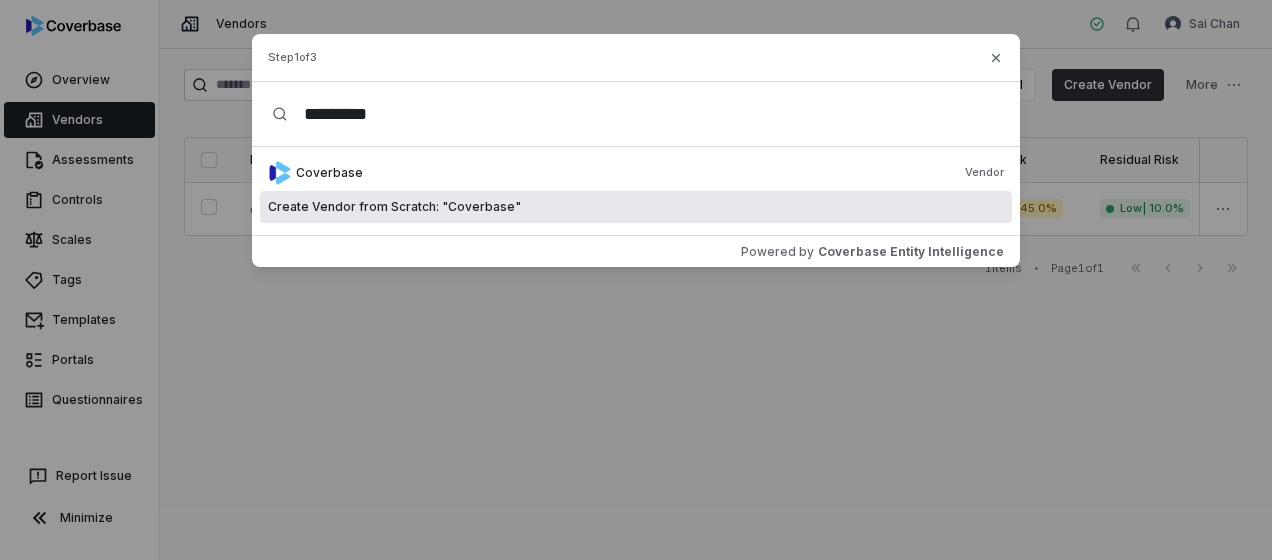 type on "*********" 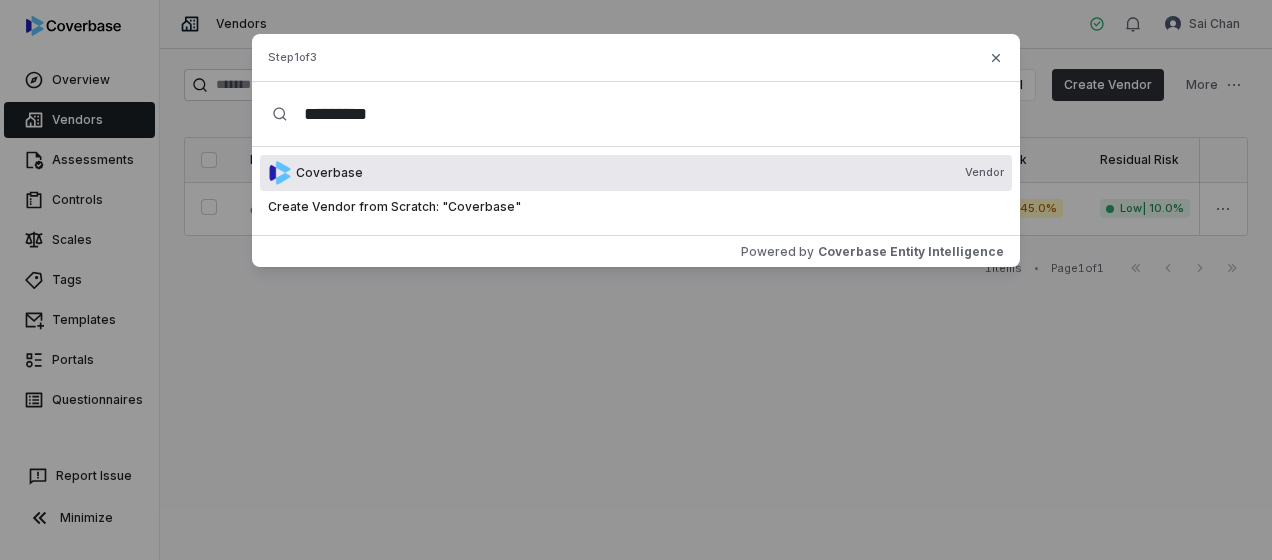drag, startPoint x: 432, startPoint y: 117, endPoint x: 300, endPoint y: 104, distance: 132.63861 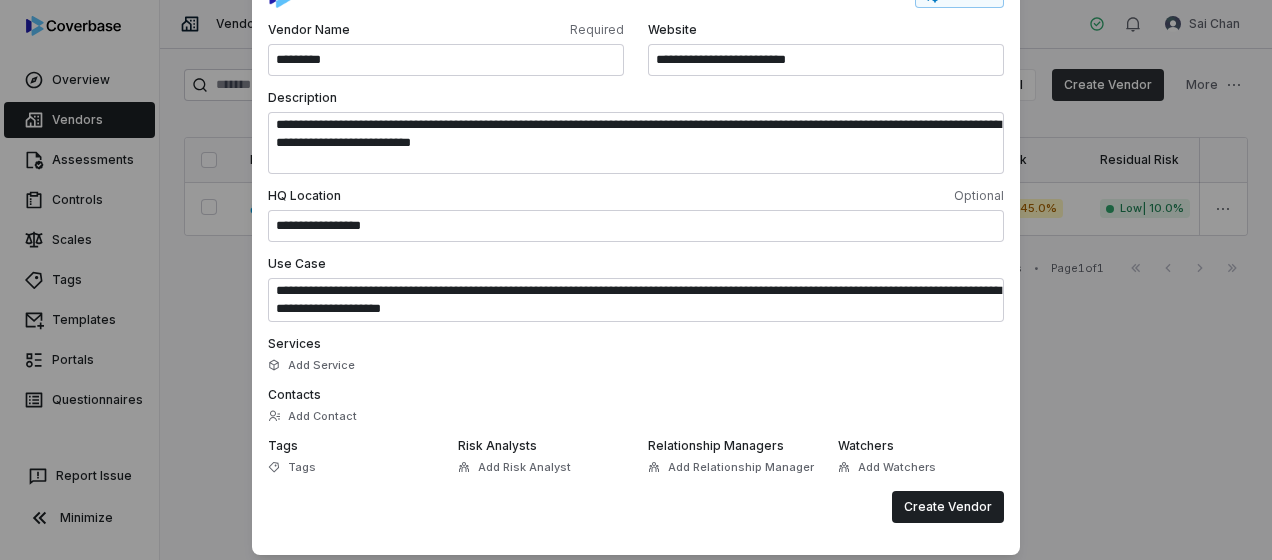 scroll, scrollTop: 192, scrollLeft: 0, axis: vertical 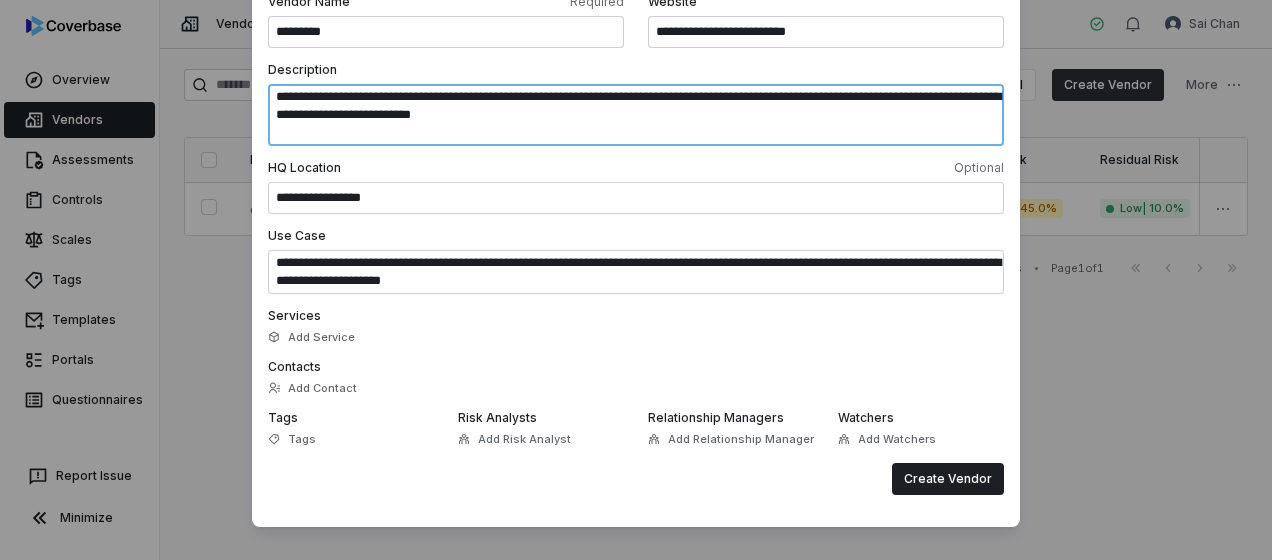 click on "**********" at bounding box center [636, 115] 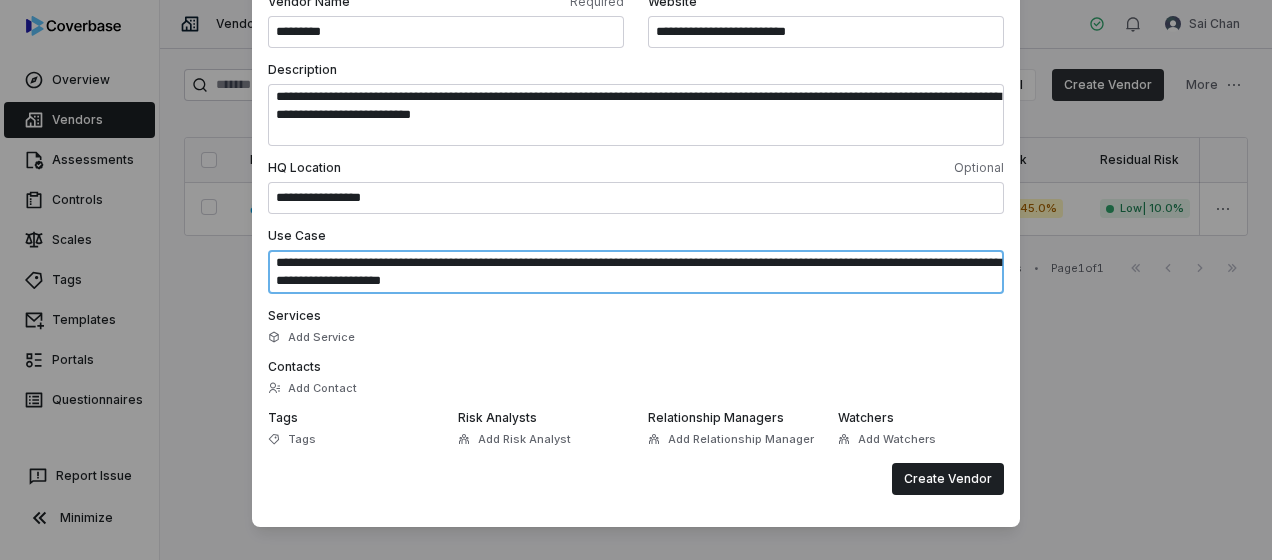 click on "**********" at bounding box center (636, 272) 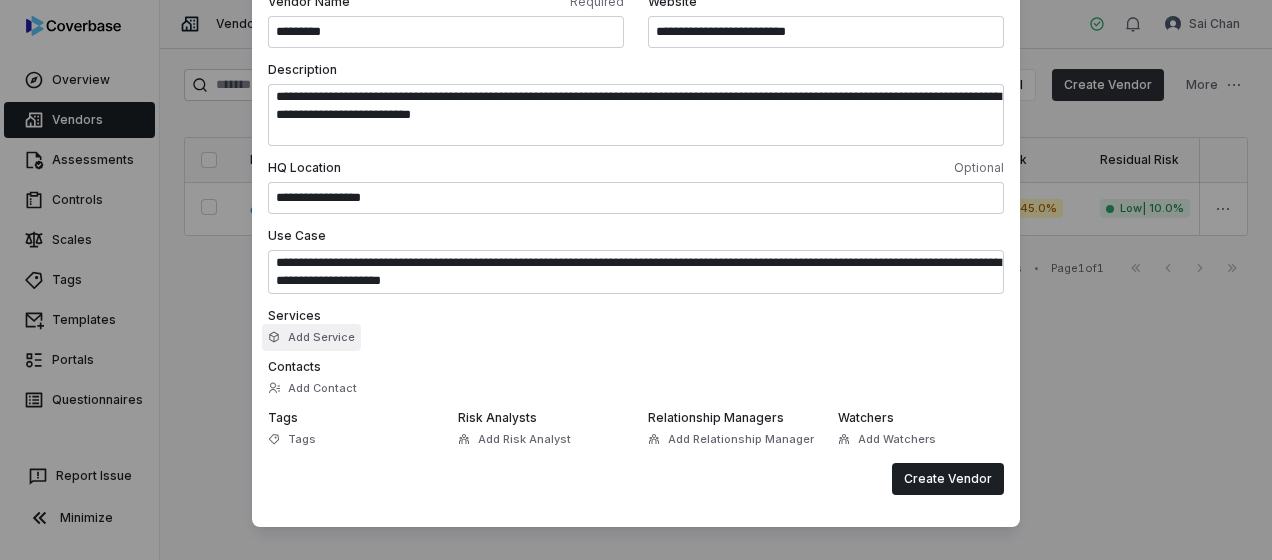 click on "Add Service" at bounding box center [311, 337] 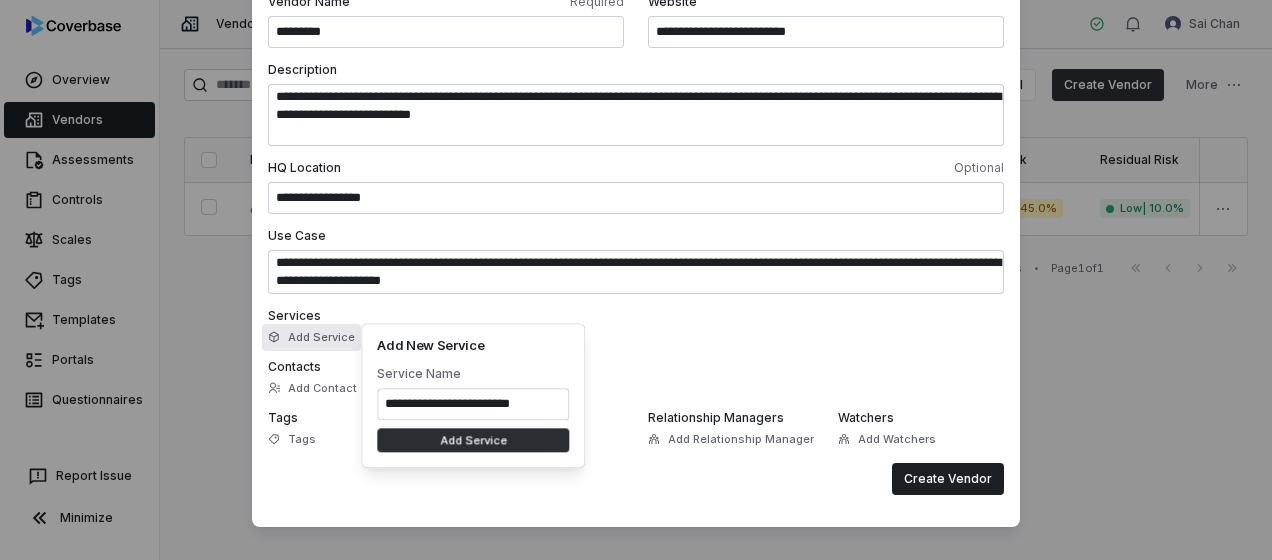 type on "**********" 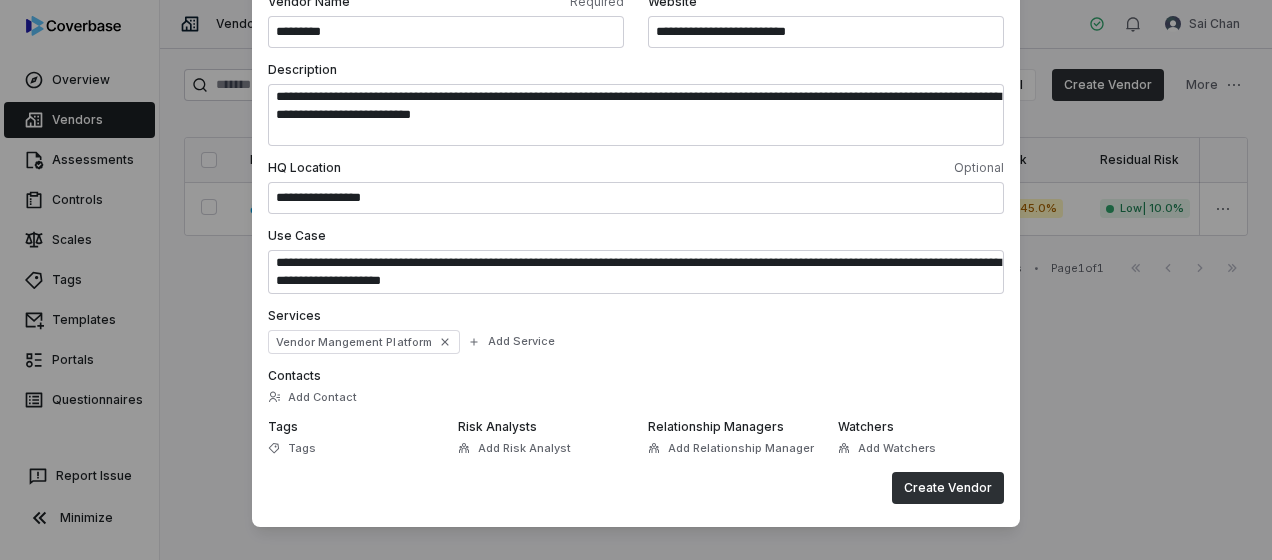 click on "Create Vendor" at bounding box center [948, 488] 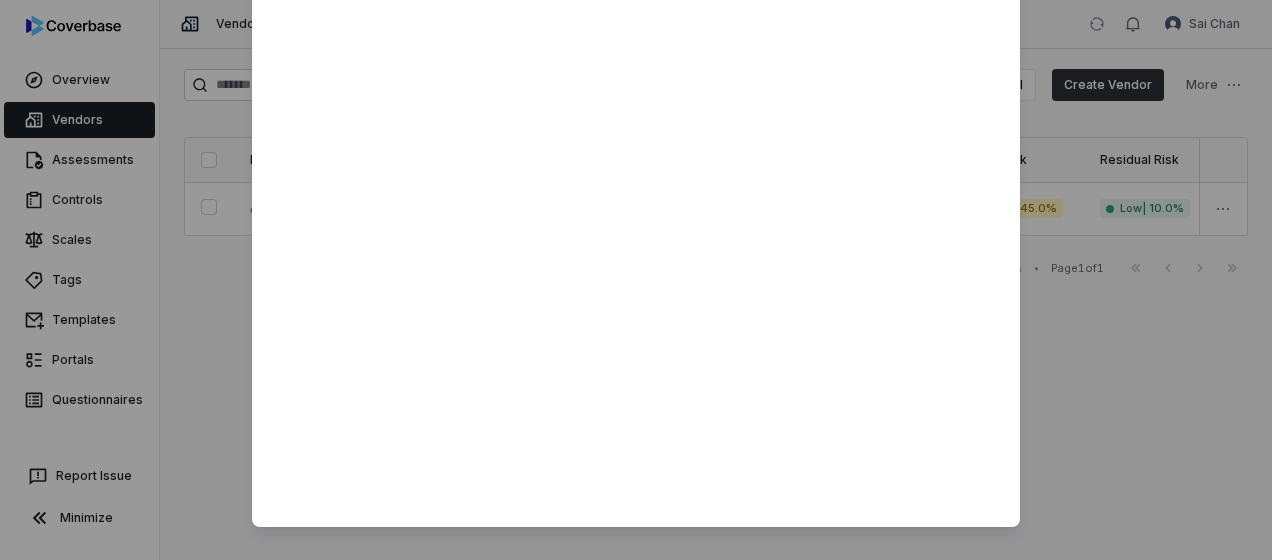 scroll, scrollTop: 0, scrollLeft: 0, axis: both 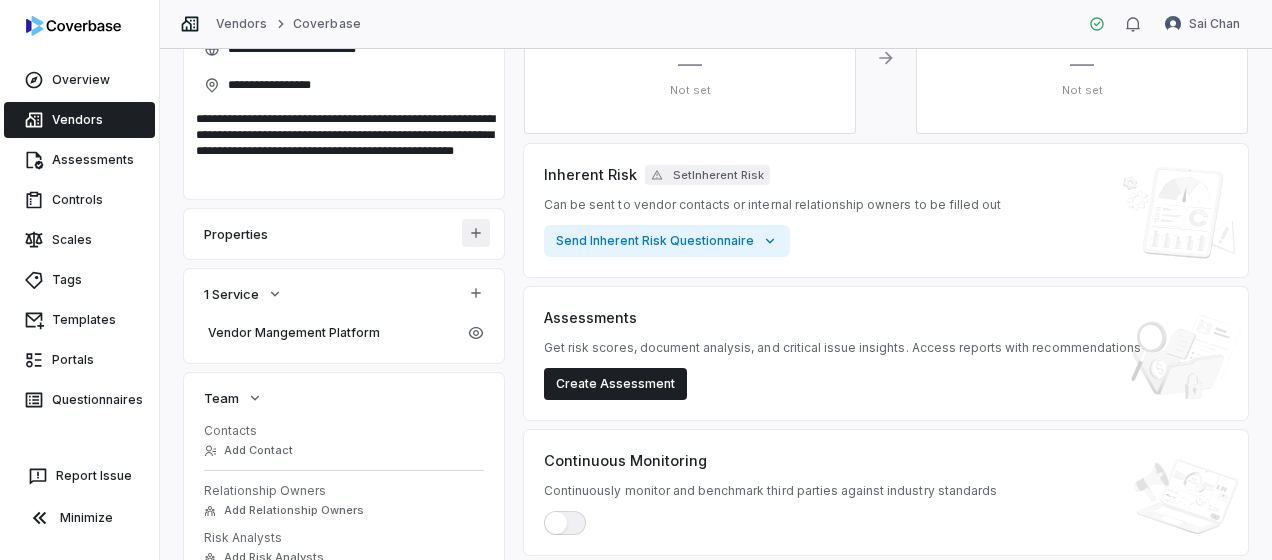 click on "**********" at bounding box center (636, 280) 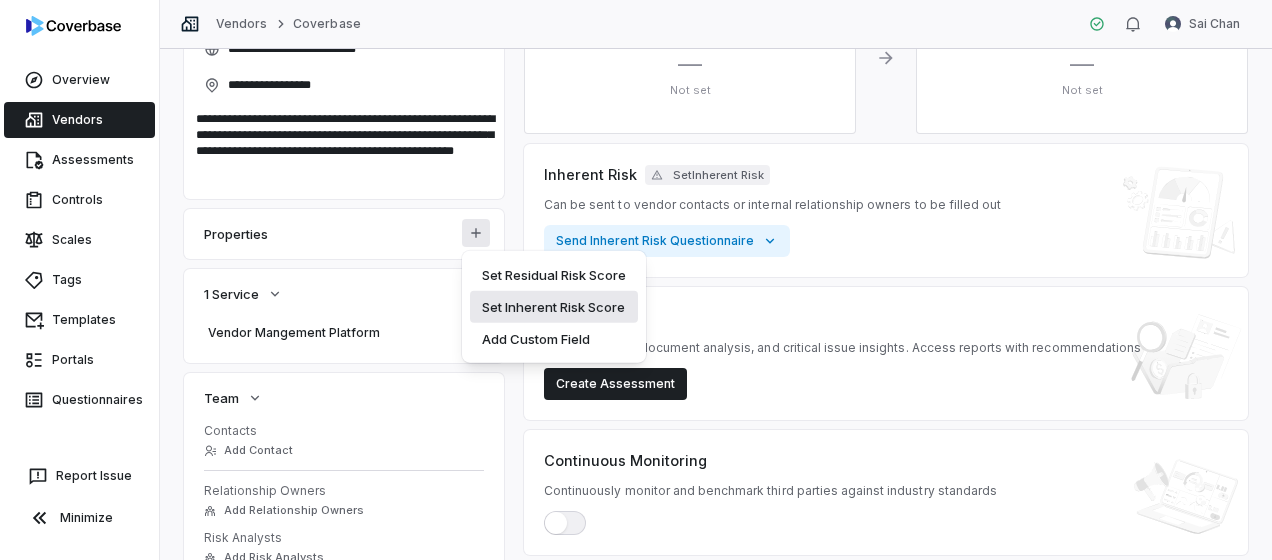 click on "Set Inherent Risk Score" at bounding box center (554, 307) 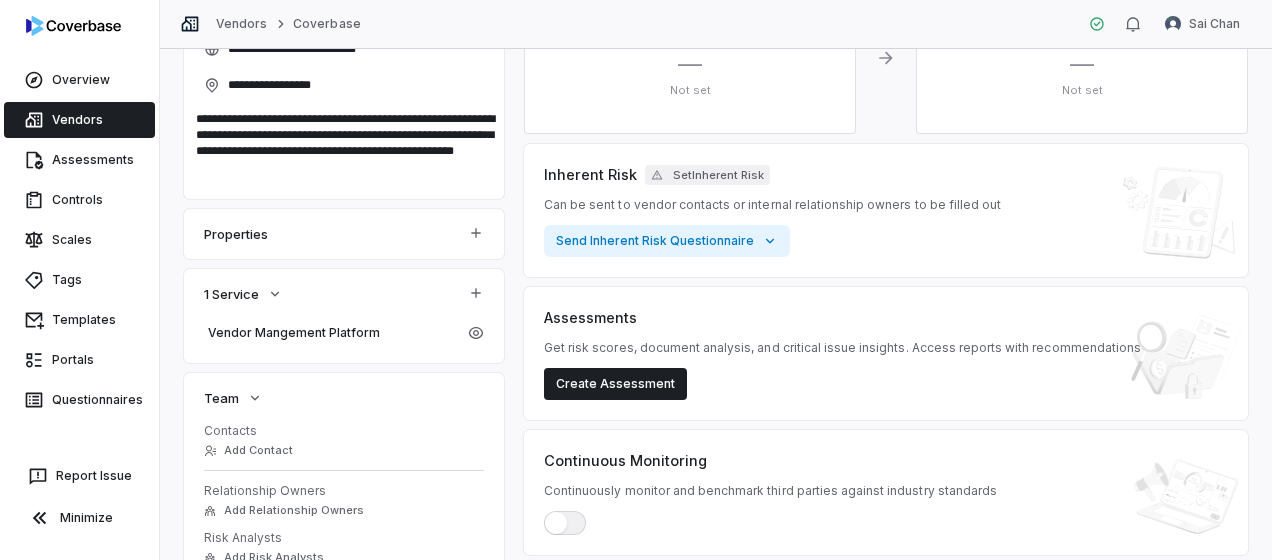 click on "Set  Inherent Risk" at bounding box center (707, 175) 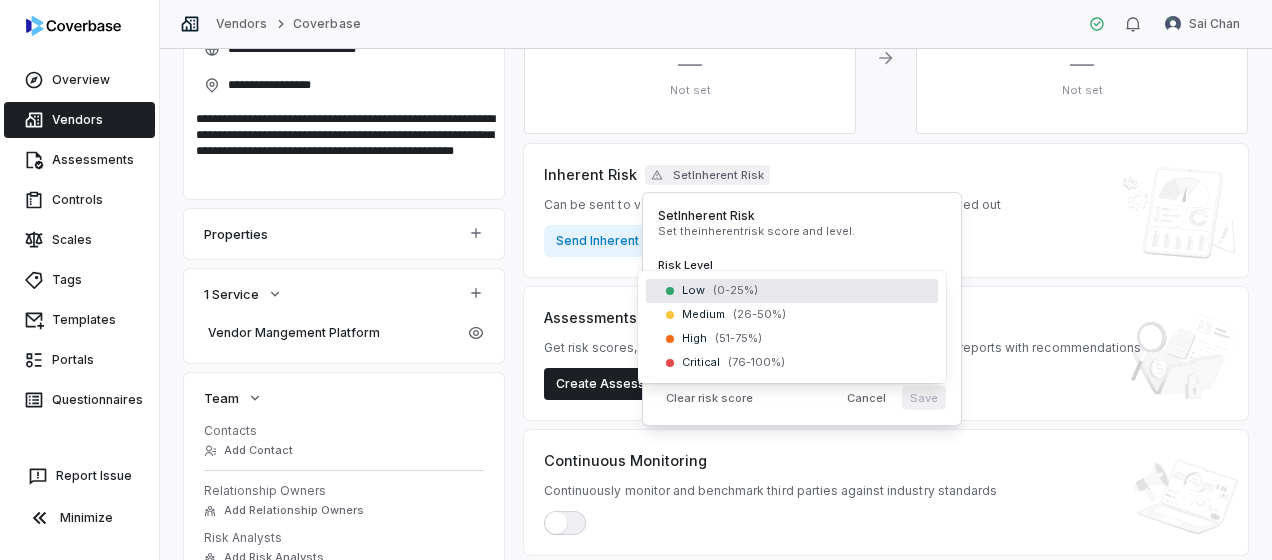 click on "**********" at bounding box center (636, 280) 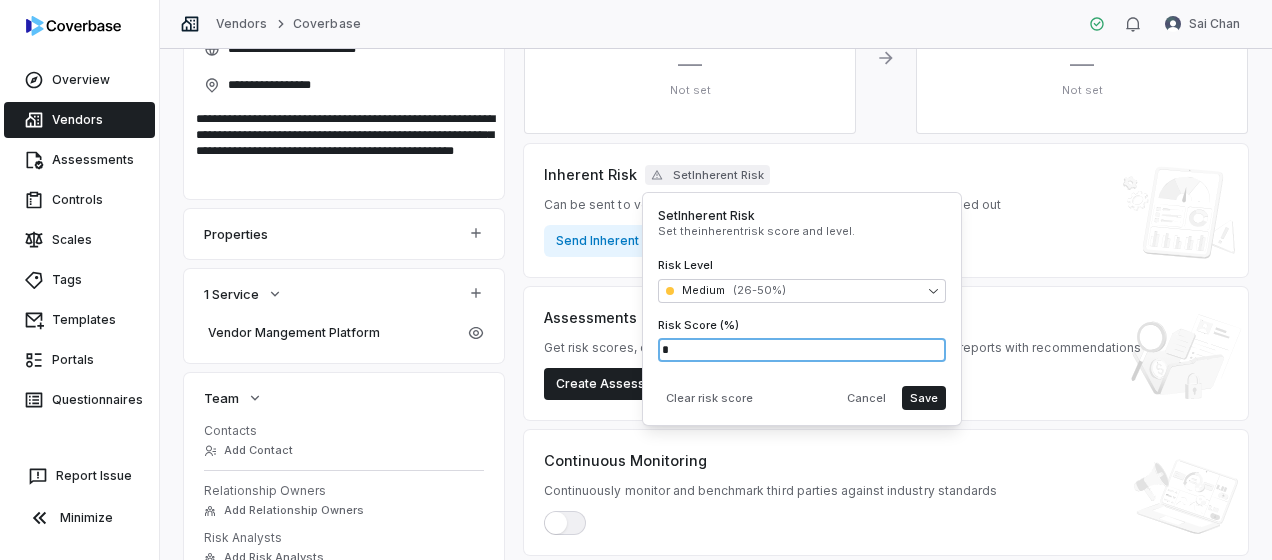 drag, startPoint x: 687, startPoint y: 342, endPoint x: 614, endPoint y: 339, distance: 73.061615 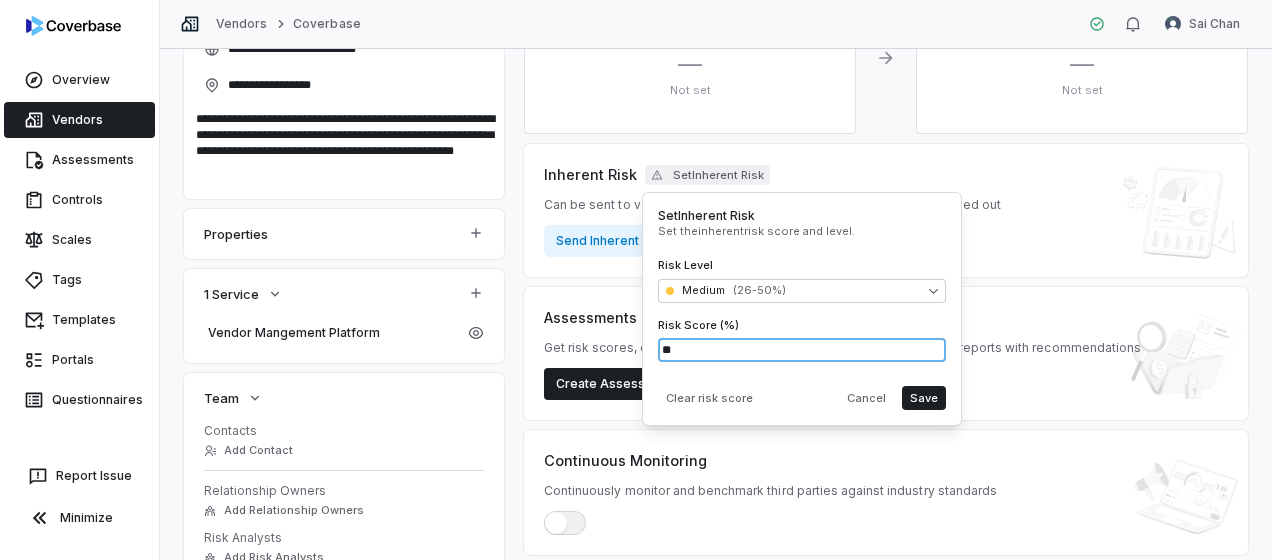 type on "*" 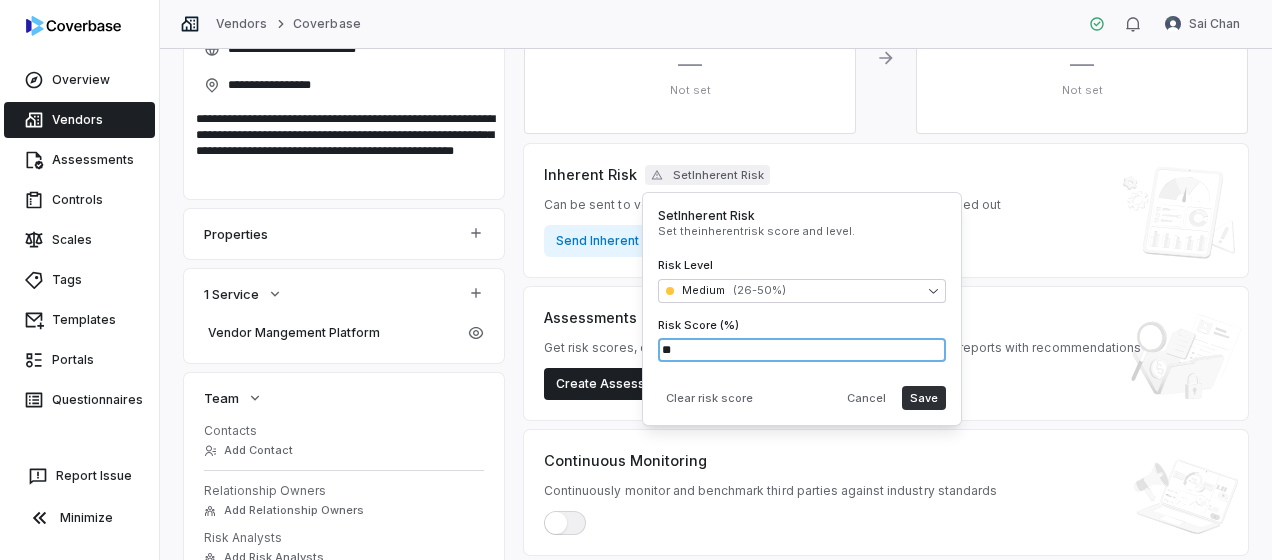 type on "**" 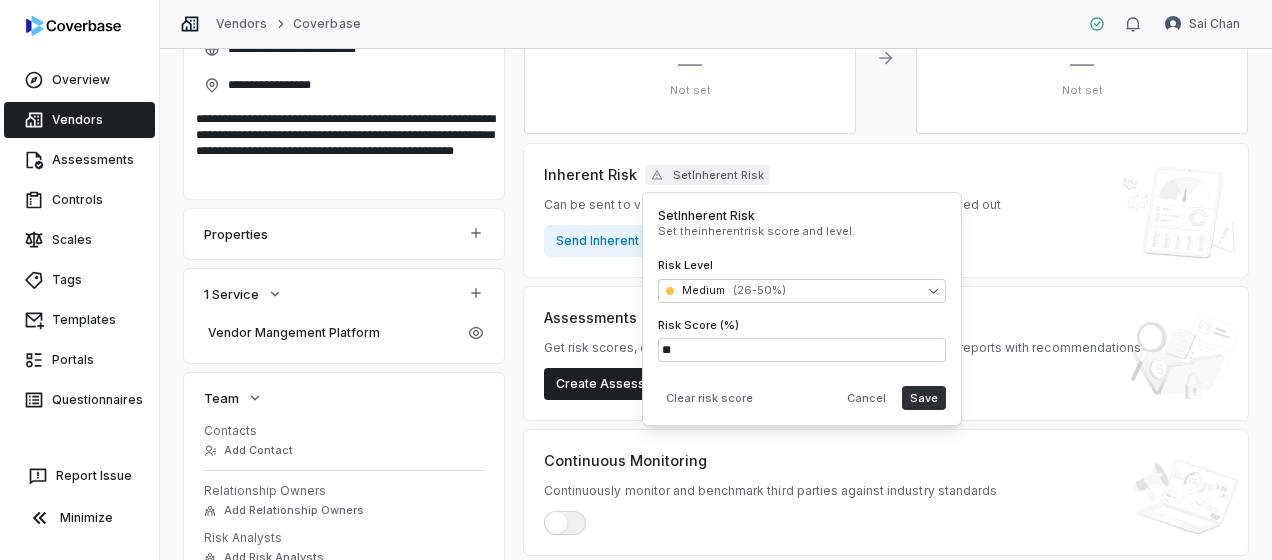 click on "Save" at bounding box center [924, 398] 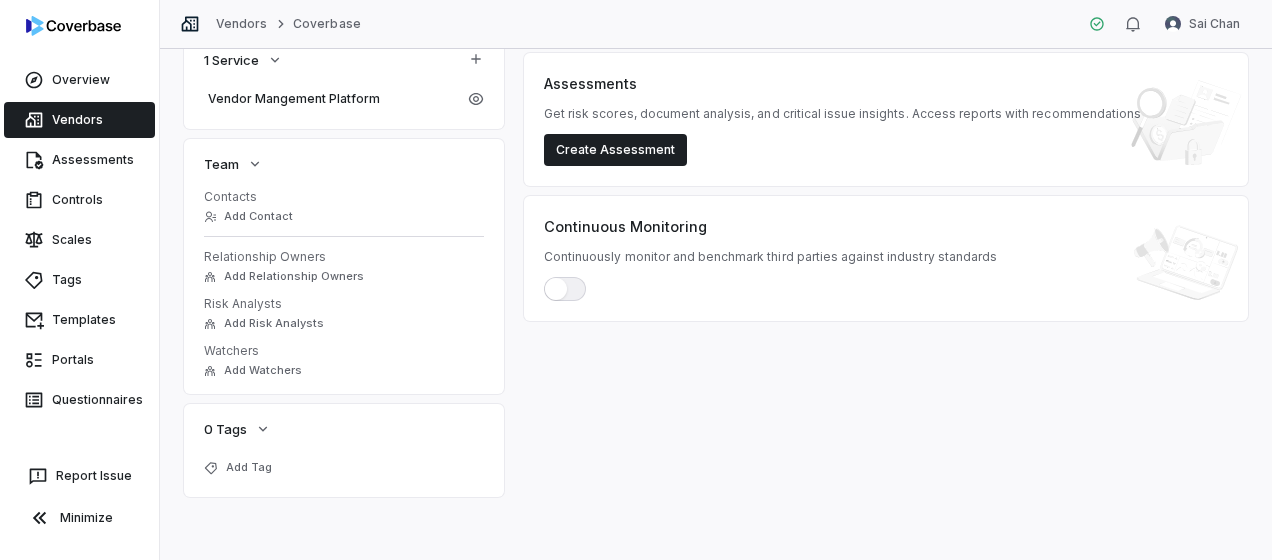 scroll, scrollTop: 334, scrollLeft: 0, axis: vertical 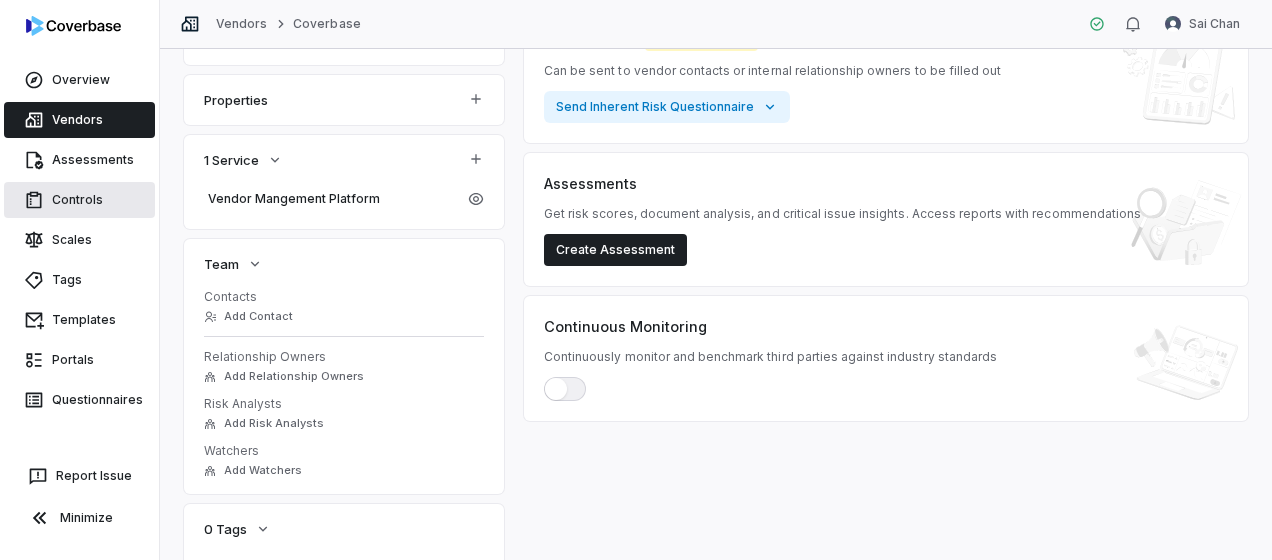 click on "Controls" at bounding box center (79, 200) 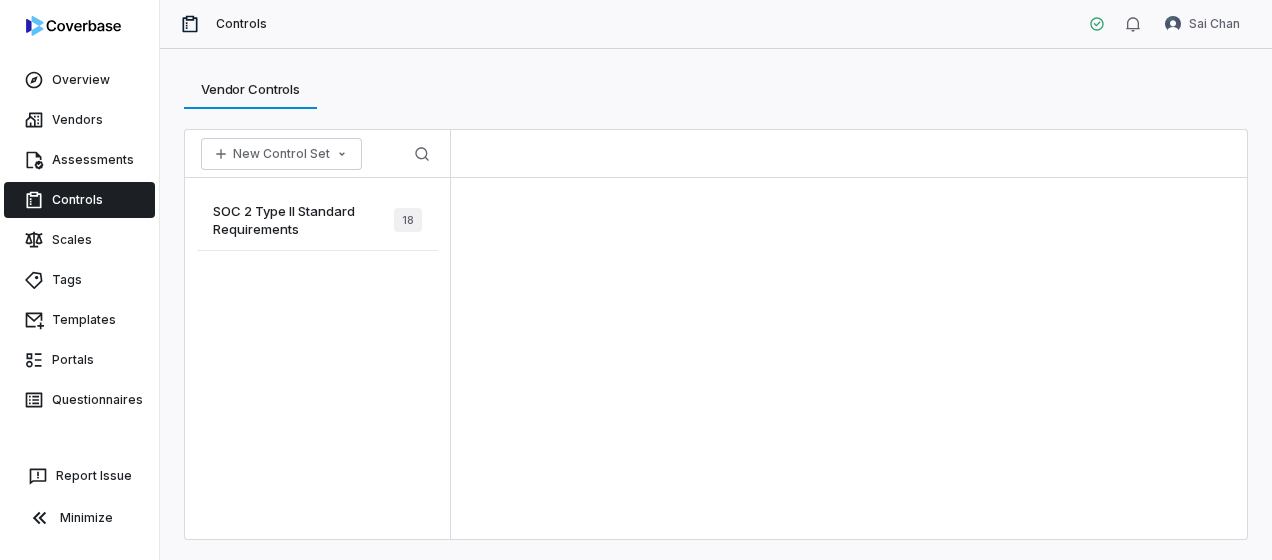 click on "SOC 2 Type II Standard Requirements" at bounding box center (303, 220) 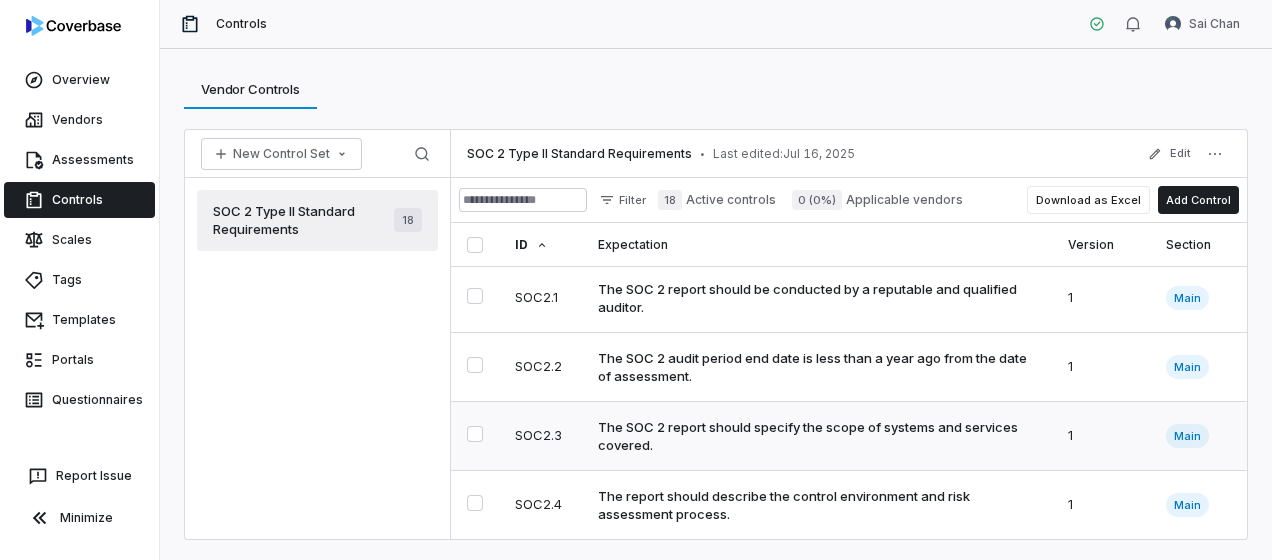 scroll, scrollTop: 100, scrollLeft: 0, axis: vertical 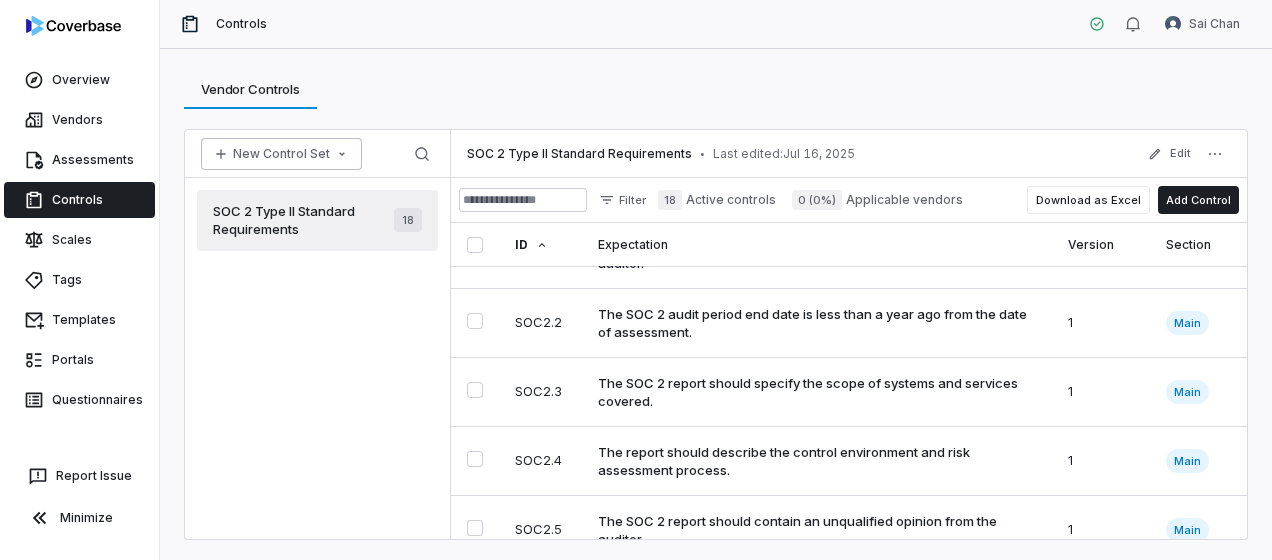 click on "New Control Set" at bounding box center [281, 154] 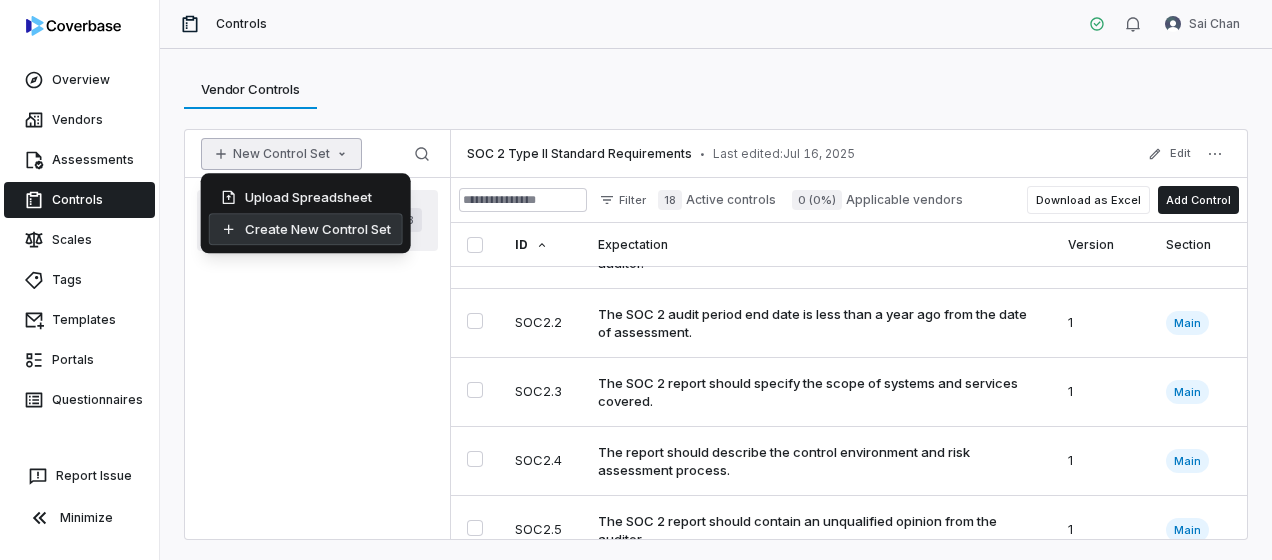 click on "Create New Control Set" at bounding box center (306, 229) 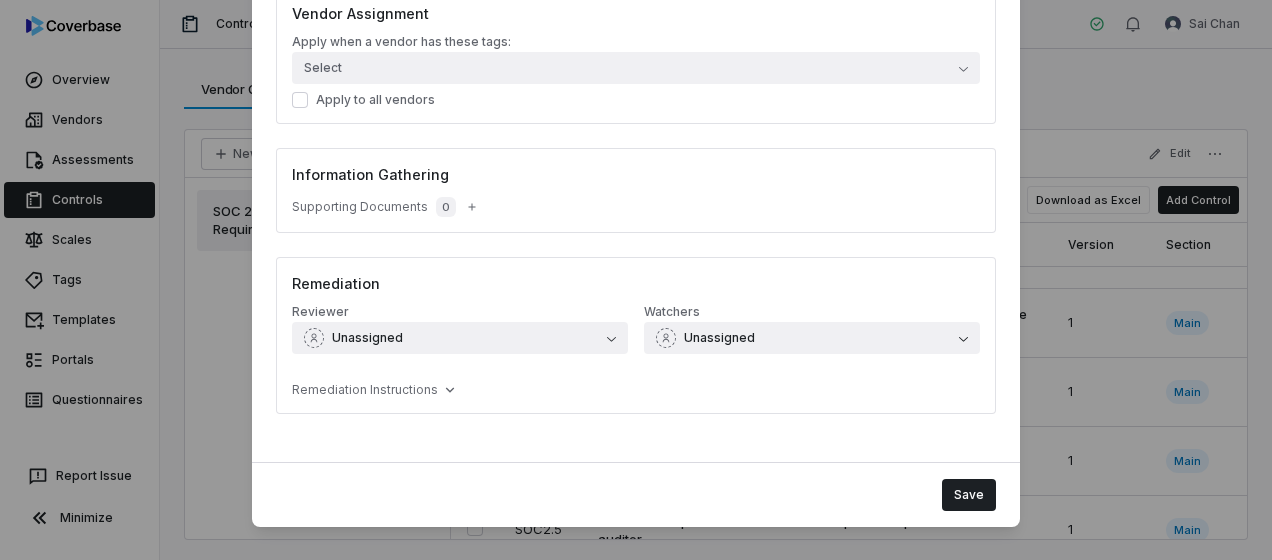 scroll, scrollTop: 0, scrollLeft: 0, axis: both 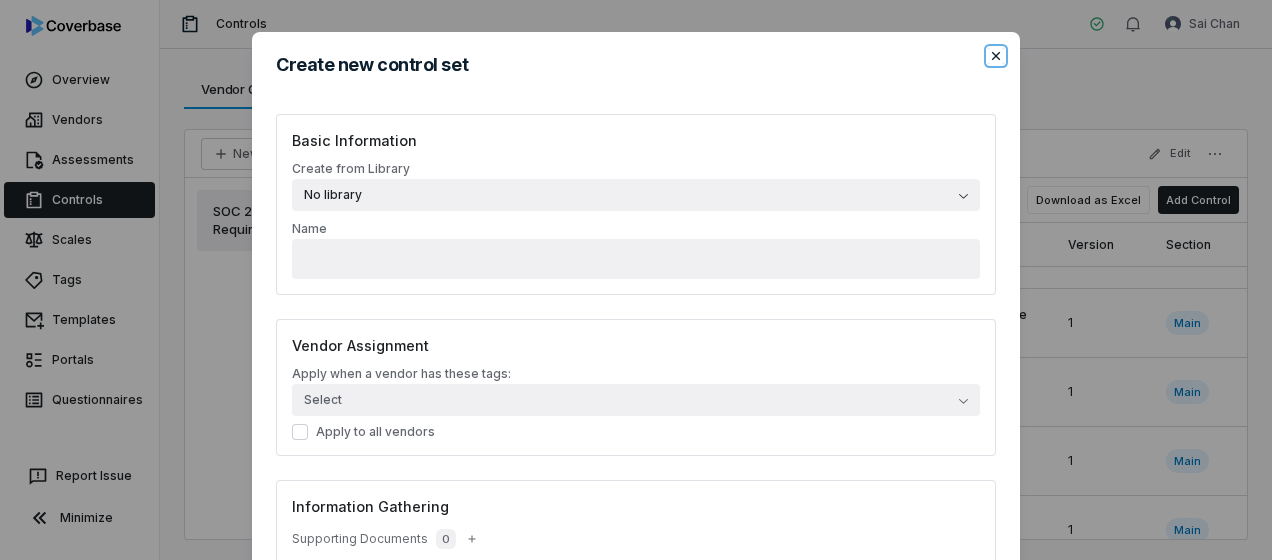 click 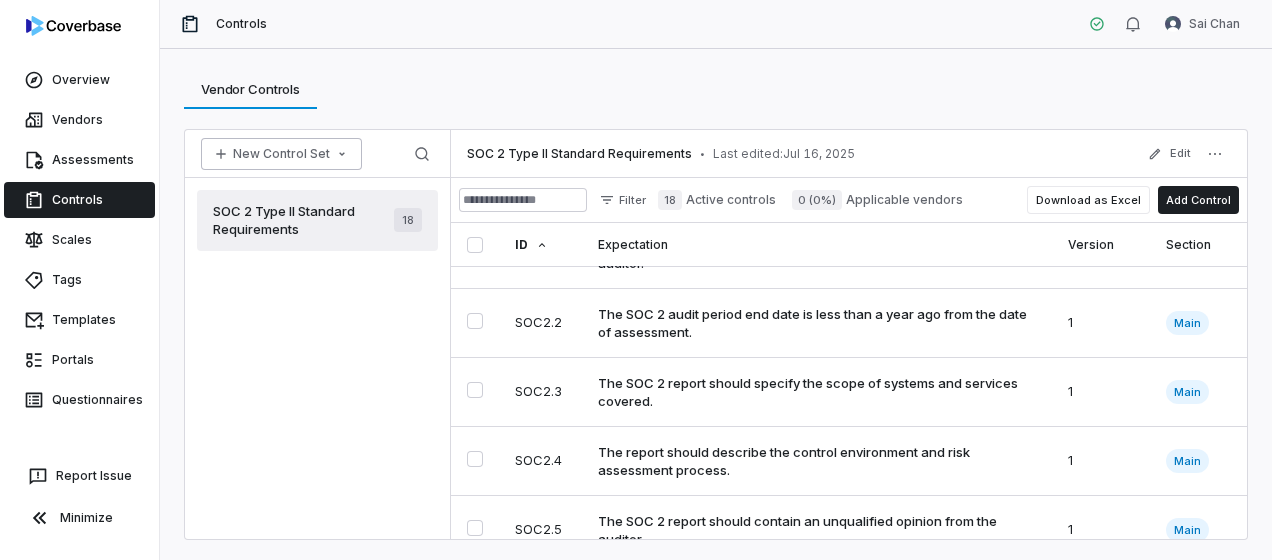 click 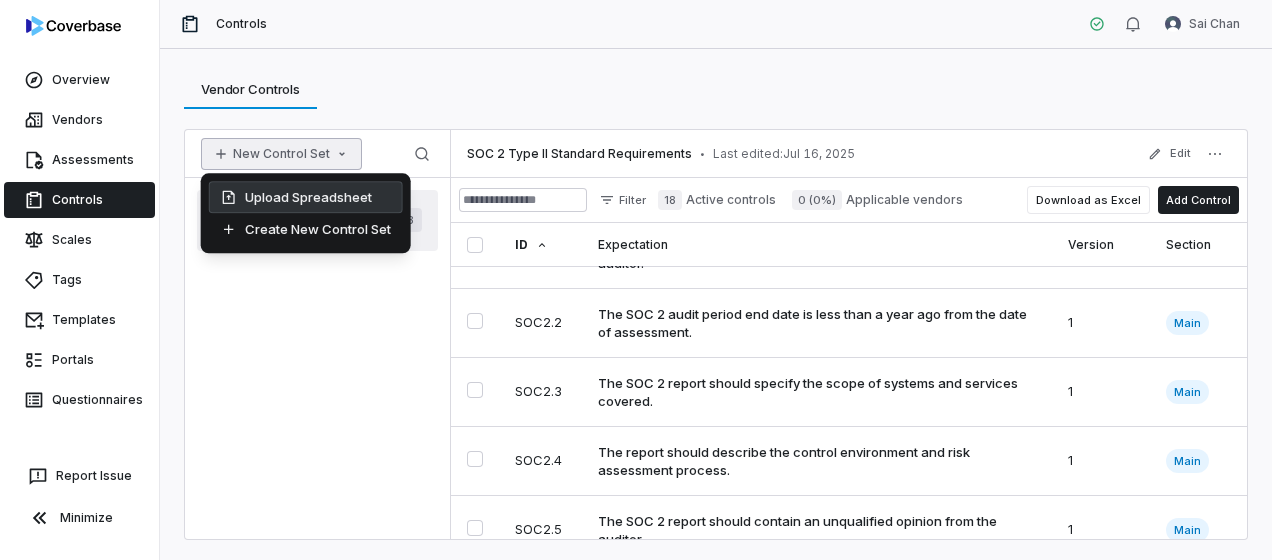 click on "Upload Spreadsheet" at bounding box center (306, 197) 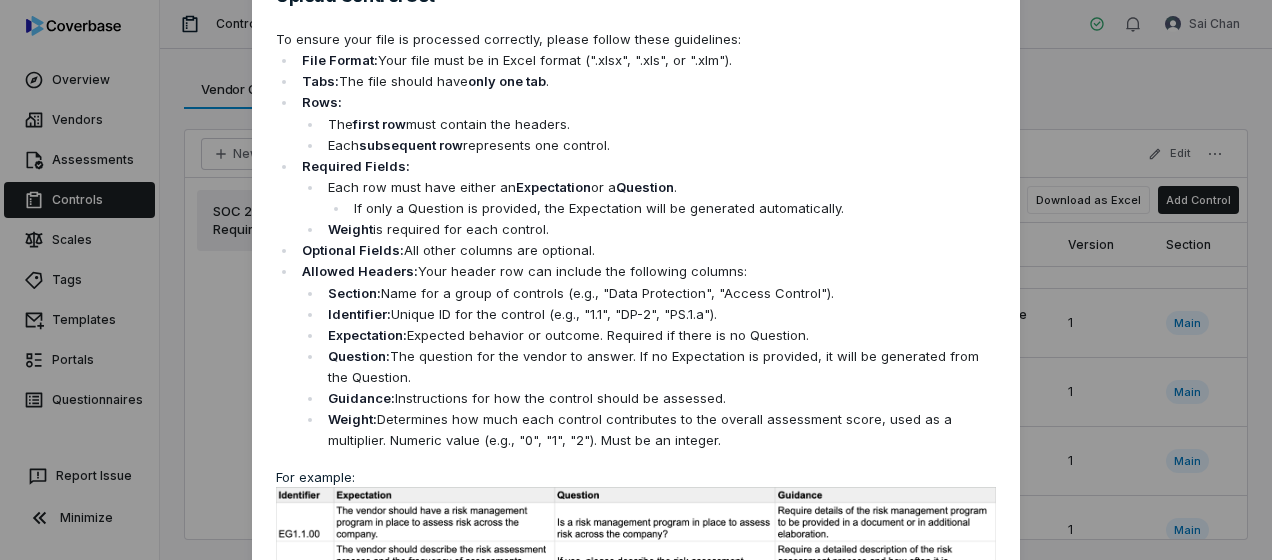 scroll, scrollTop: 0, scrollLeft: 0, axis: both 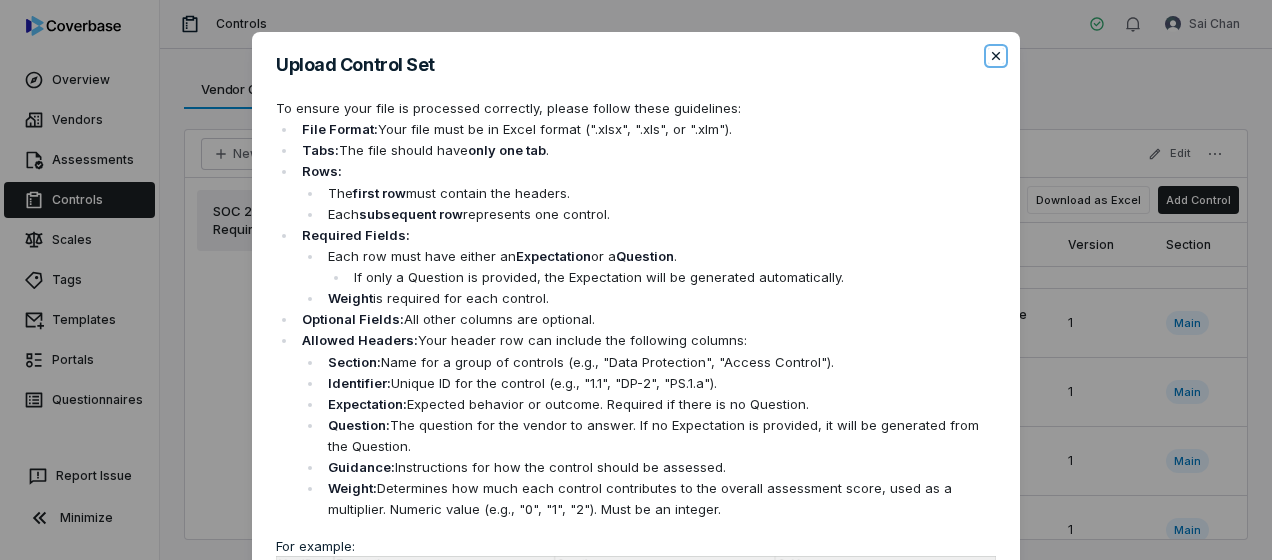 click 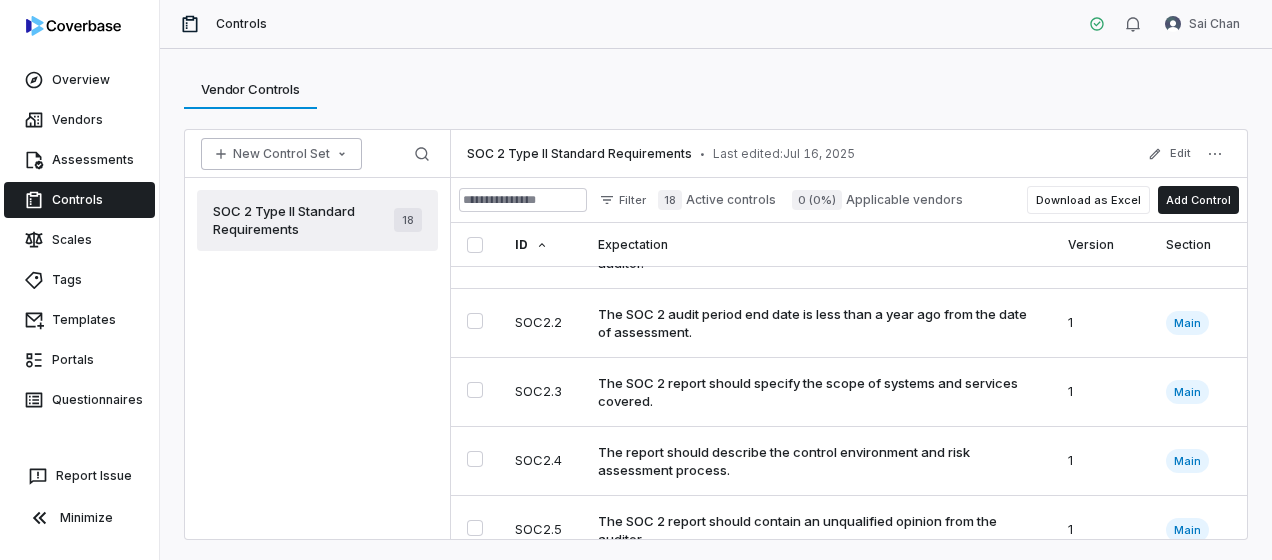 click 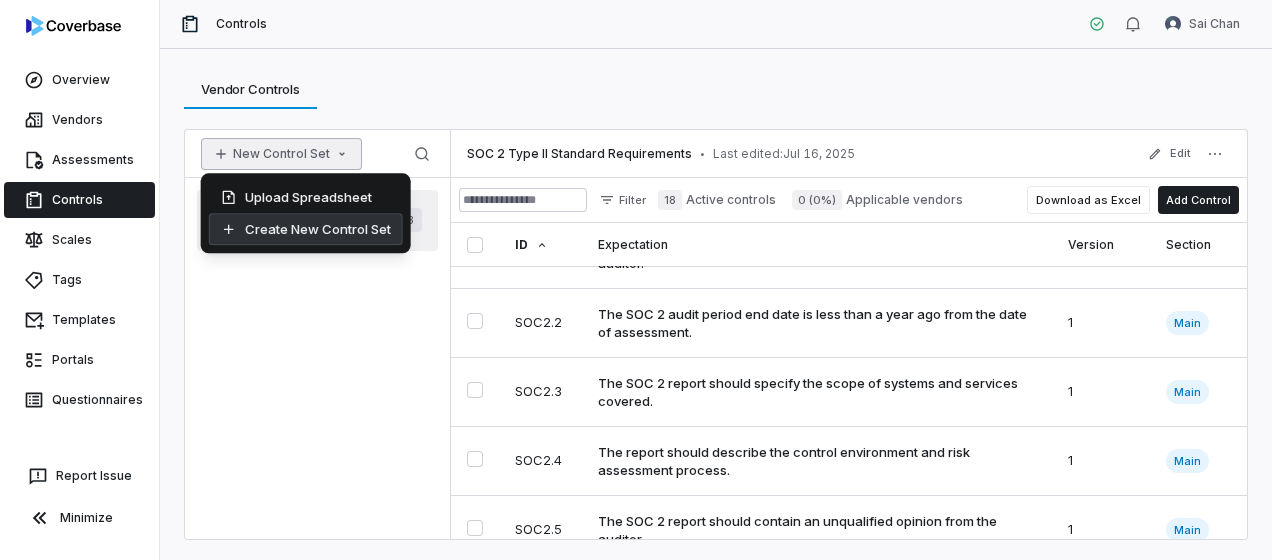click on "Create New Control Set" at bounding box center [306, 229] 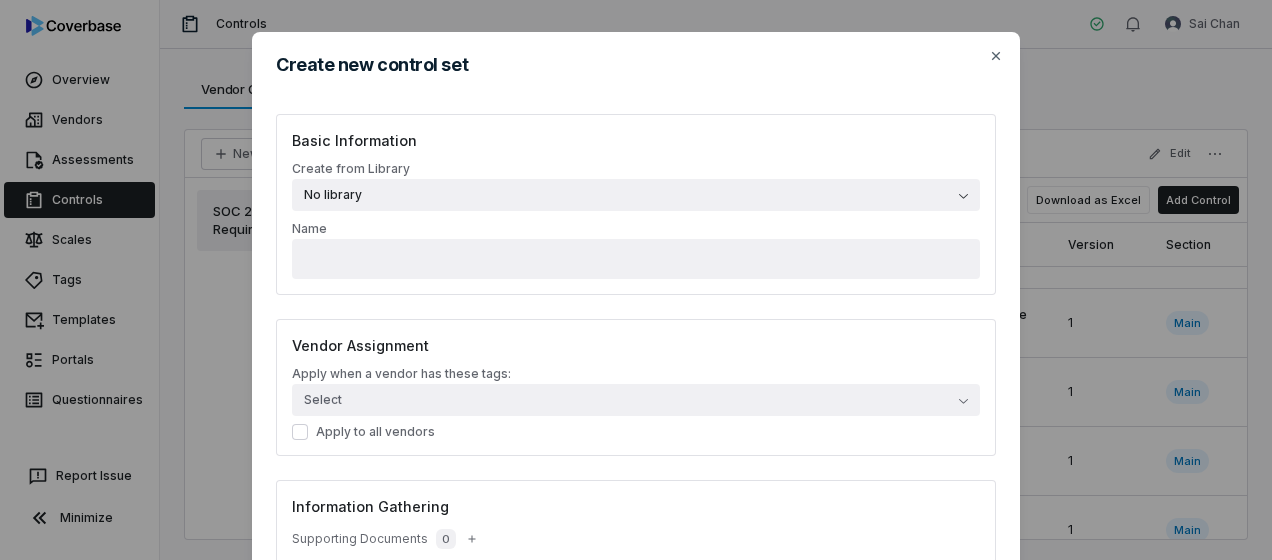 click on "No library" at bounding box center (636, 195) 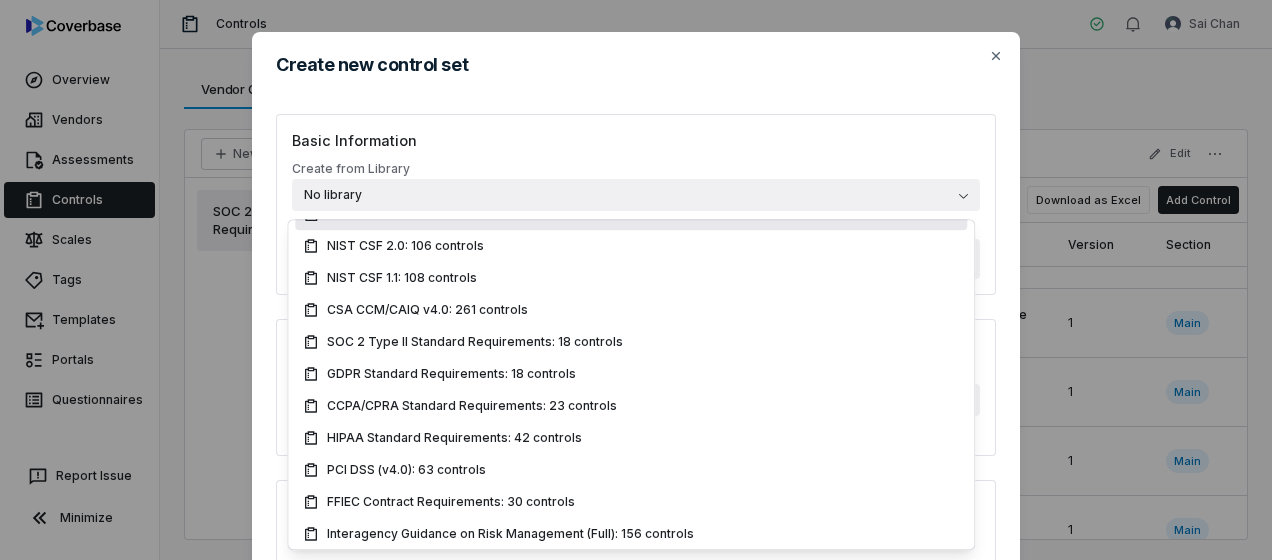 scroll, scrollTop: 100, scrollLeft: 0, axis: vertical 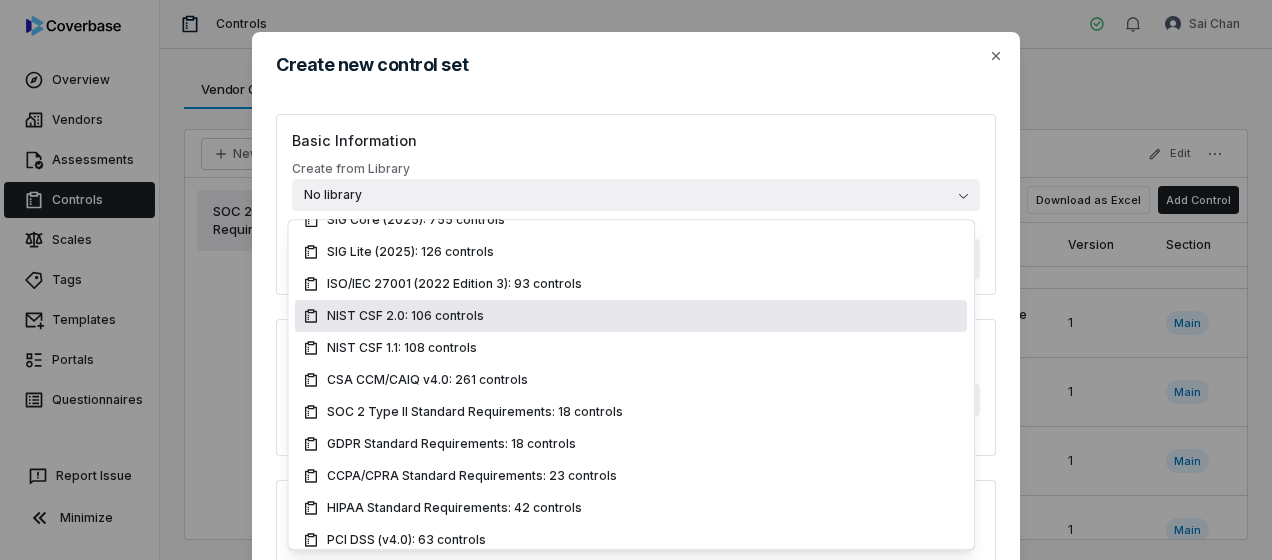 click on "NIST CSF 2.0: 106 controls" at bounding box center [405, 316] 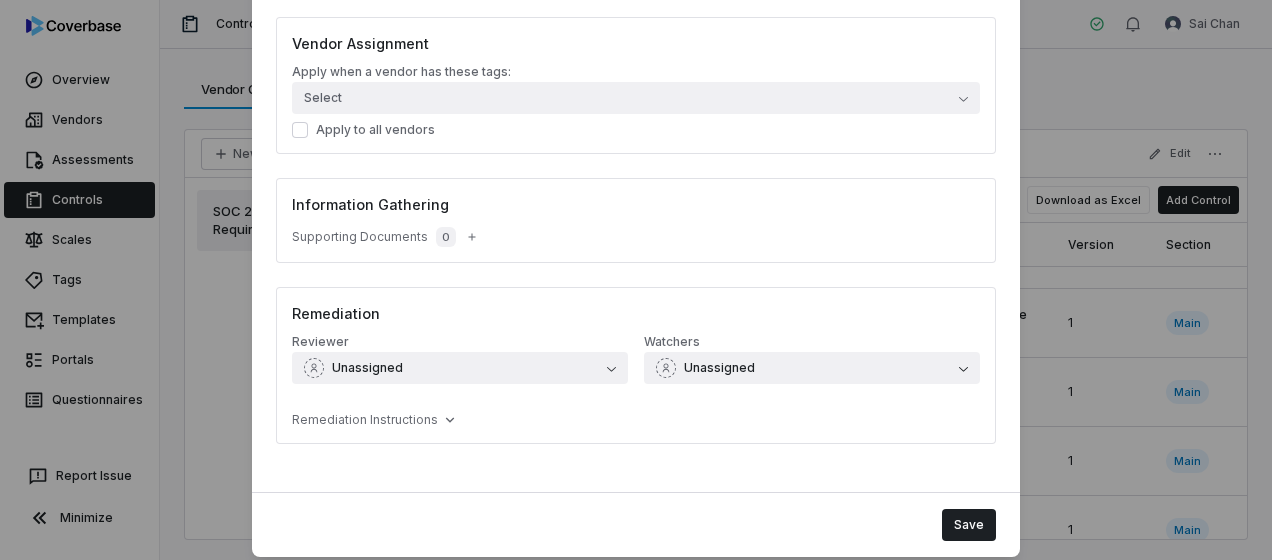 scroll, scrollTop: 332, scrollLeft: 0, axis: vertical 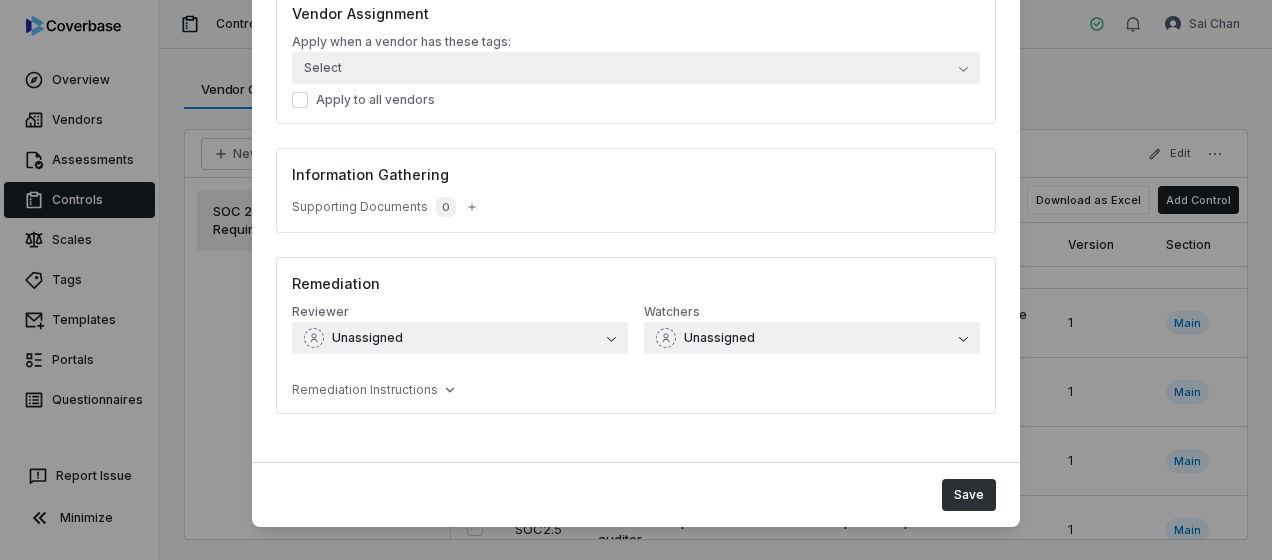click on "Save" at bounding box center (969, 495) 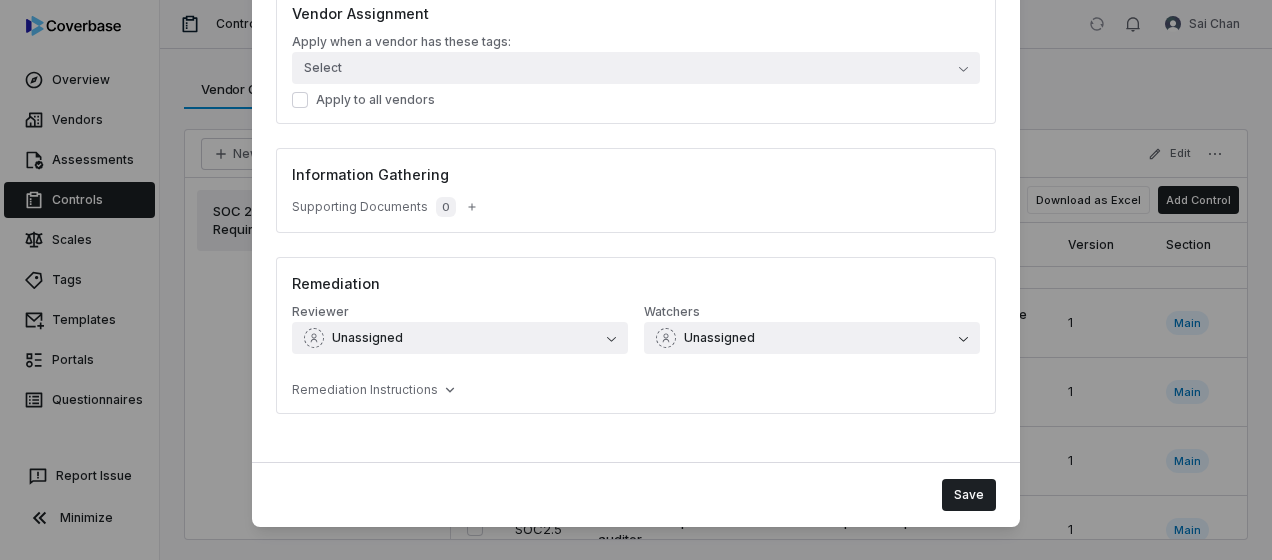 scroll, scrollTop: 0, scrollLeft: 0, axis: both 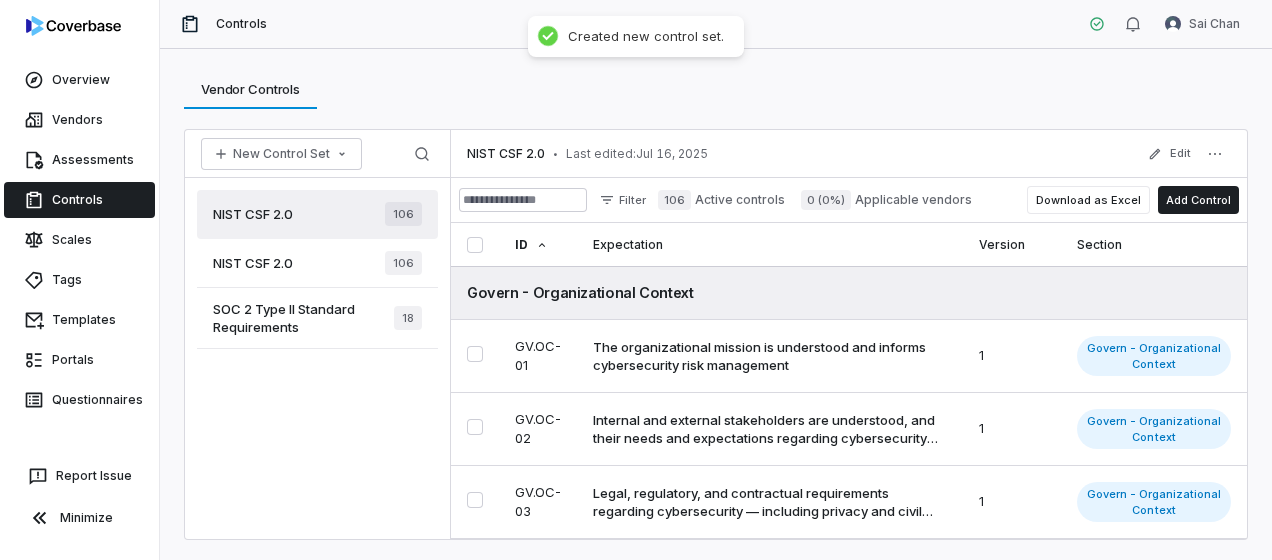 click on "NIST CSF 2.0 106" at bounding box center [317, 214] 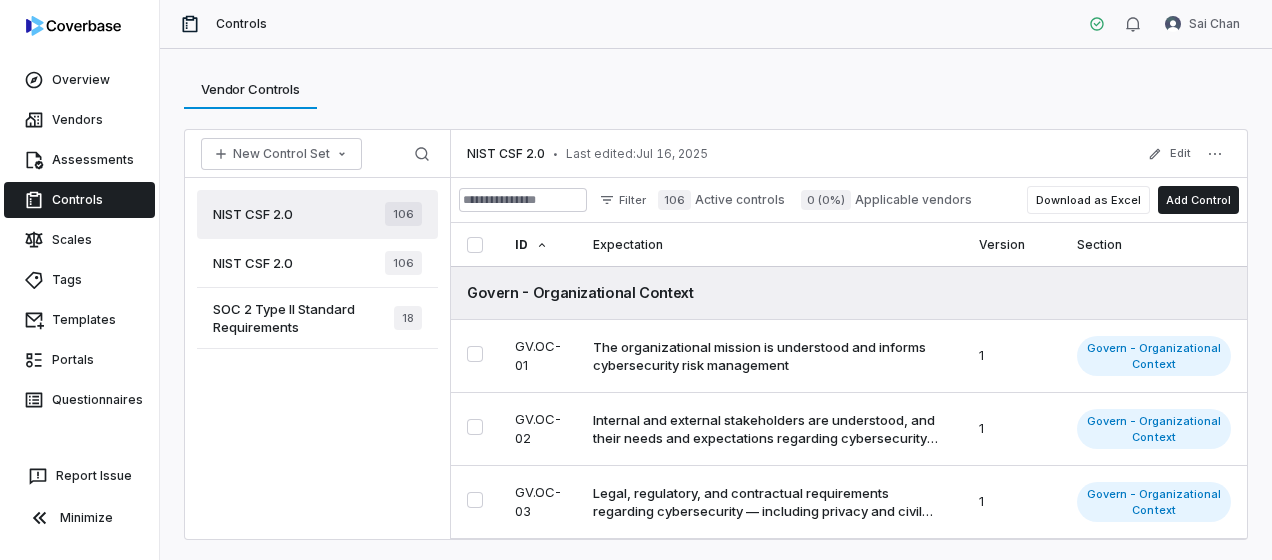 drag, startPoint x: 337, startPoint y: 210, endPoint x: 315, endPoint y: 215, distance: 22.561028 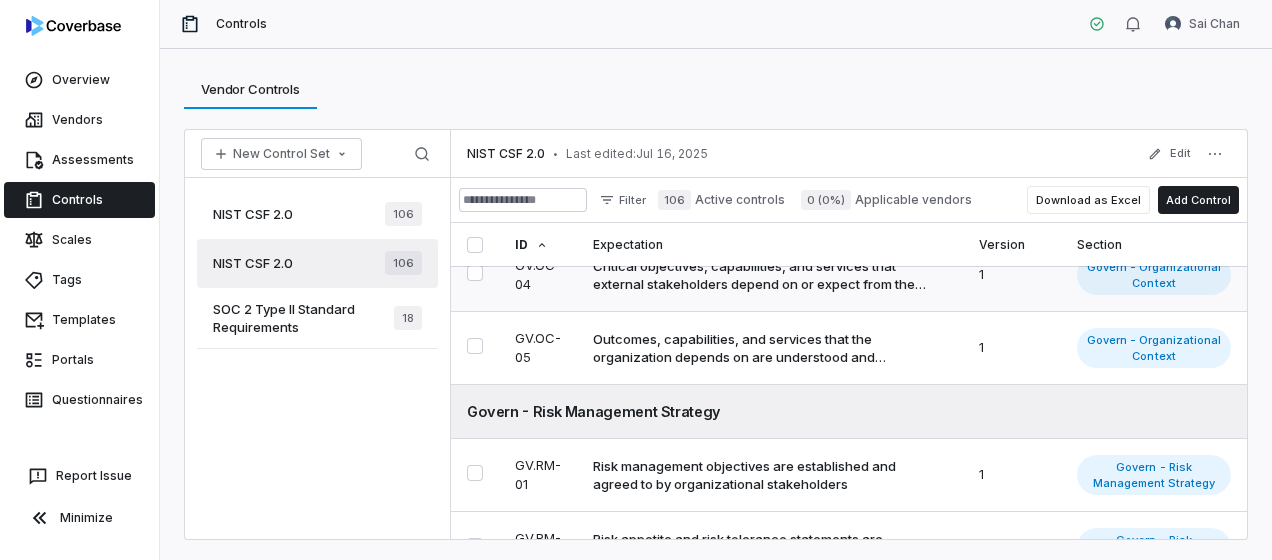 scroll, scrollTop: 0, scrollLeft: 0, axis: both 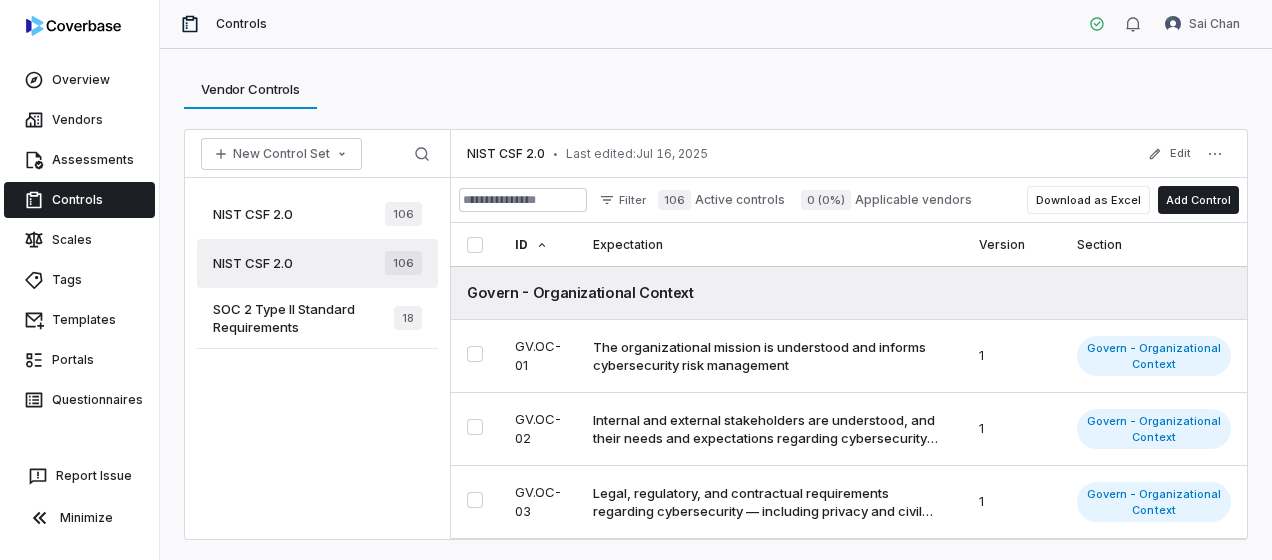 click on "NIST CSF 2.0 106" at bounding box center [317, 263] 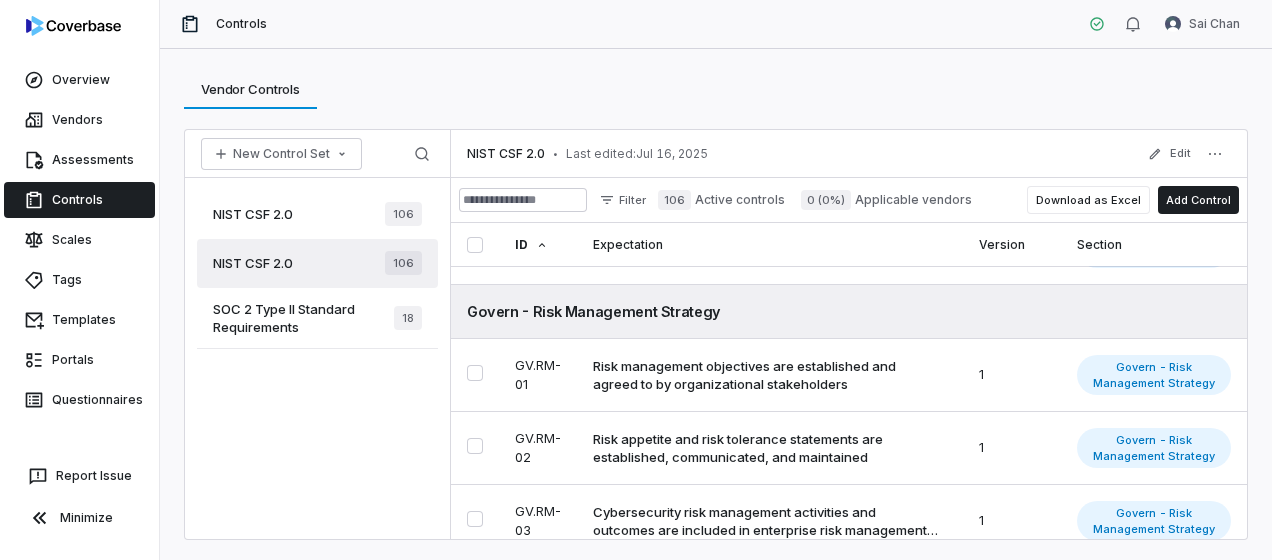 scroll, scrollTop: 0, scrollLeft: 0, axis: both 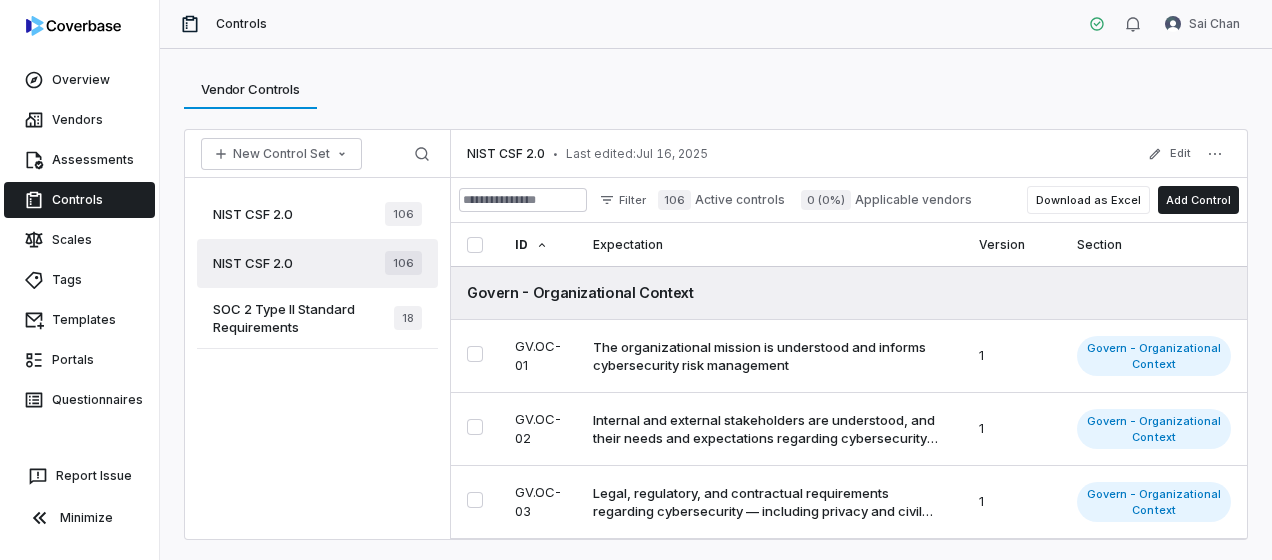 click on "NIST CSF 2.0" at bounding box center (253, 214) 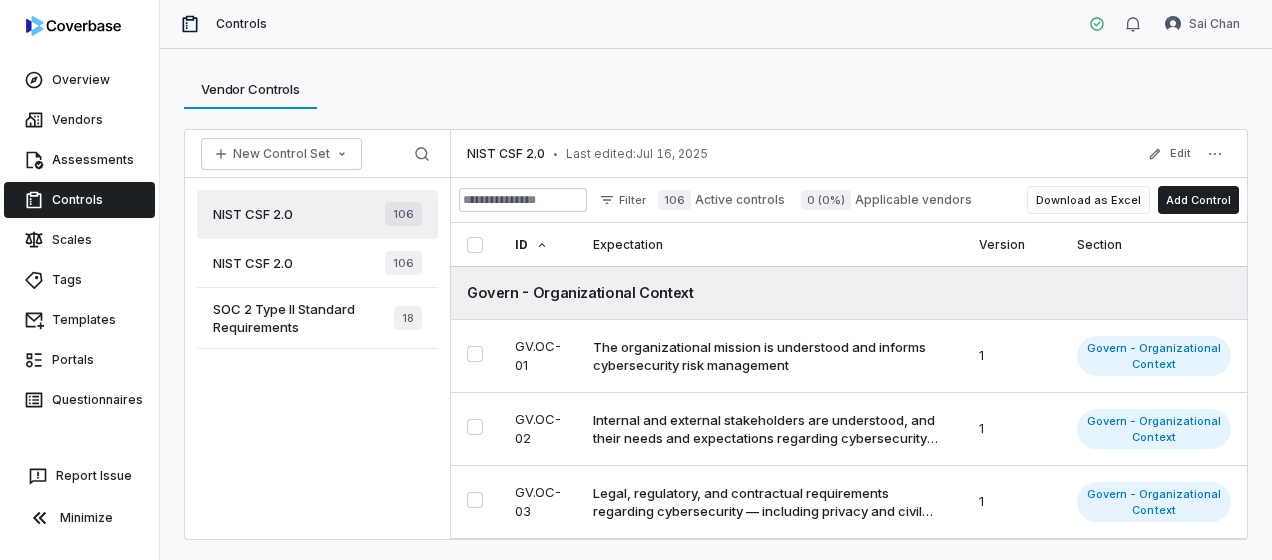 click on "NIST CSF 2.0 106" at bounding box center (317, 263) 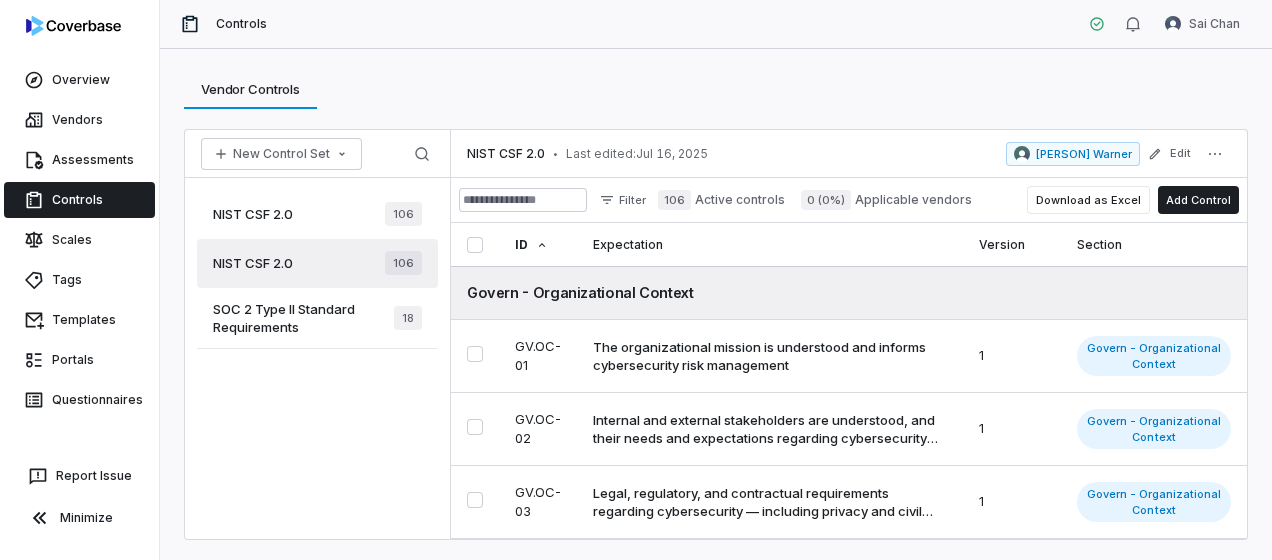 click on "NIST CSF 2.0 106" at bounding box center (317, 214) 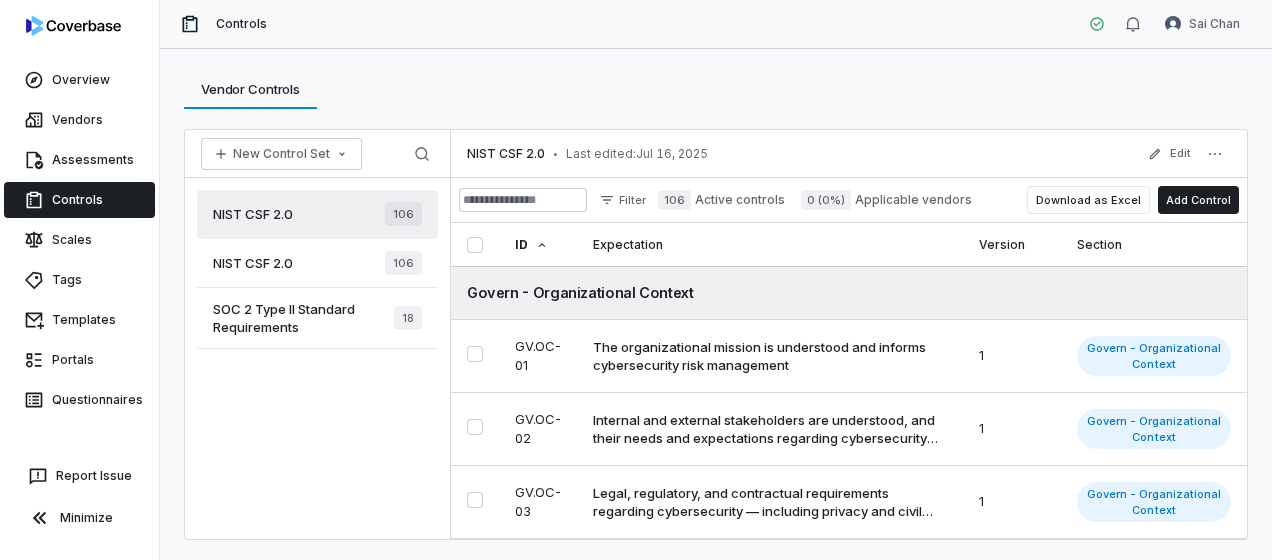 click on "NIST CSF 2.0" at bounding box center [253, 263] 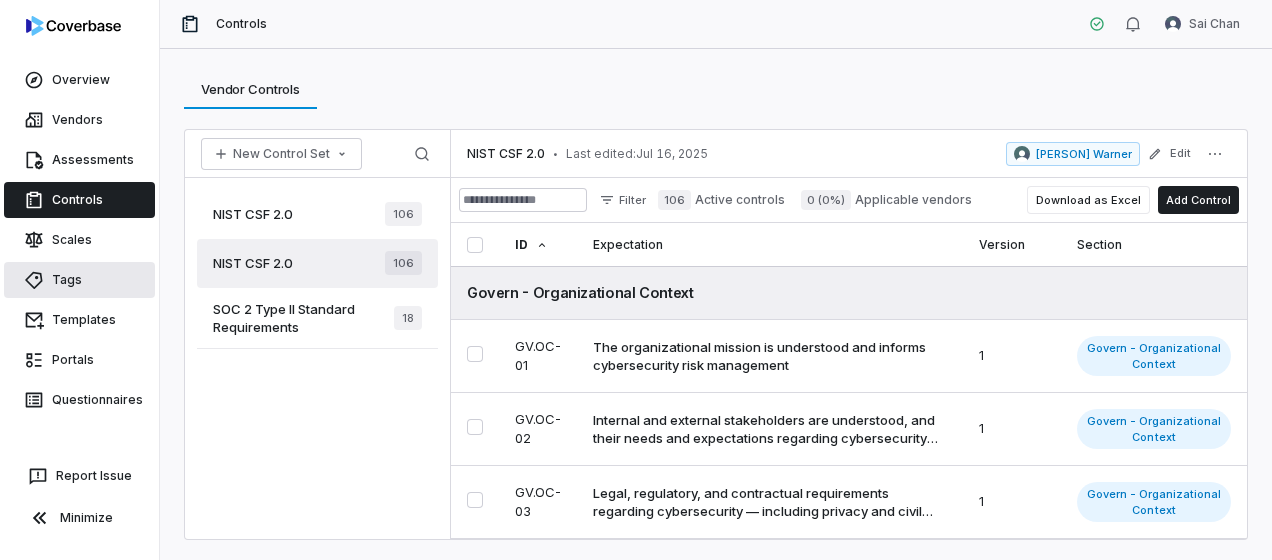 click on "Tags" at bounding box center [79, 280] 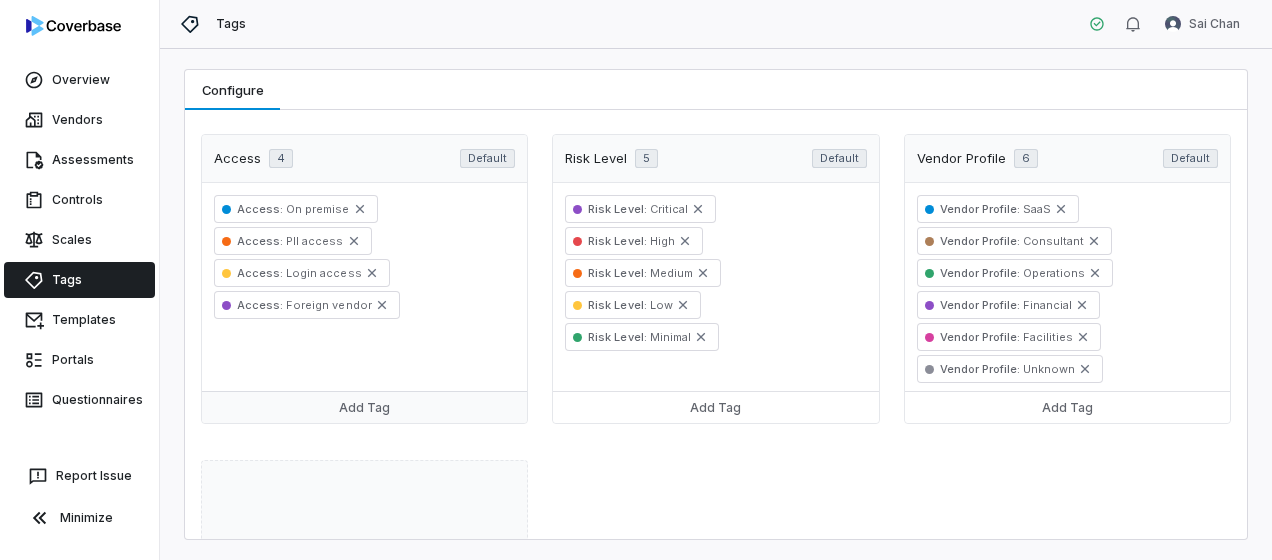 click on "Add Tag" at bounding box center [364, 407] 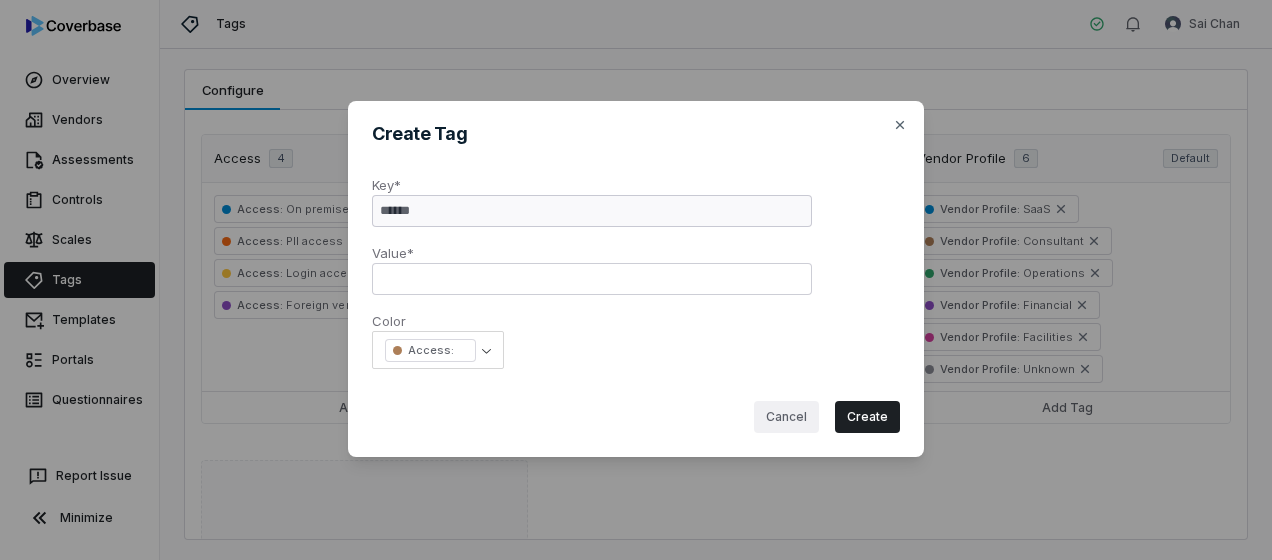click on "Cancel" at bounding box center [786, 417] 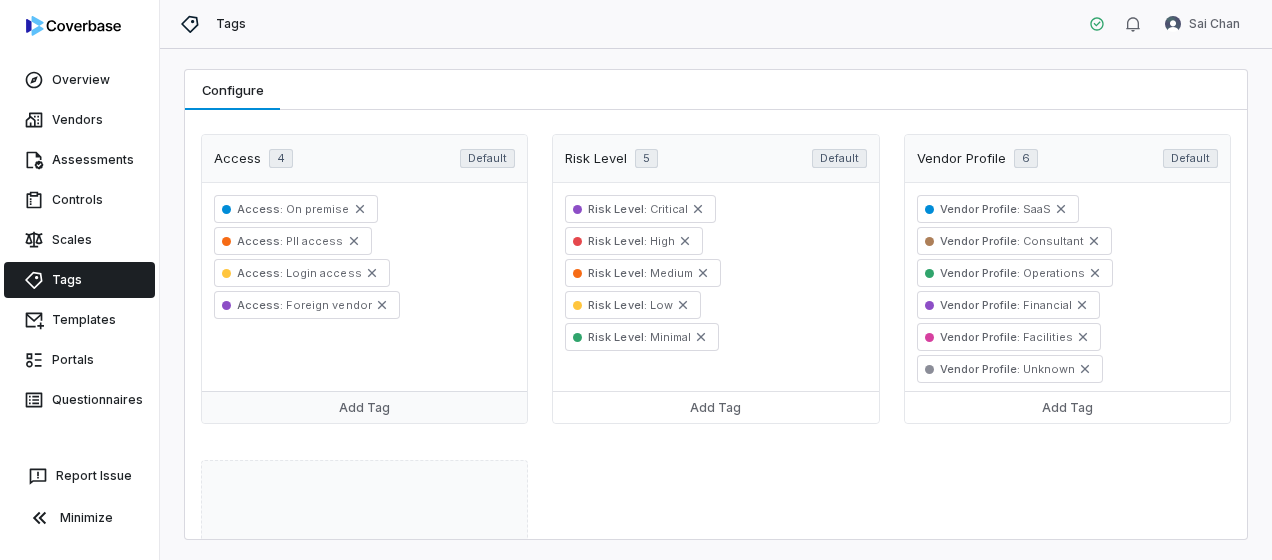 click on "Add Tag" at bounding box center [364, 407] 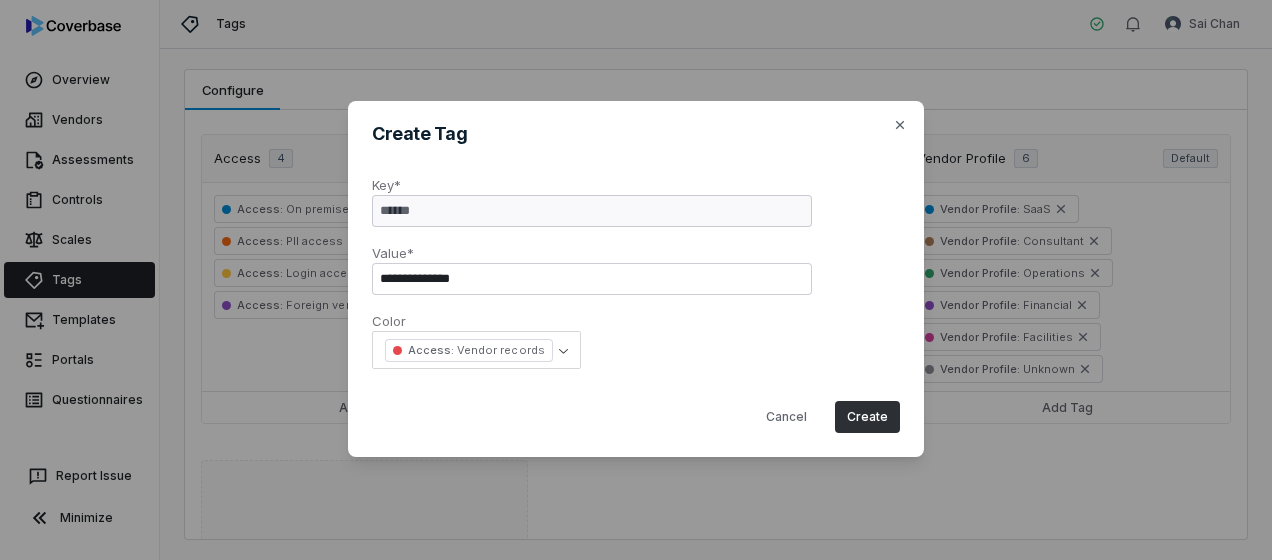 type on "**********" 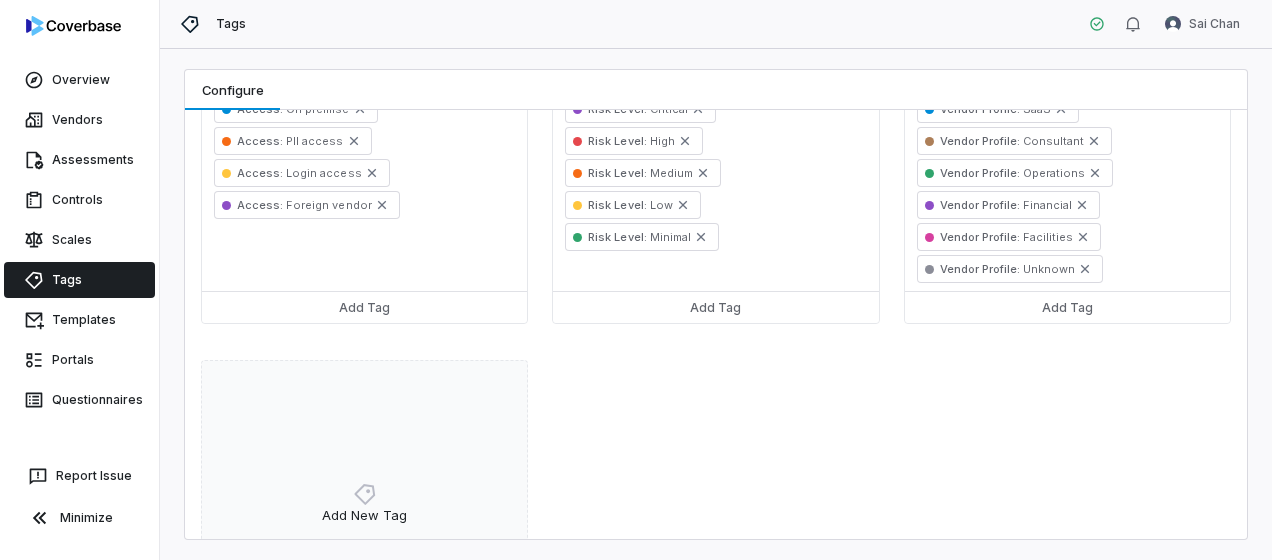 scroll, scrollTop: 0, scrollLeft: 0, axis: both 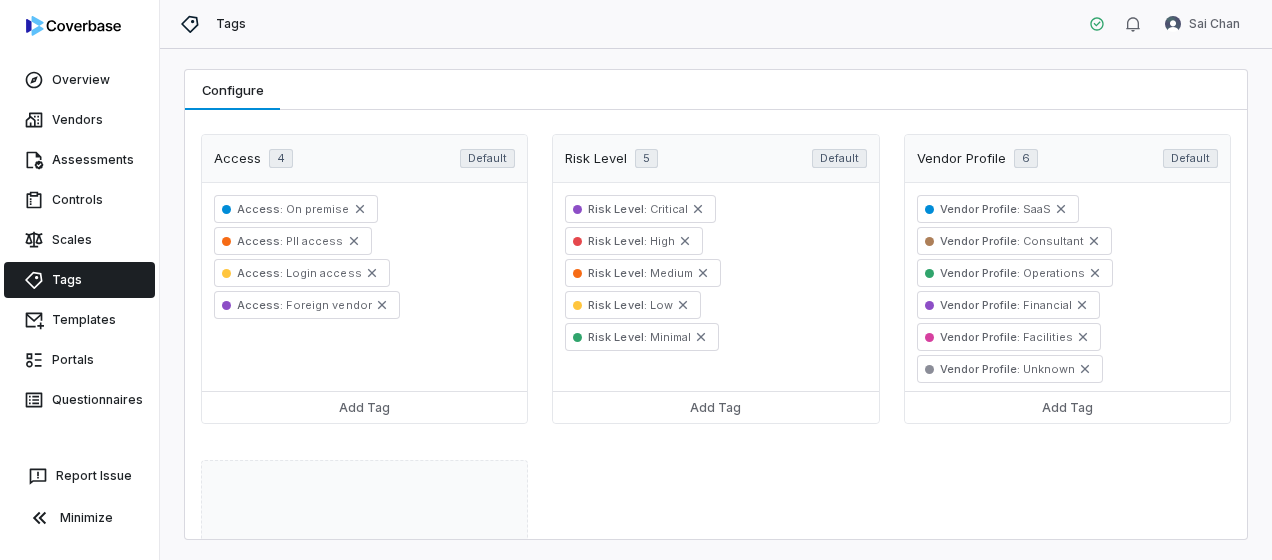 click on "Access :   On premise Access :   PII access Access :   Login access Access :   Foreign vendor" at bounding box center (364, 287) 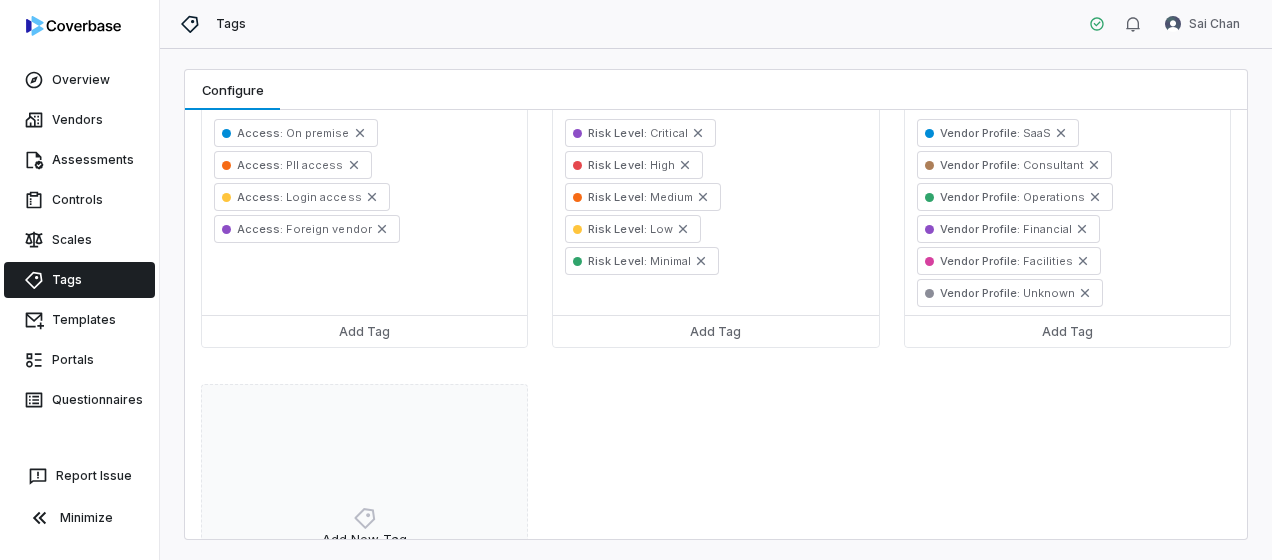 scroll, scrollTop: 0, scrollLeft: 0, axis: both 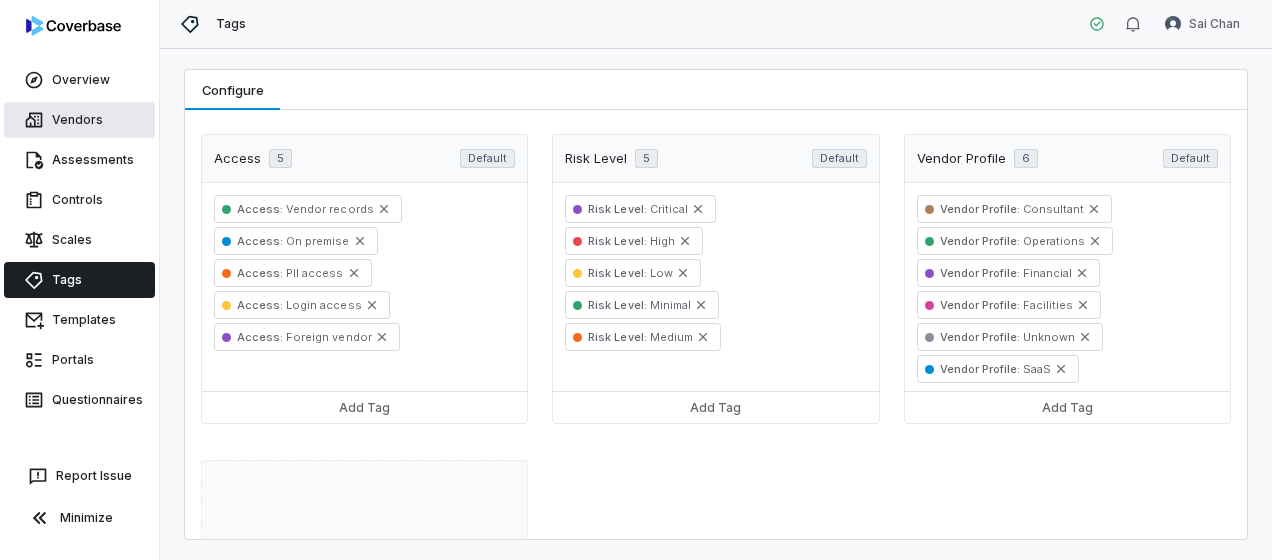 click on "Vendors" at bounding box center [79, 120] 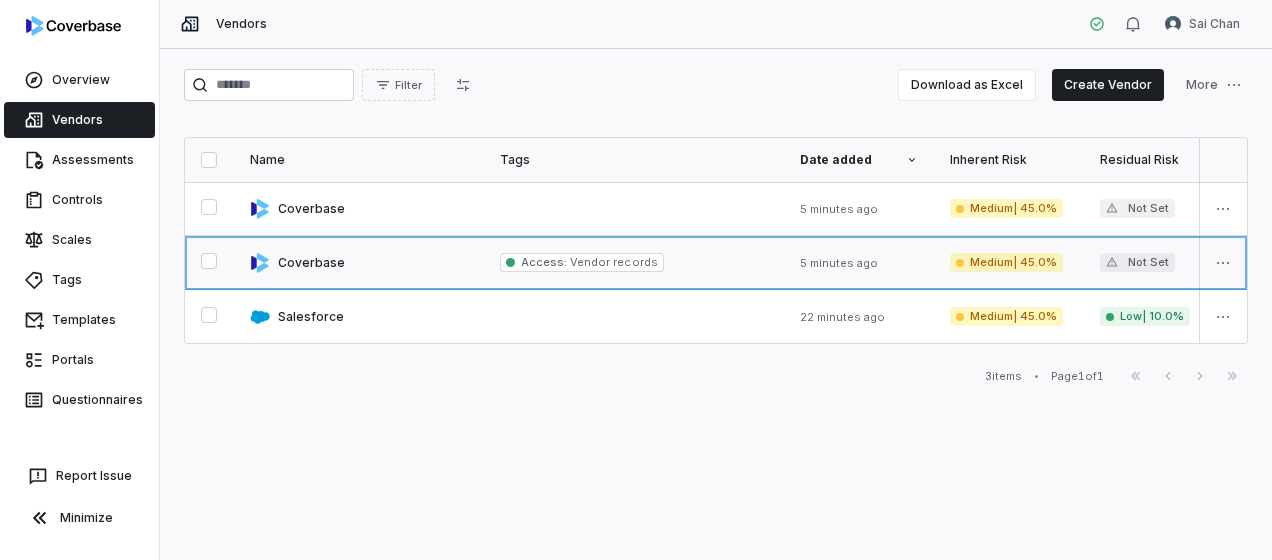 click at bounding box center (359, 262) 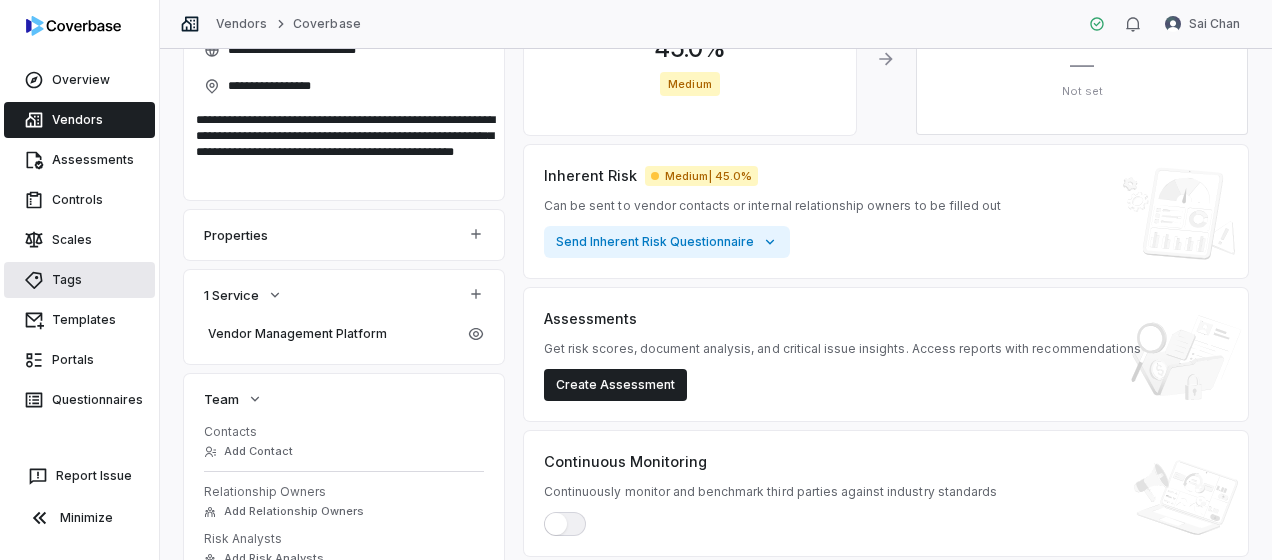 scroll, scrollTop: 200, scrollLeft: 0, axis: vertical 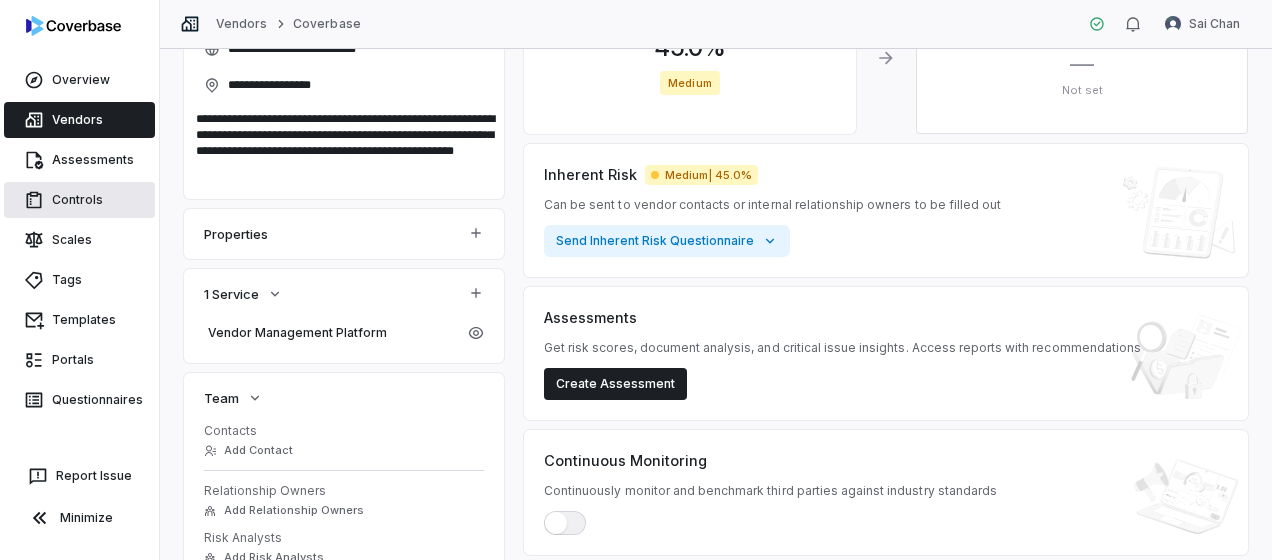 click on "Controls" at bounding box center [79, 200] 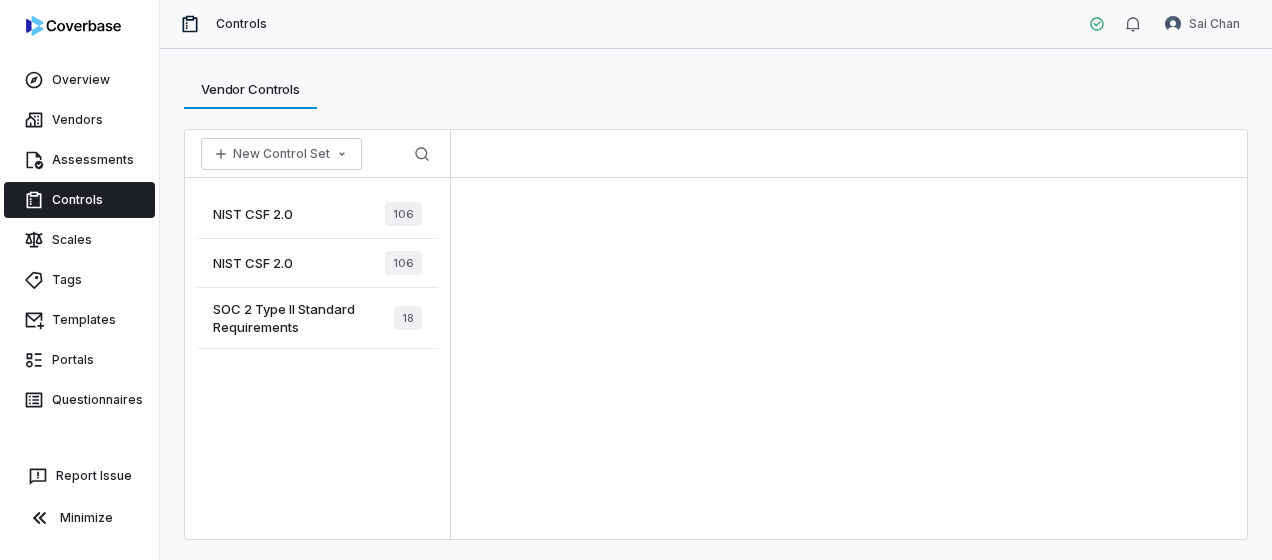 click on "SOC 2 Type II Standard Requirements" at bounding box center (303, 318) 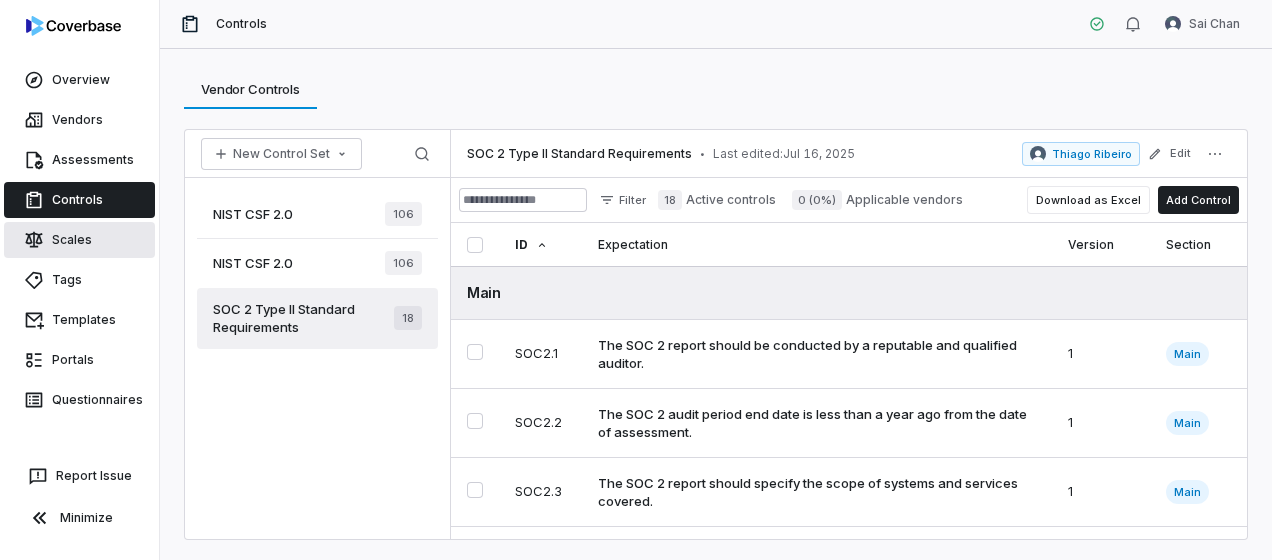 click on "Scales" at bounding box center (79, 240) 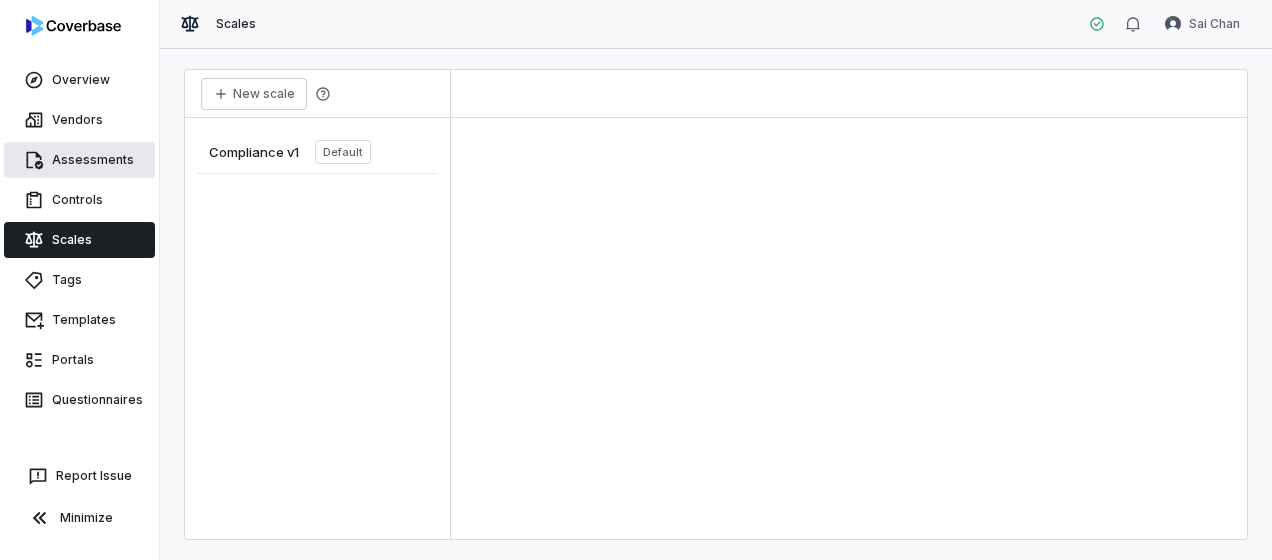 click on "Assessments" at bounding box center [79, 160] 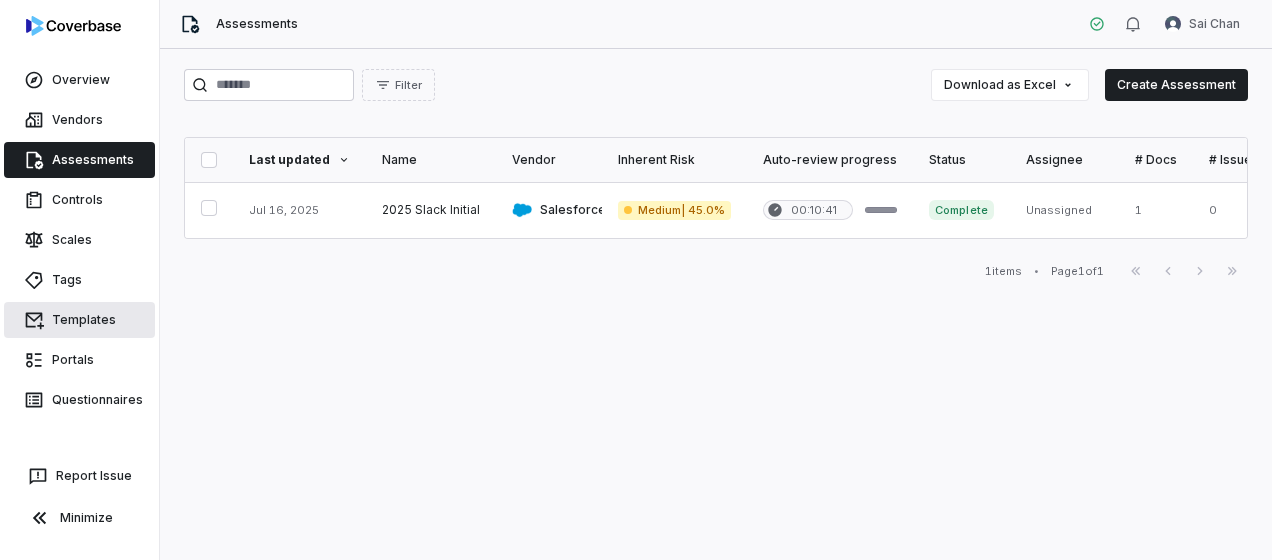 click on "Templates" at bounding box center (79, 320) 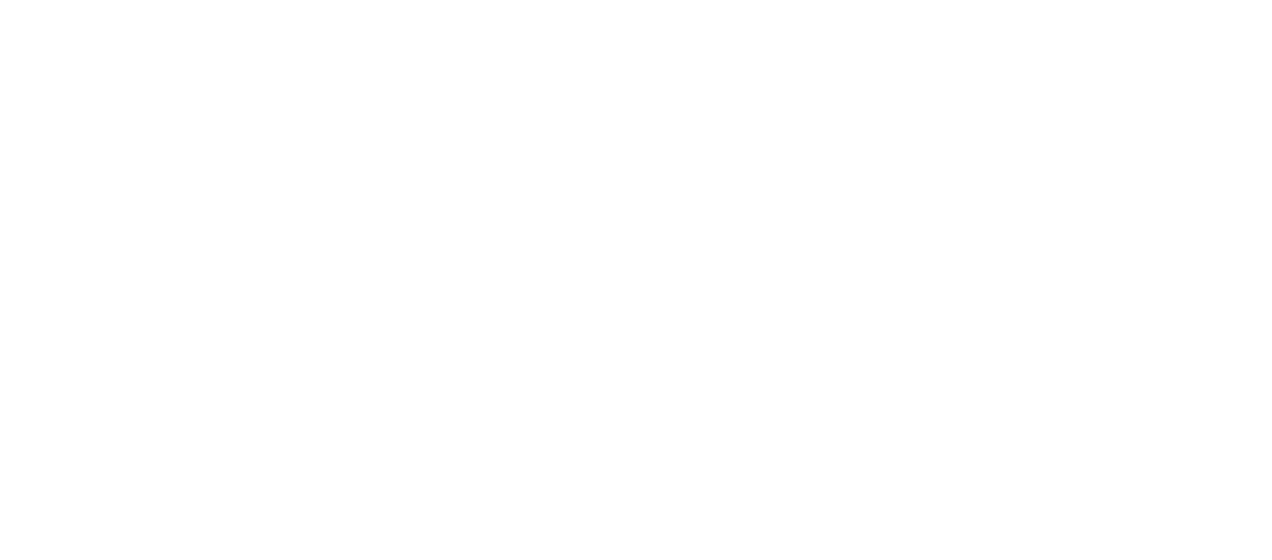 scroll, scrollTop: 0, scrollLeft: 0, axis: both 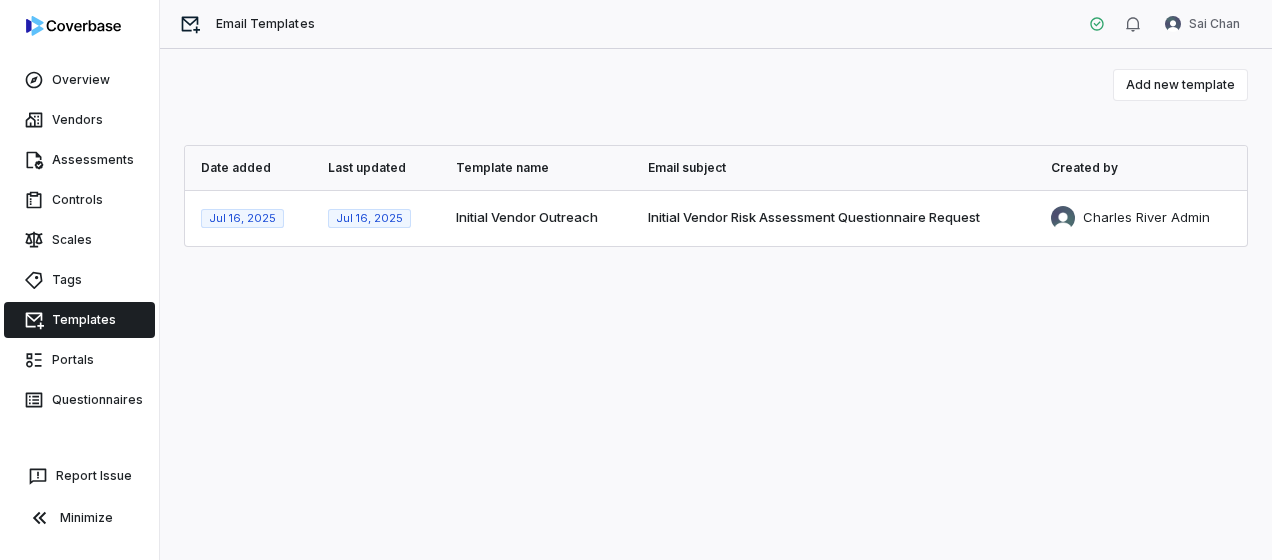 click on "Initial Vendor Risk Assessment Questionnaire Request" at bounding box center [814, 217] 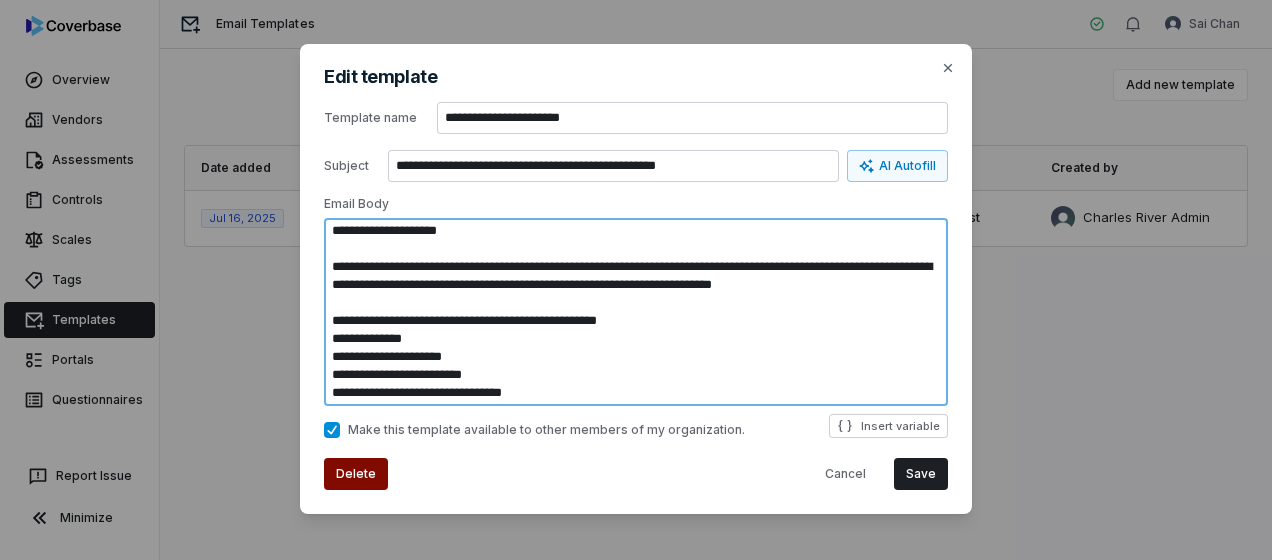 click on "**********" at bounding box center (636, 312) 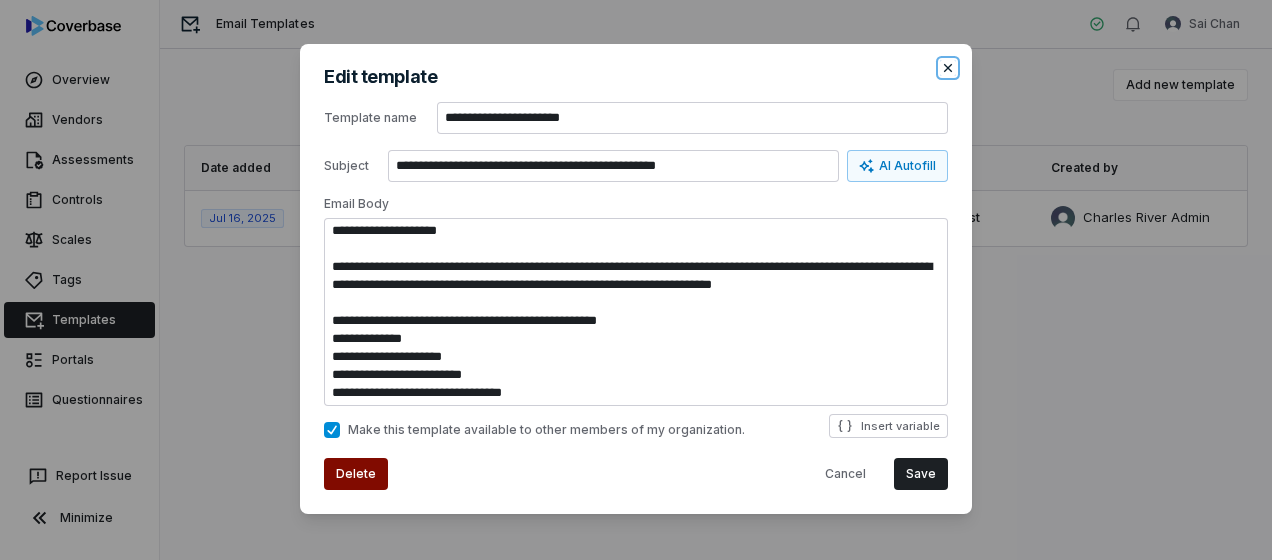 click 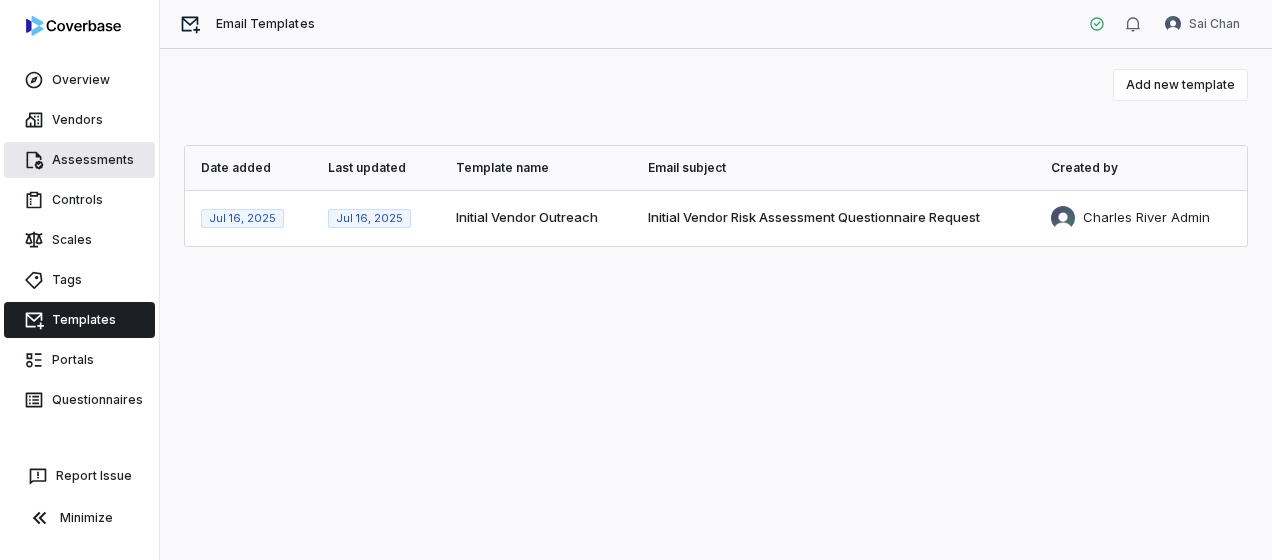 click on "Assessments" at bounding box center (79, 160) 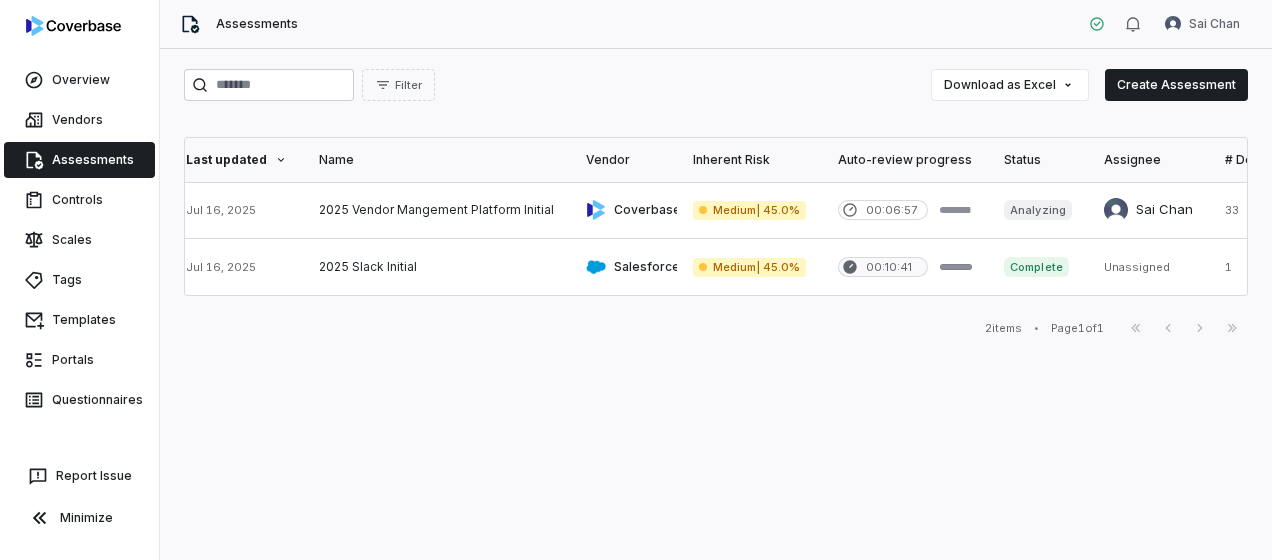 scroll, scrollTop: 0, scrollLeft: 0, axis: both 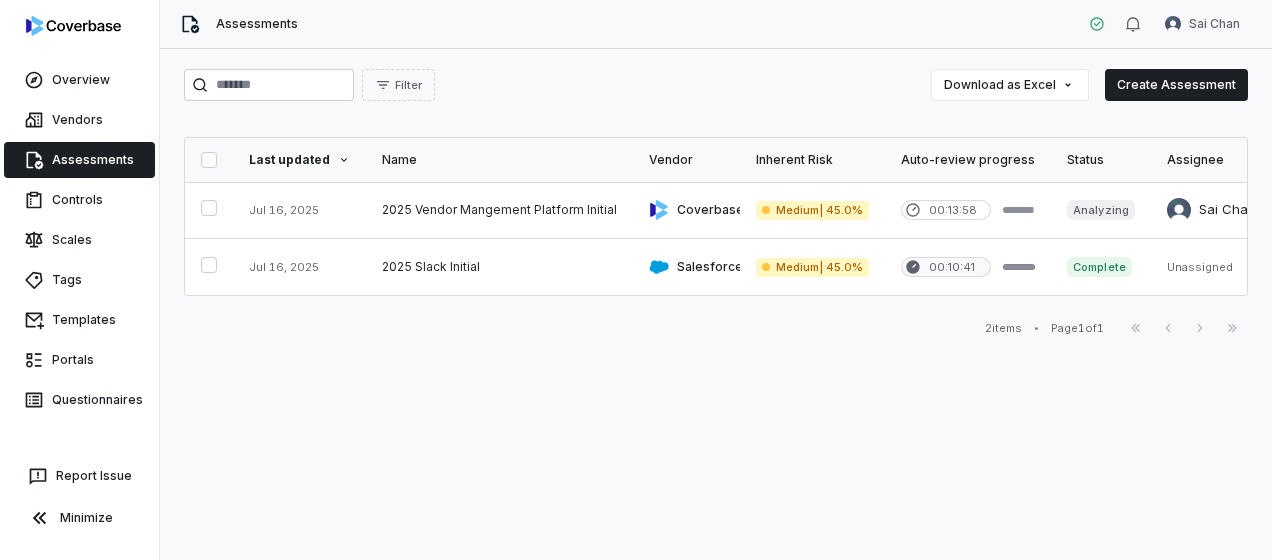 click on "Filter Download as Excel Create Assessment" at bounding box center [716, 85] 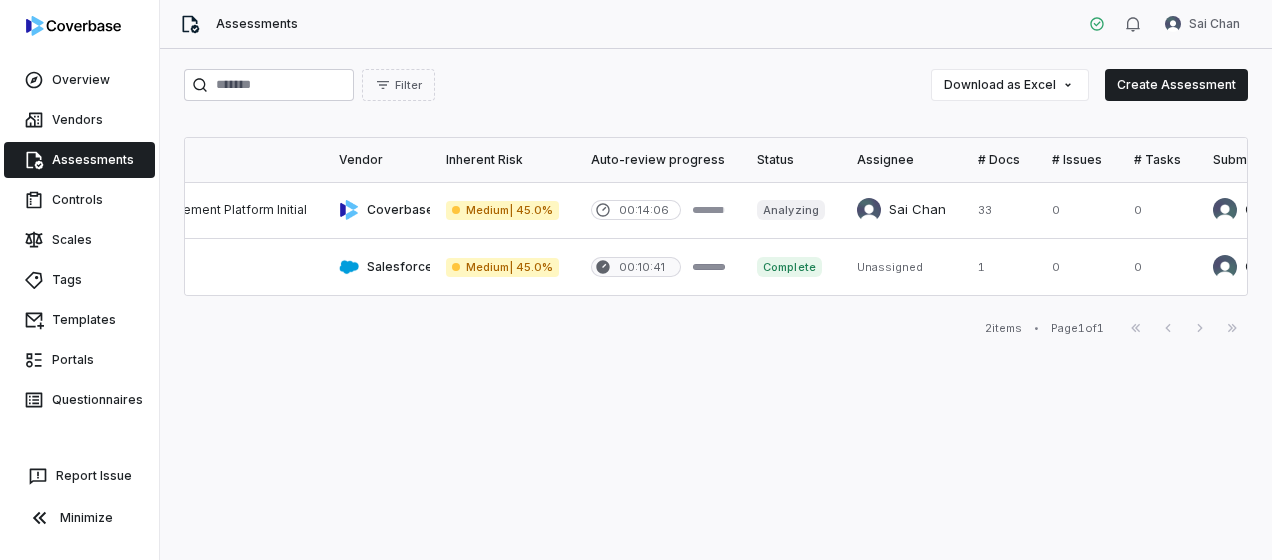scroll, scrollTop: 0, scrollLeft: 0, axis: both 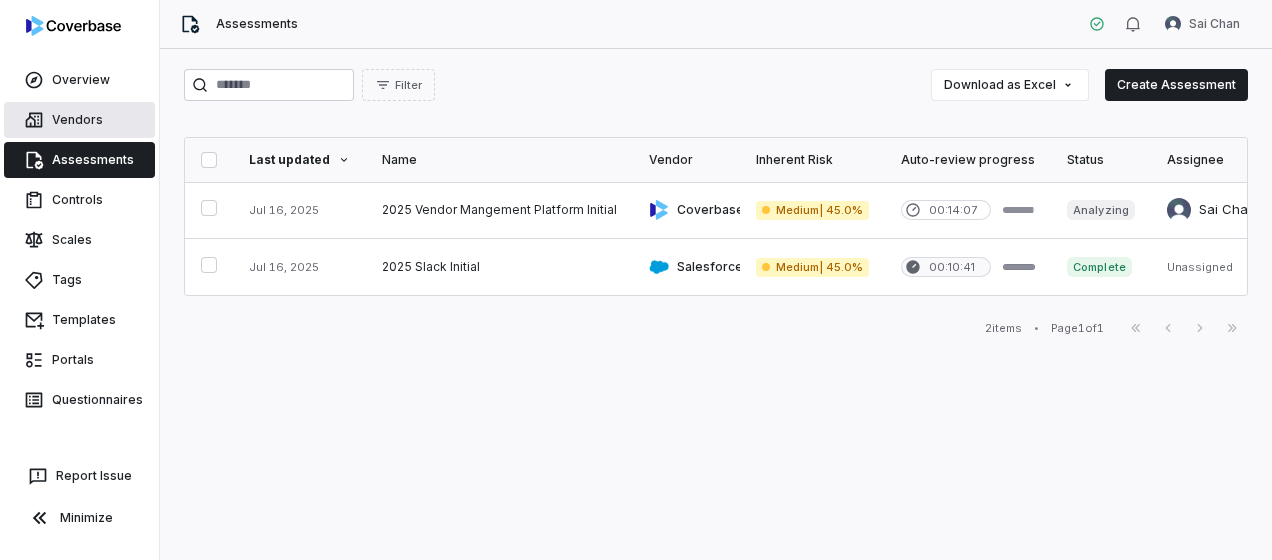 click on "Vendors" at bounding box center (79, 120) 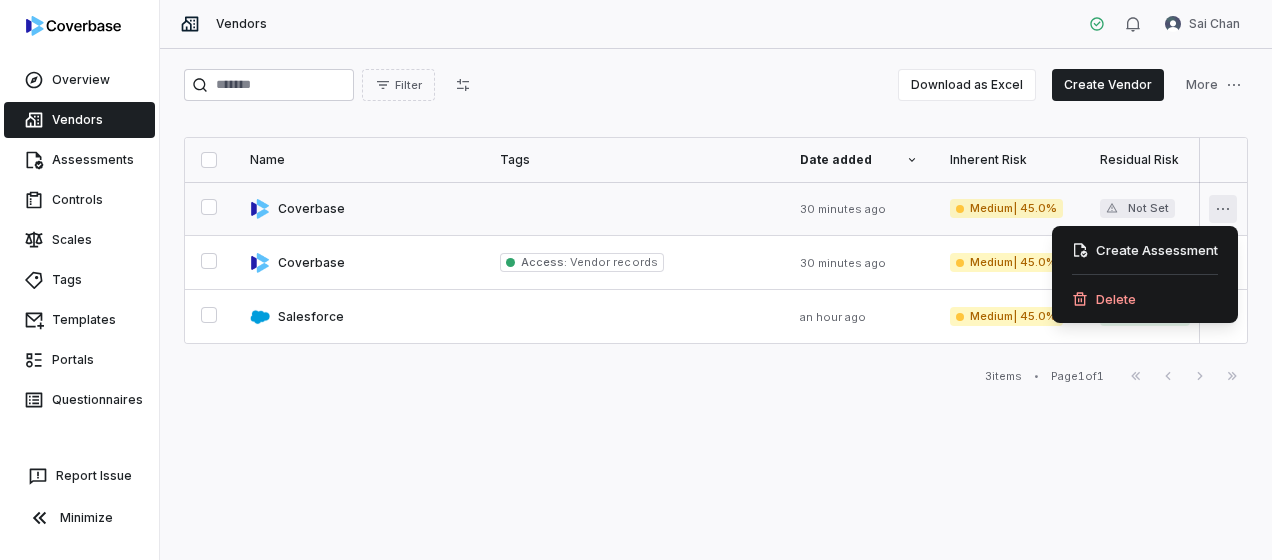 click on "Overview Vendors Assessments Controls Scales Tags Templates Portals Questionnaires Report Issue Minimize Vendors [NAME] Filter Download as Excel Create Vendor More Name Tags Date added Inherent Risk Residual Risk Status Last assessed Services Risk Analysts Relationship Owners Watchers Coverbase 30 minutes ago Medium  | 45.0% Not Set Onboarding Jul 16, 2025 Vendor Mangement Platform None [FIRST] [LAST] None   Coverbase Access :   Vendor records 30 minutes ago Medium  | 45.0% Not Set Created - Vendor Management Platform None None None   Salesforce an hour ago Medium  | 45.0% Low  | 10.0% Active Jul 16, 2025 Slack None None None   3  items • Page  1  of  1 First Page Previous Next Last Page
Create Assessment Delete" at bounding box center [636, 280] 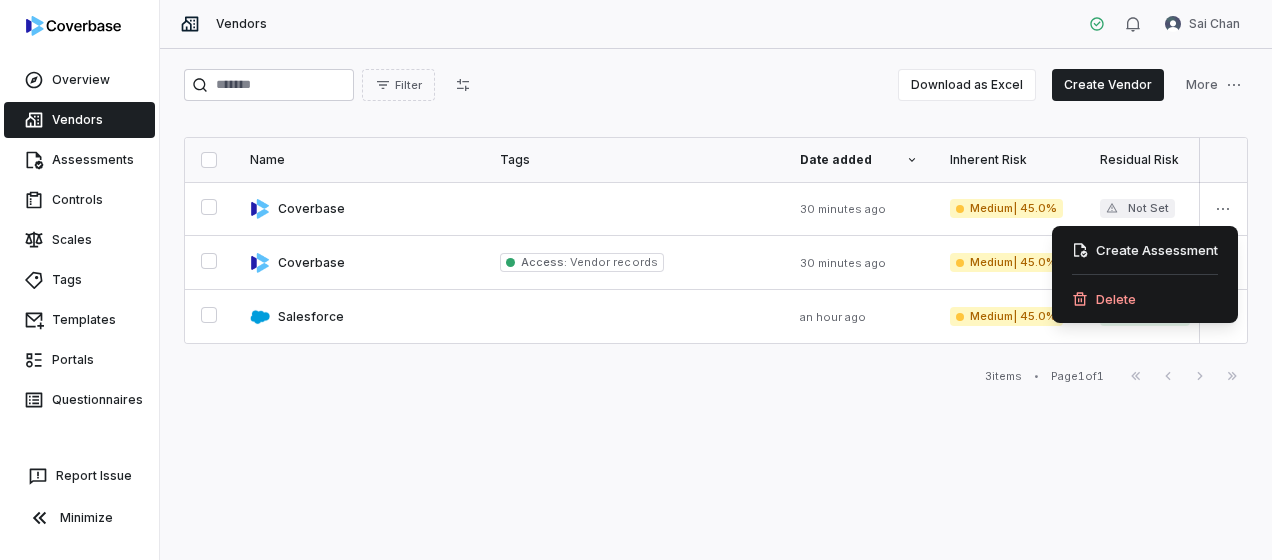 click on "Overview Vendors Assessments Controls Scales Tags Templates Portals Questionnaires Report Issue Minimize Vendors [NAME] Filter Download as Excel Create Vendor More Name Tags Date added Inherent Risk Residual Risk Status Last assessed Services Risk Analysts Relationship Owners Watchers Coverbase 30 minutes ago Medium  | 45.0% Not Set Onboarding Jul 16, 2025 Vendor Mangement Platform None [FIRST] [LAST] None   Coverbase Access :   Vendor records 30 minutes ago Medium  | 45.0% Not Set Created - Vendor Management Platform None None None   Salesforce an hour ago Medium  | 45.0% Low  | 10.0% Active Jul 16, 2025 Slack None None None   3  items • Page  1  of  1 First Page Previous Next Last Page
Create Assessment Delete" at bounding box center (636, 280) 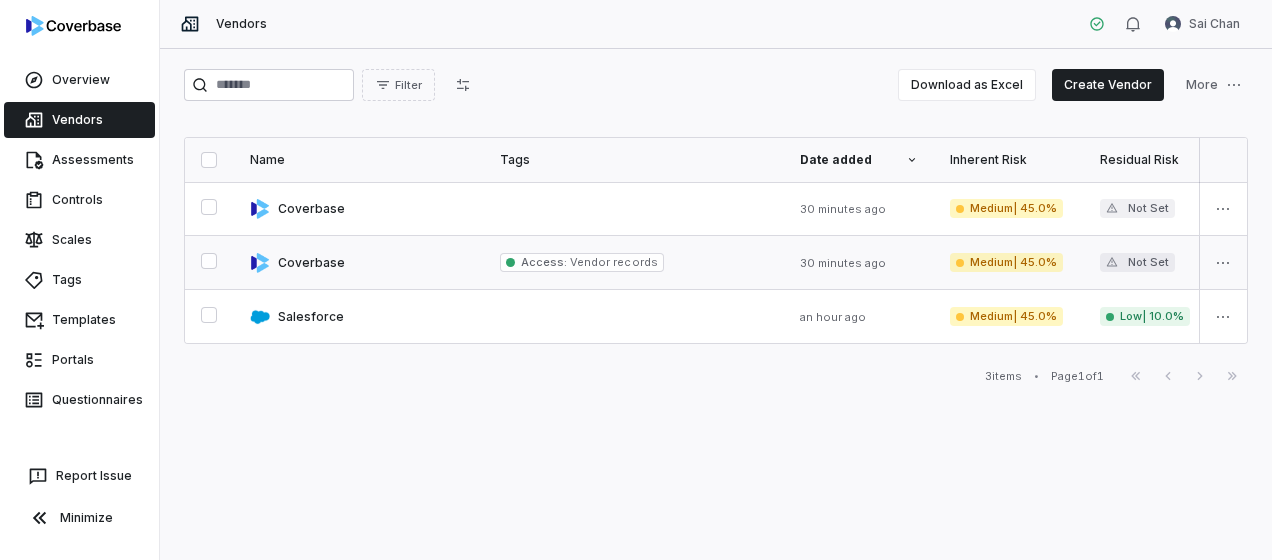 click at bounding box center (359, 262) 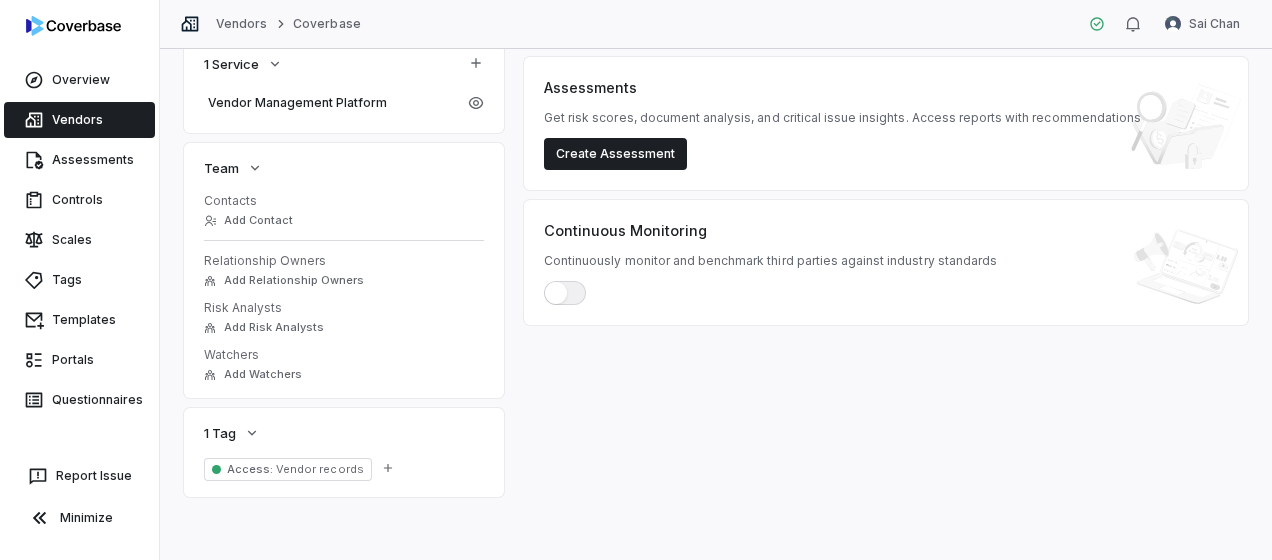 scroll, scrollTop: 0, scrollLeft: 0, axis: both 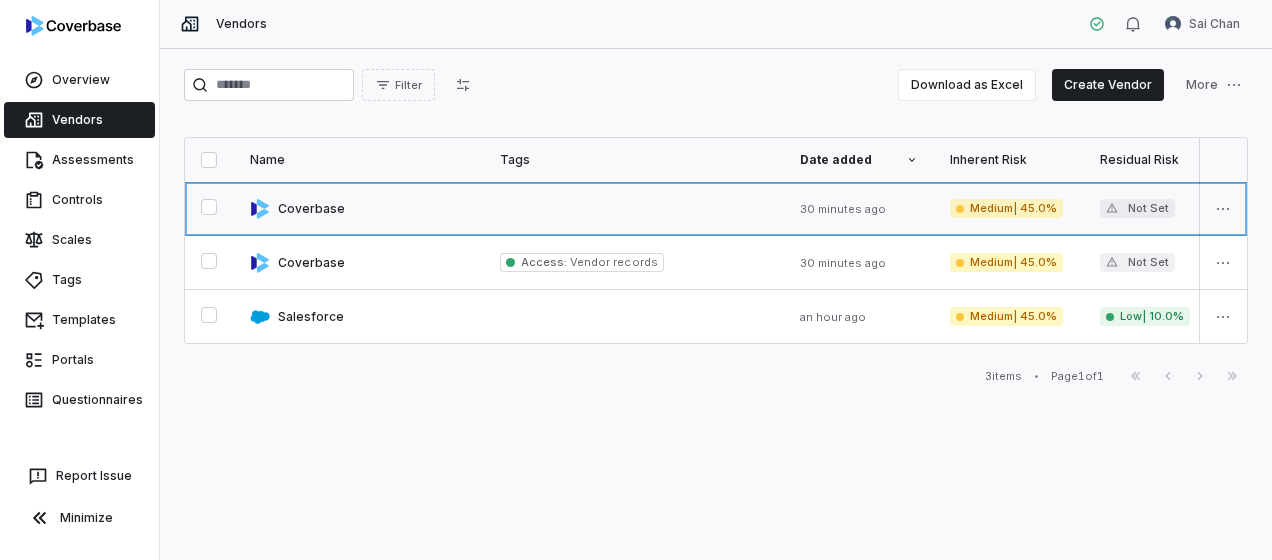 click at bounding box center [359, 208] 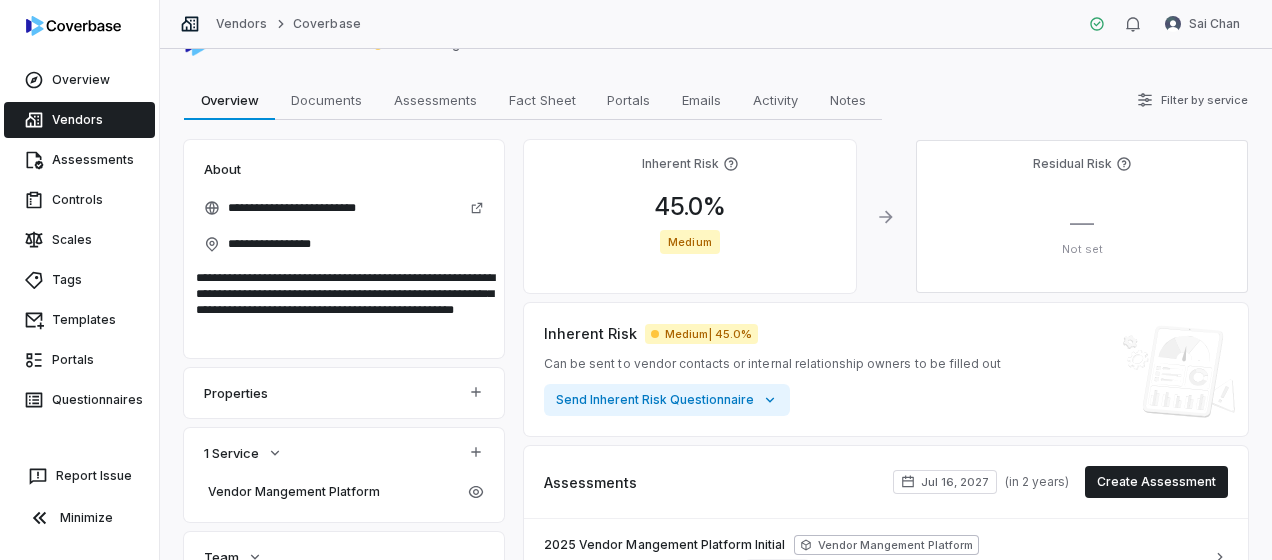 scroll, scrollTop: 0, scrollLeft: 0, axis: both 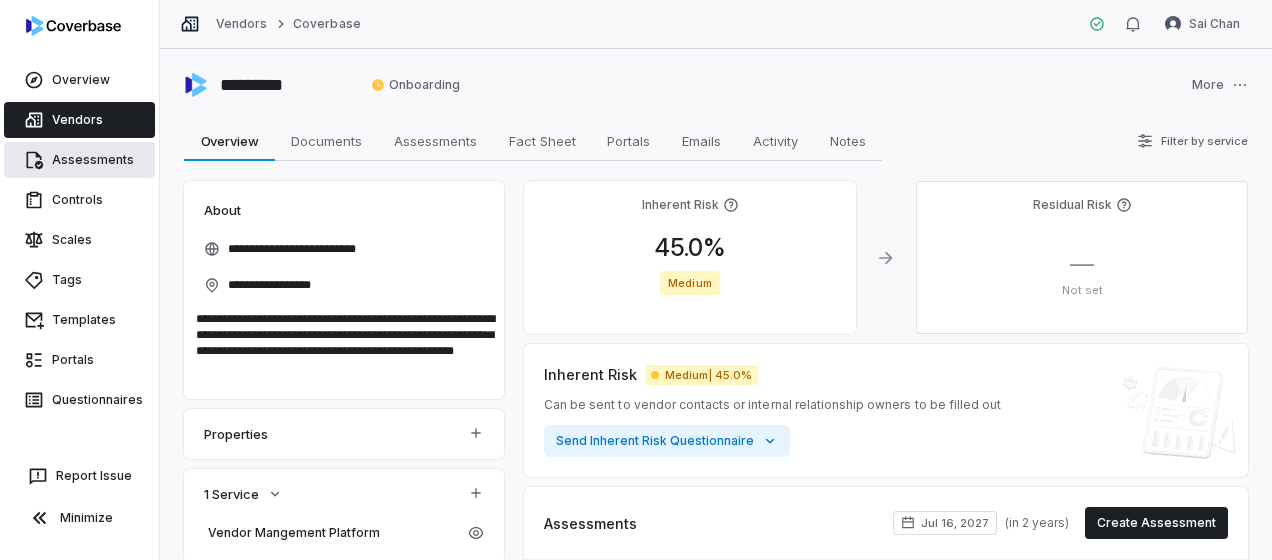 click on "Assessments" at bounding box center [79, 160] 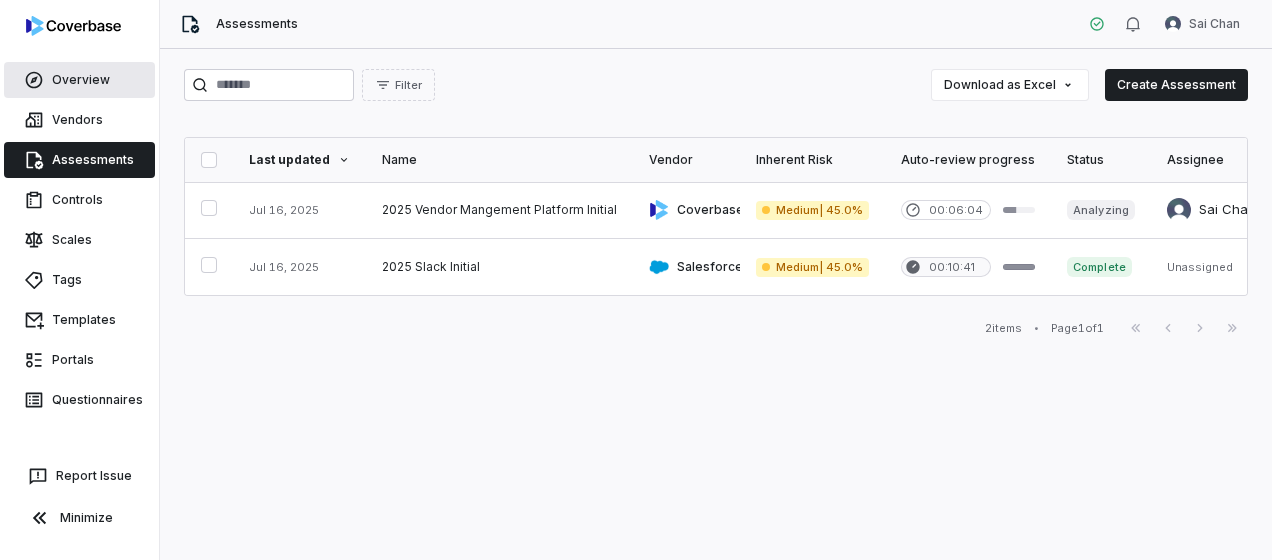 click on "Overview" at bounding box center [79, 80] 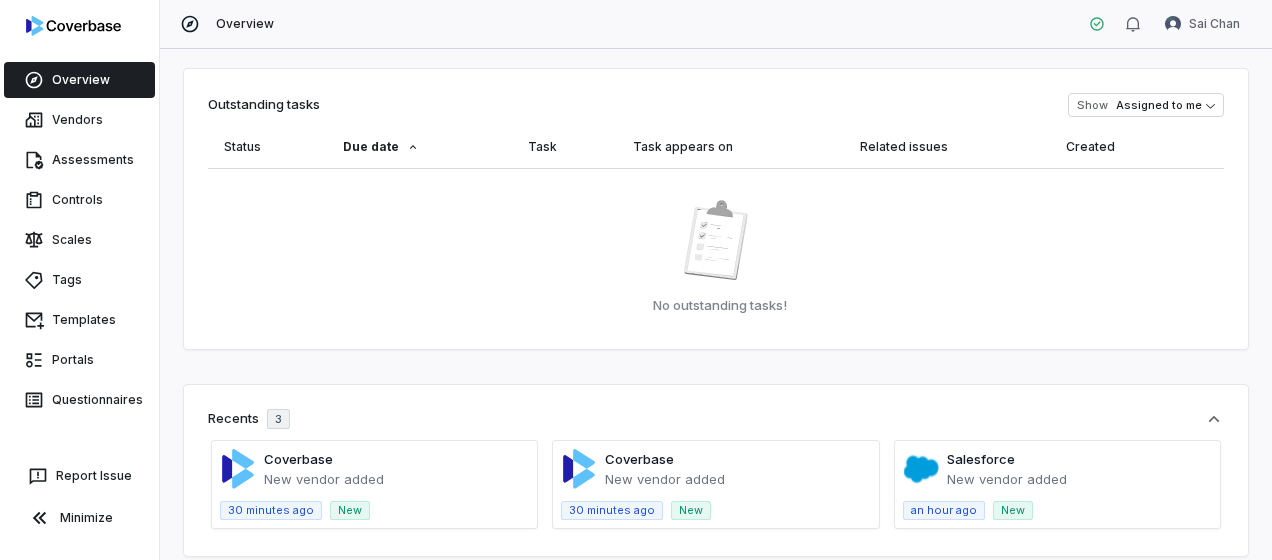 scroll, scrollTop: 5, scrollLeft: 0, axis: vertical 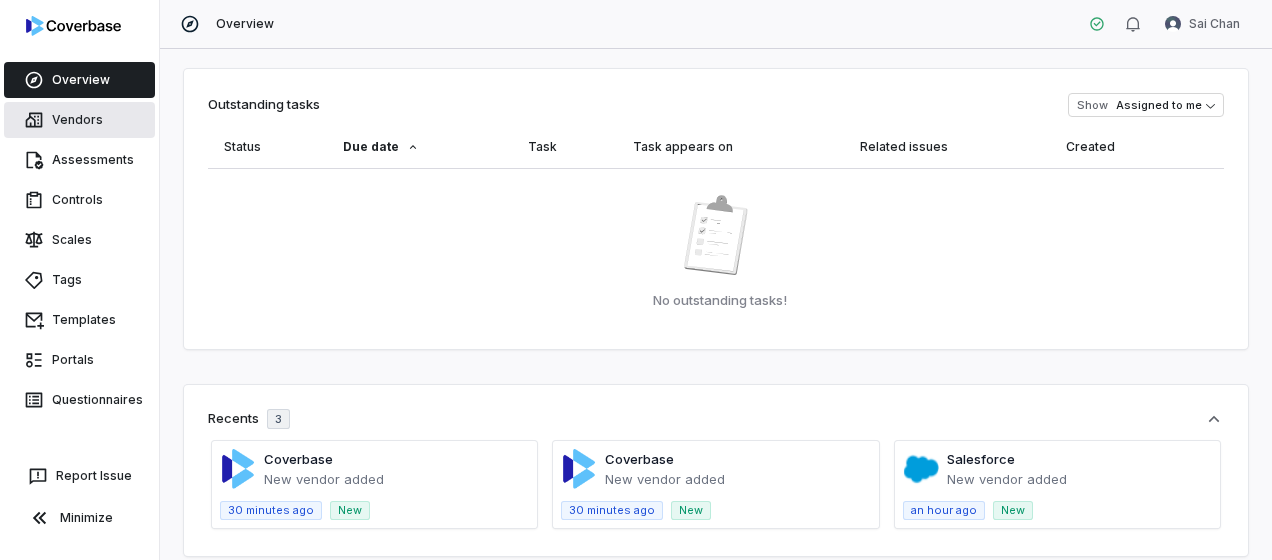 click on "Vendors" at bounding box center (79, 120) 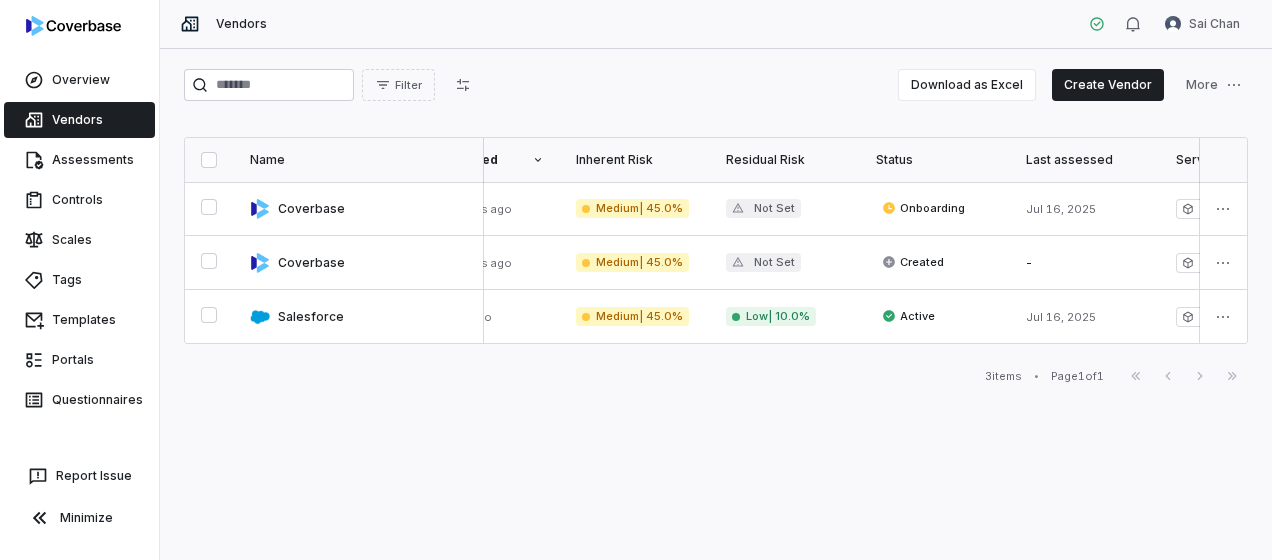 scroll, scrollTop: 0, scrollLeft: 0, axis: both 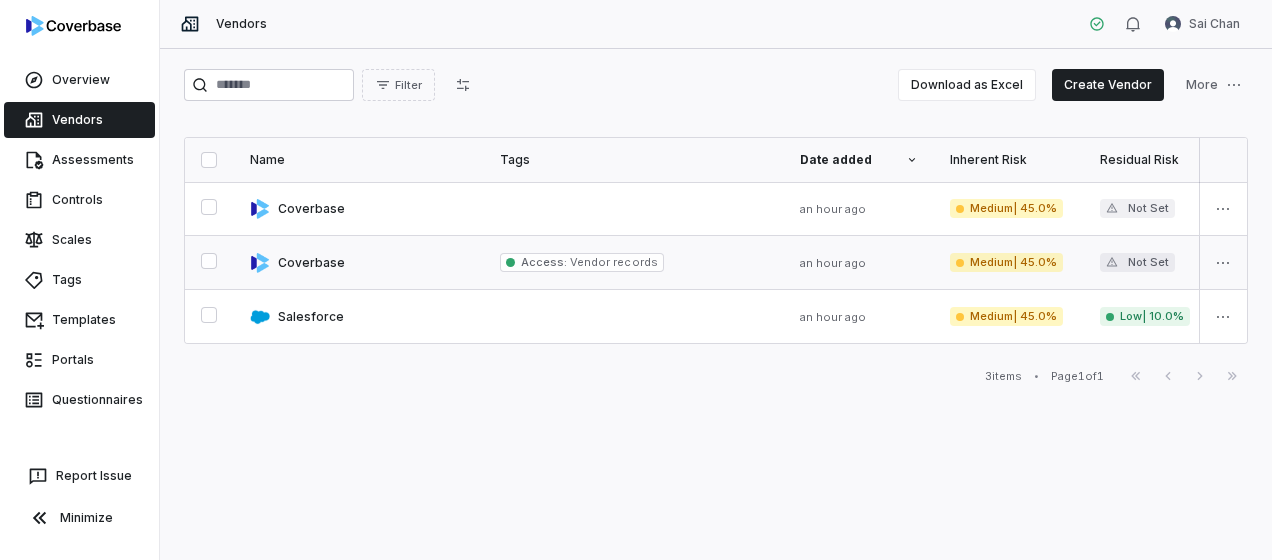 click at bounding box center (359, 262) 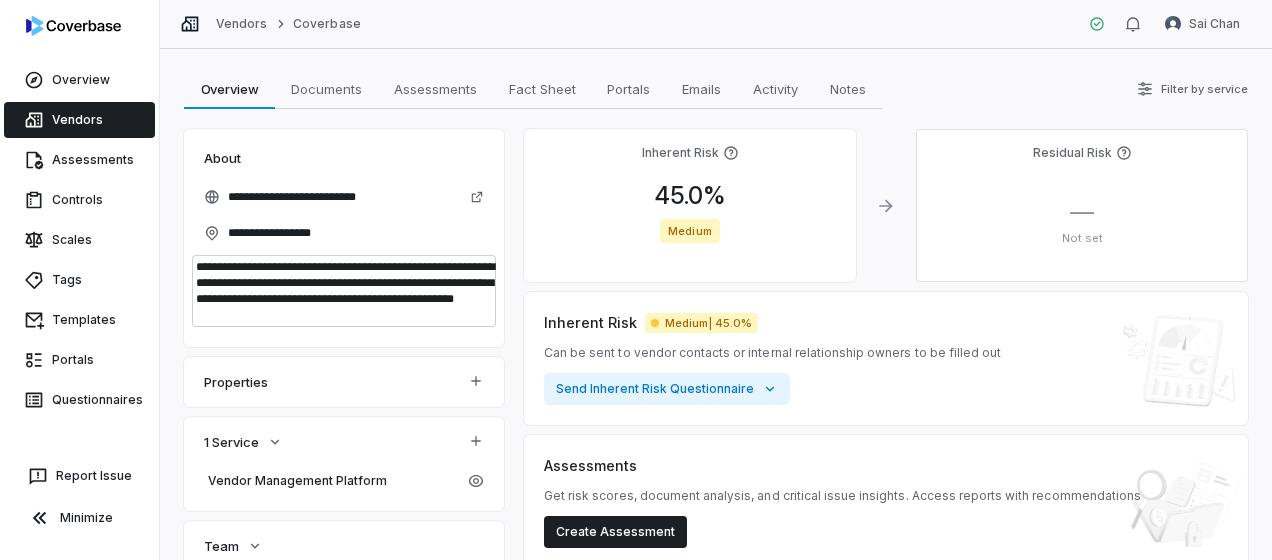 scroll, scrollTop: 0, scrollLeft: 0, axis: both 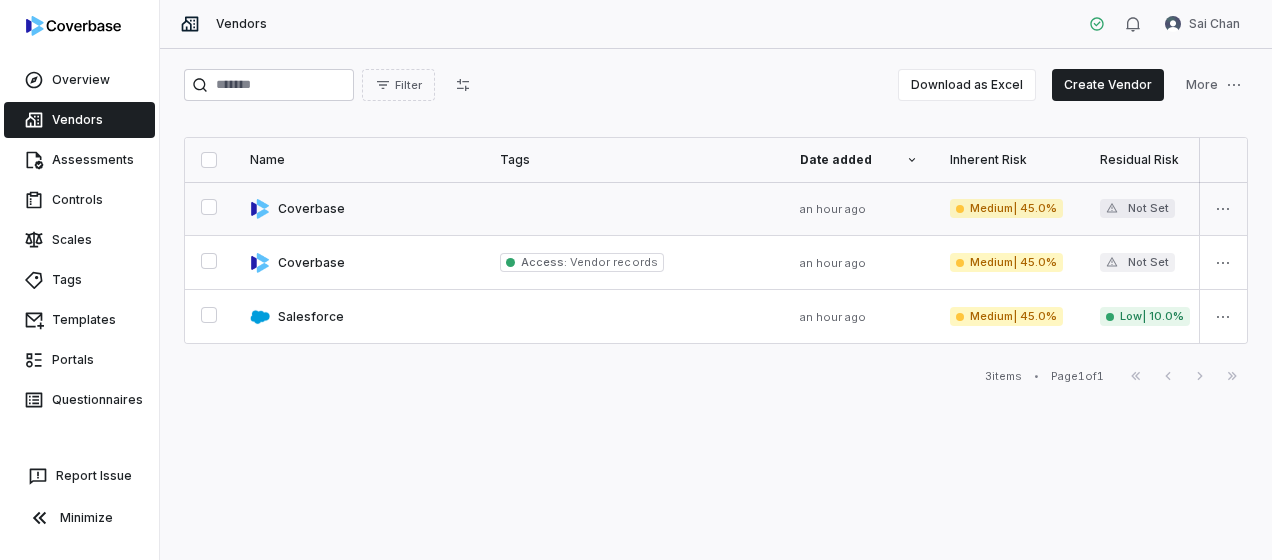 click at bounding box center (634, 208) 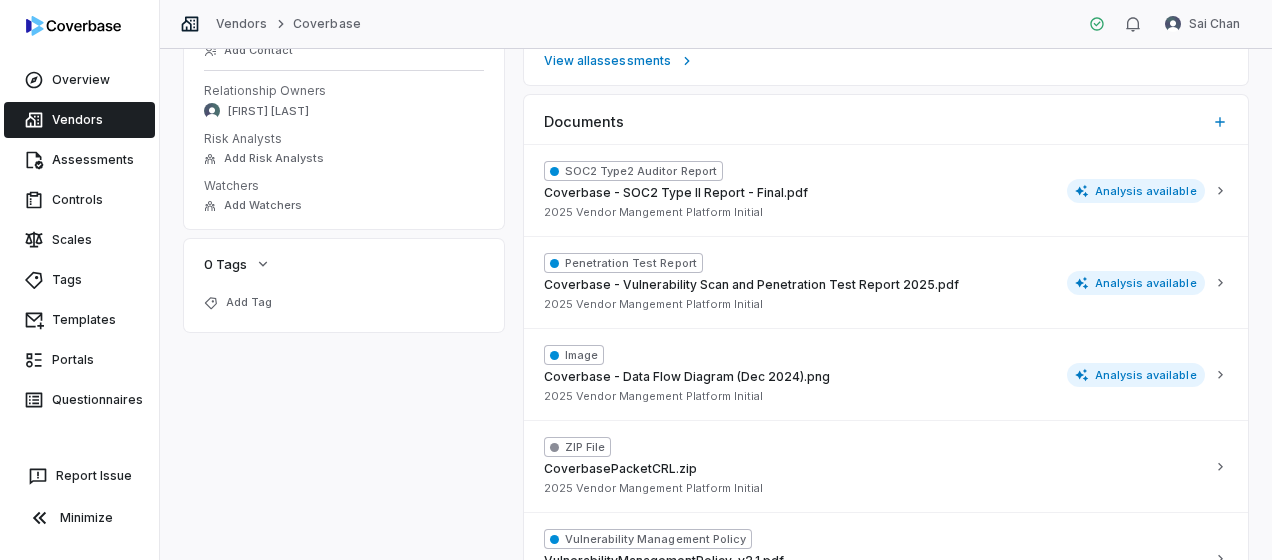 scroll, scrollTop: 0, scrollLeft: 0, axis: both 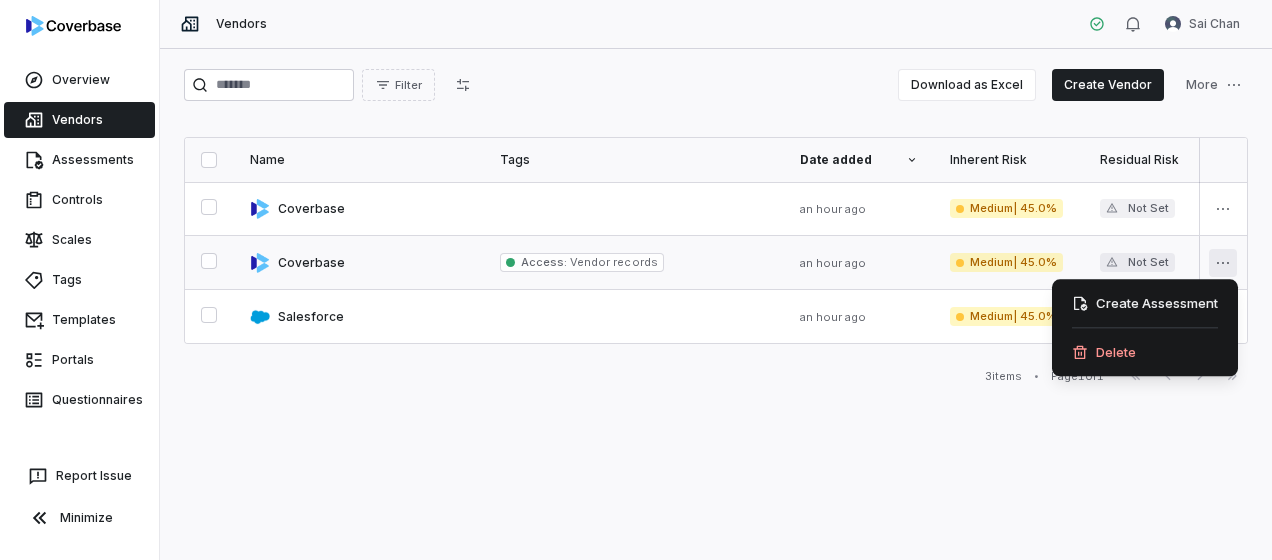 click on "Overview Vendors Assessments Controls Scales Tags Templates Portals Questionnaires Report Issue Minimize Vendors [NAME] Filter Download as Excel Create Vendor More Name Tags Date added Inherent Risk Residual Risk Status Last assessed Services Risk Analysts Relationship Owners Watchers Coverbase an hour ago Medium  | 45.0% Not Set Onboarding Jul 16, 2025 Vendor Mangement Platform None [FIRST] [LAST] None   Coverbase Access :   Vendor records an hour ago Medium  | 45.0% Not Set Created - Vendor Management Platform None None None   Salesforce an hour ago Medium  | 45.0% Low  | 10.0% Active Jul 16, 2025 Slack None None None   3  items • Page  1  of  1 First Page Previous Next Last Page
*  Create Assessment Delete" at bounding box center (636, 280) 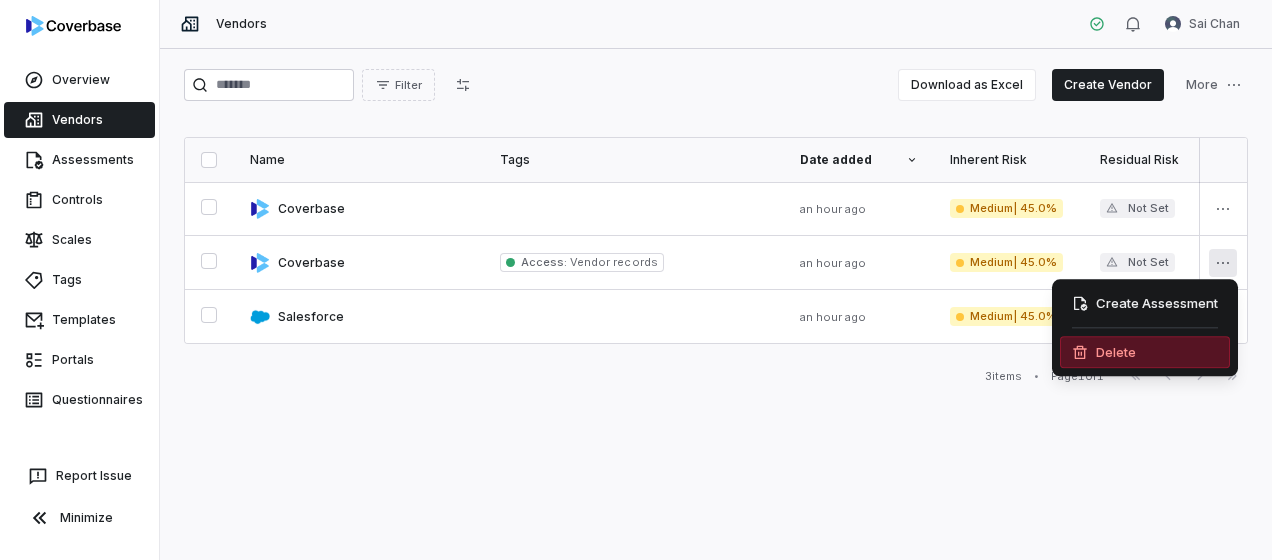 click on "Delete" at bounding box center (1145, 352) 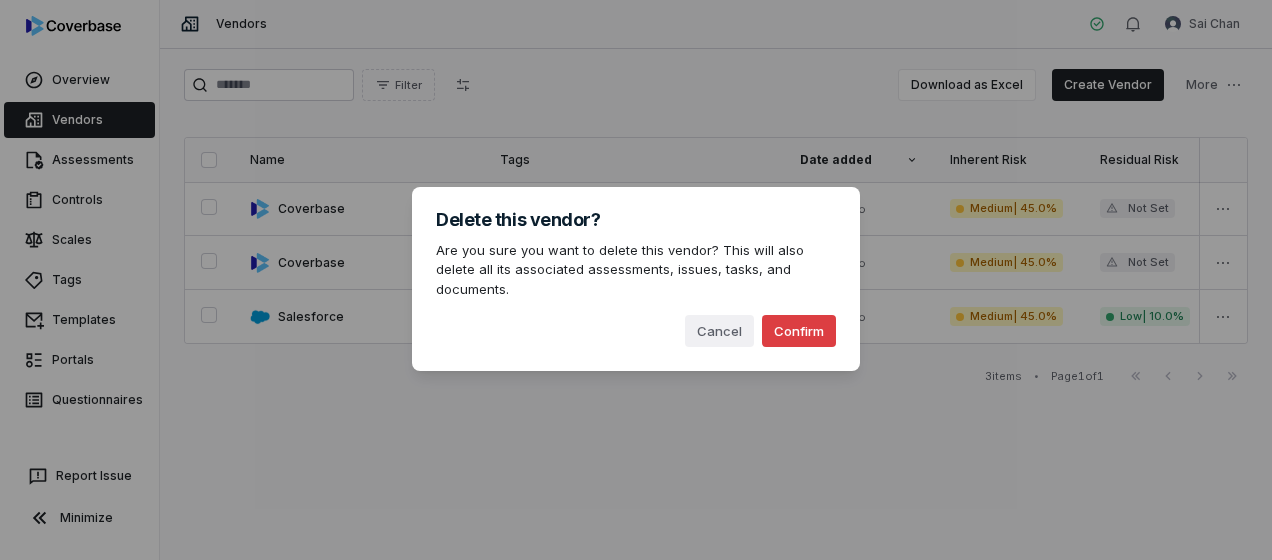 click on "Confirm" at bounding box center (799, 331) 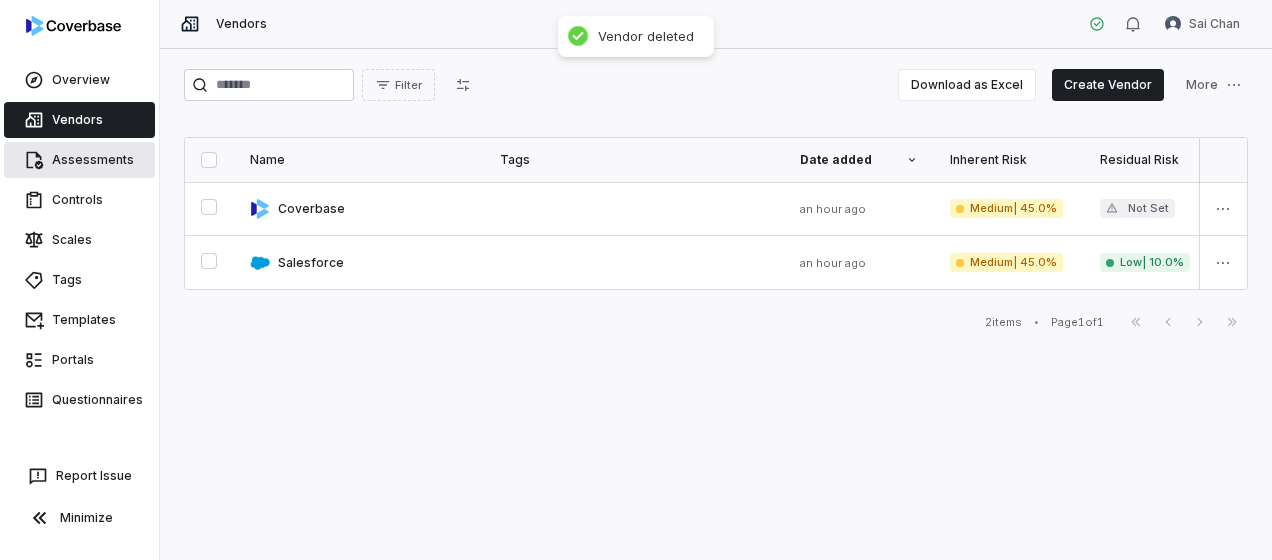 click on "Assessments" at bounding box center (79, 160) 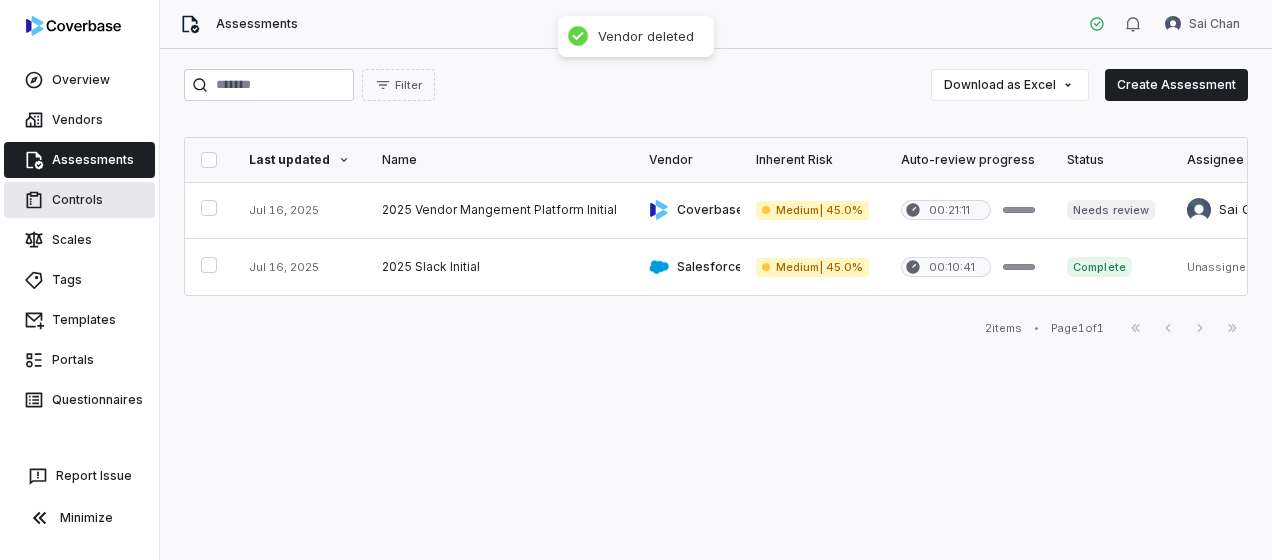 click on "Controls" at bounding box center [79, 200] 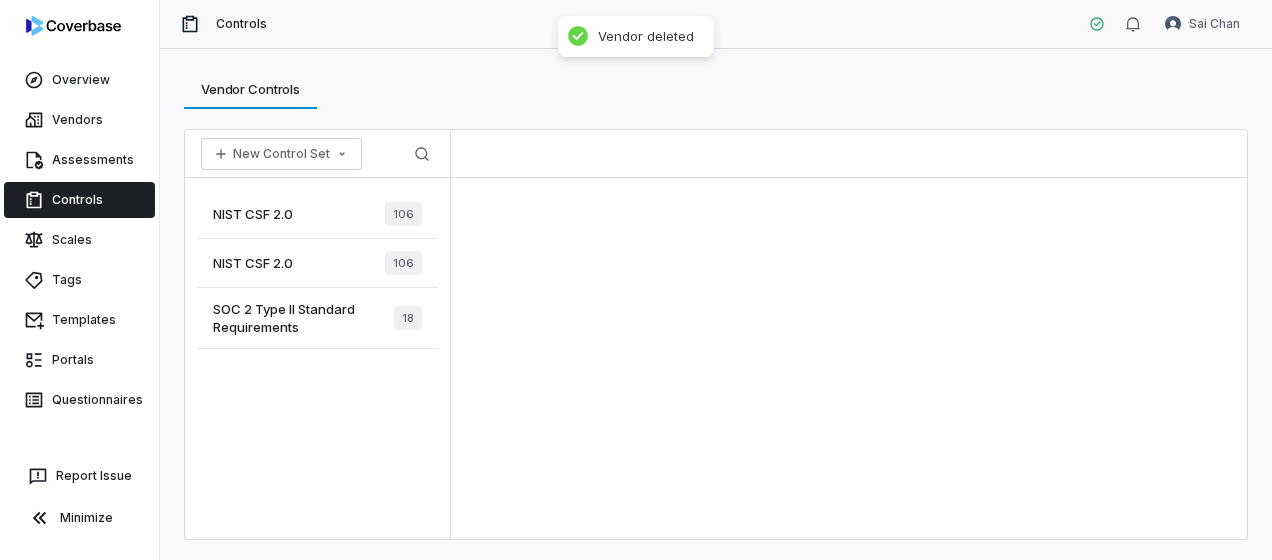 click on "NIST CSF 2.0 106" at bounding box center (317, 263) 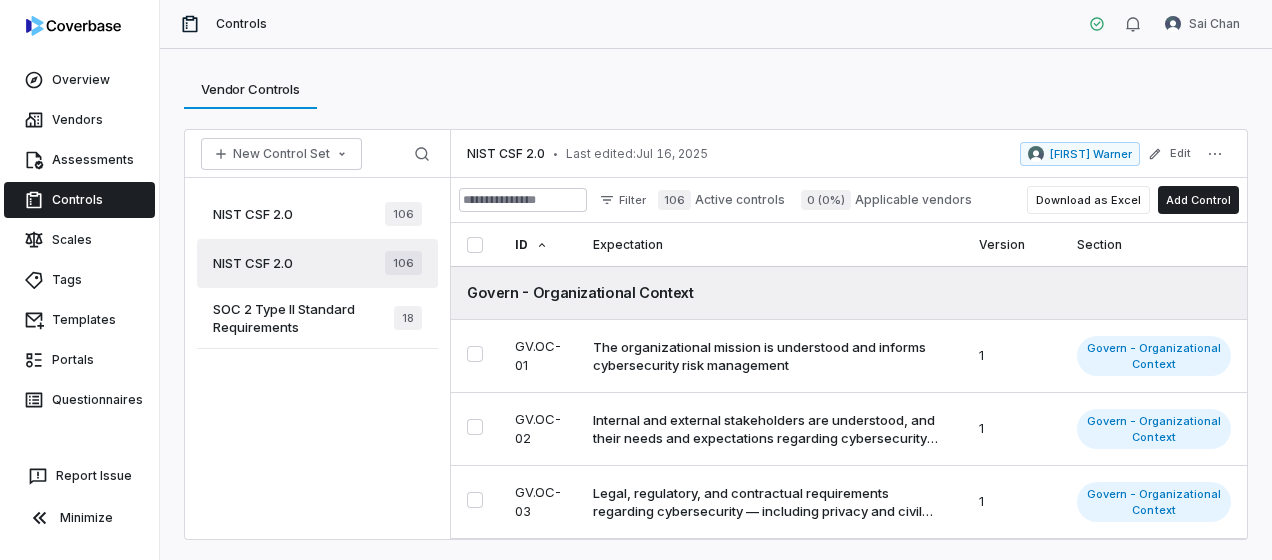 click on "NIST CSF 2.0 106" at bounding box center (317, 214) 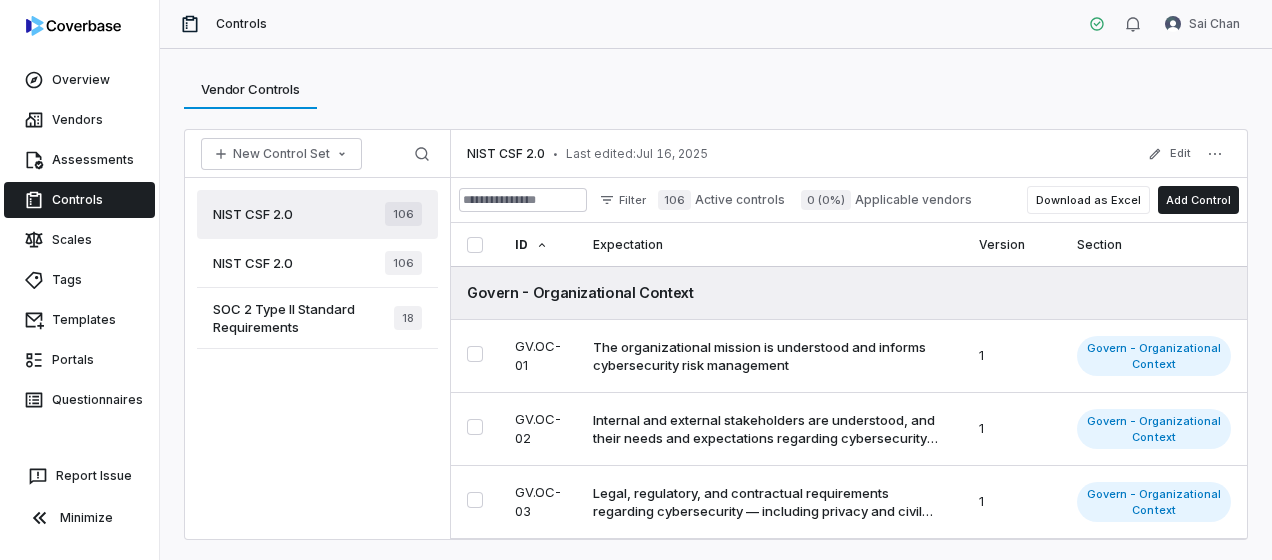 click on "NIST CSF 2.0 106" at bounding box center (317, 263) 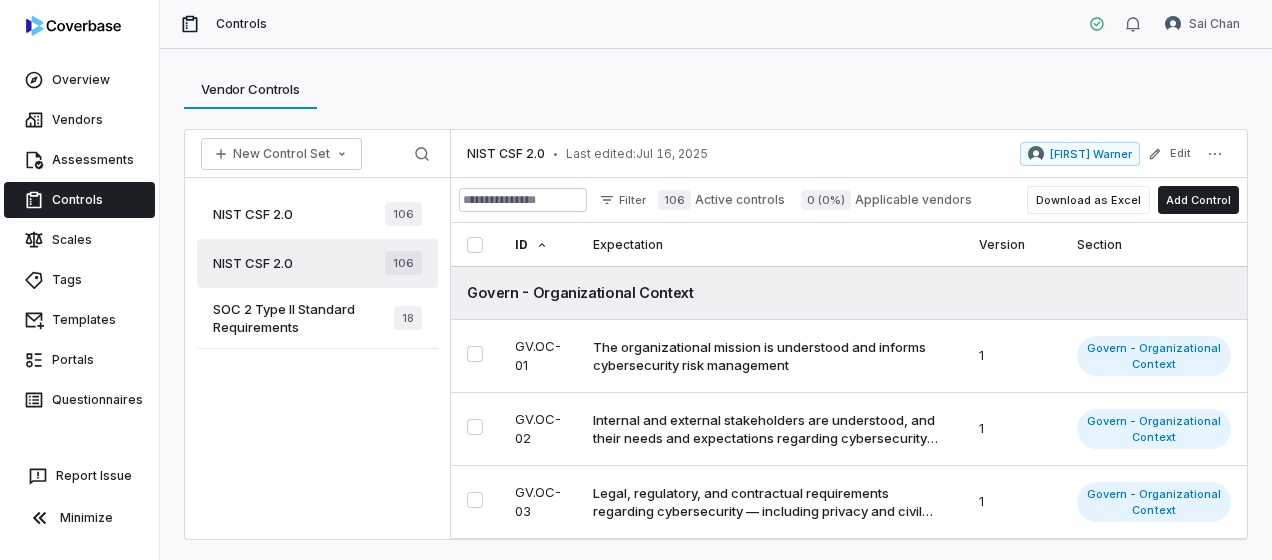 click on "NIST CSF 2.0 106" at bounding box center (317, 214) 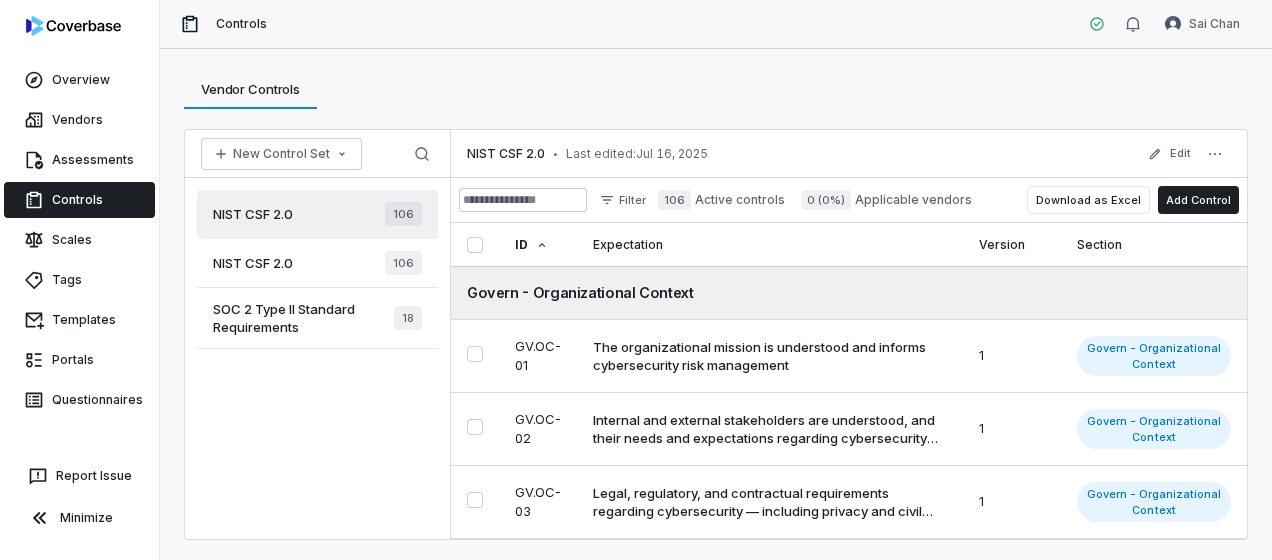 drag, startPoint x: 322, startPoint y: 204, endPoint x: 297, endPoint y: 202, distance: 25.079872 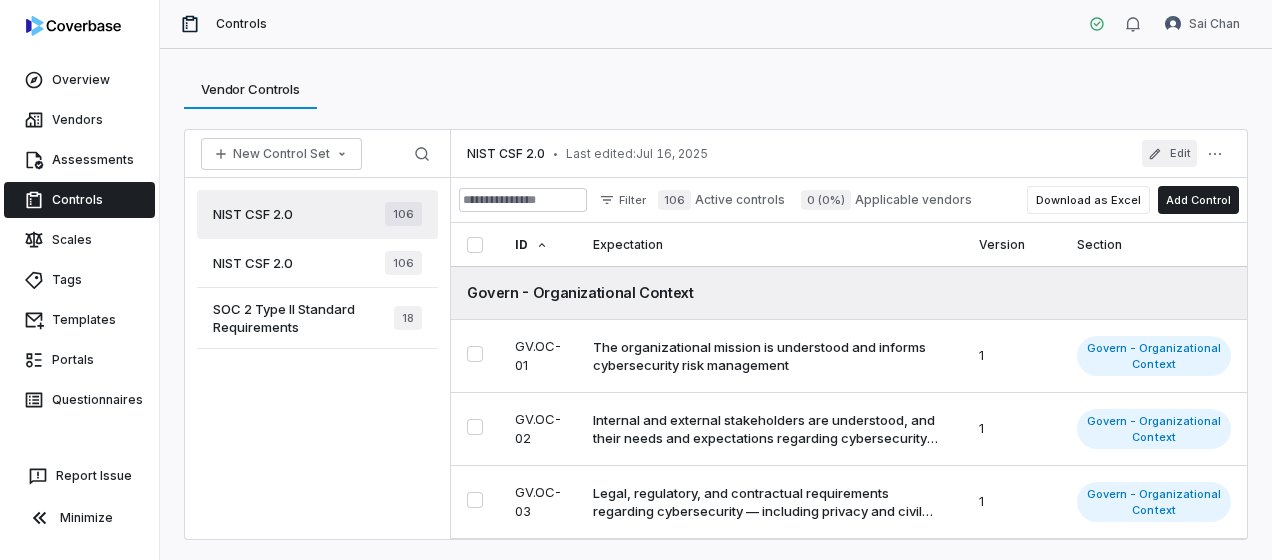click on "Edit" at bounding box center [1169, 153] 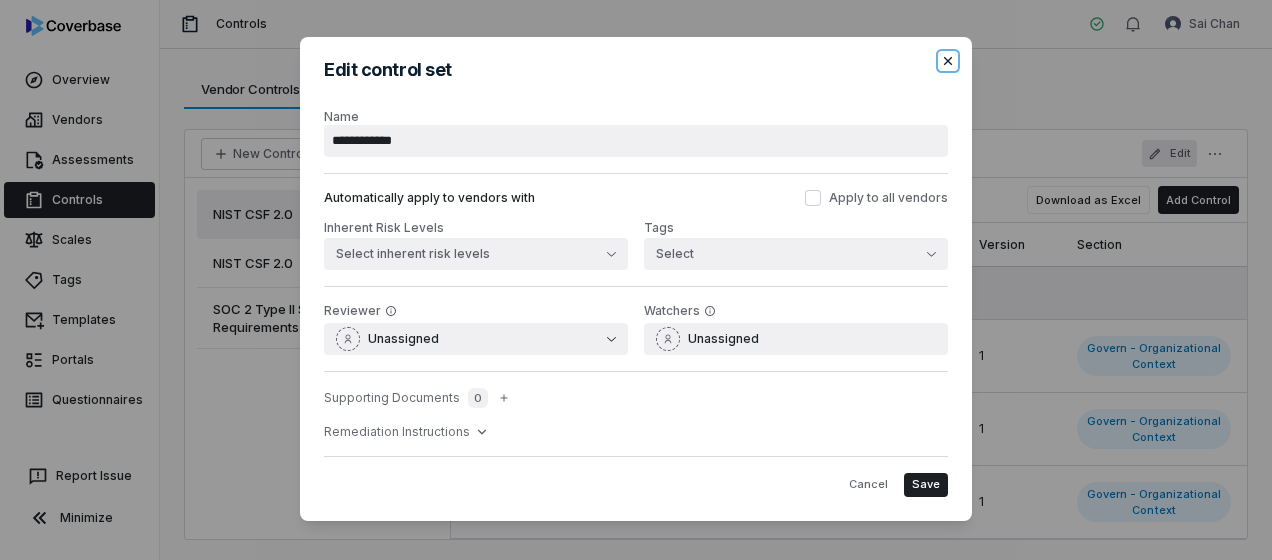 click 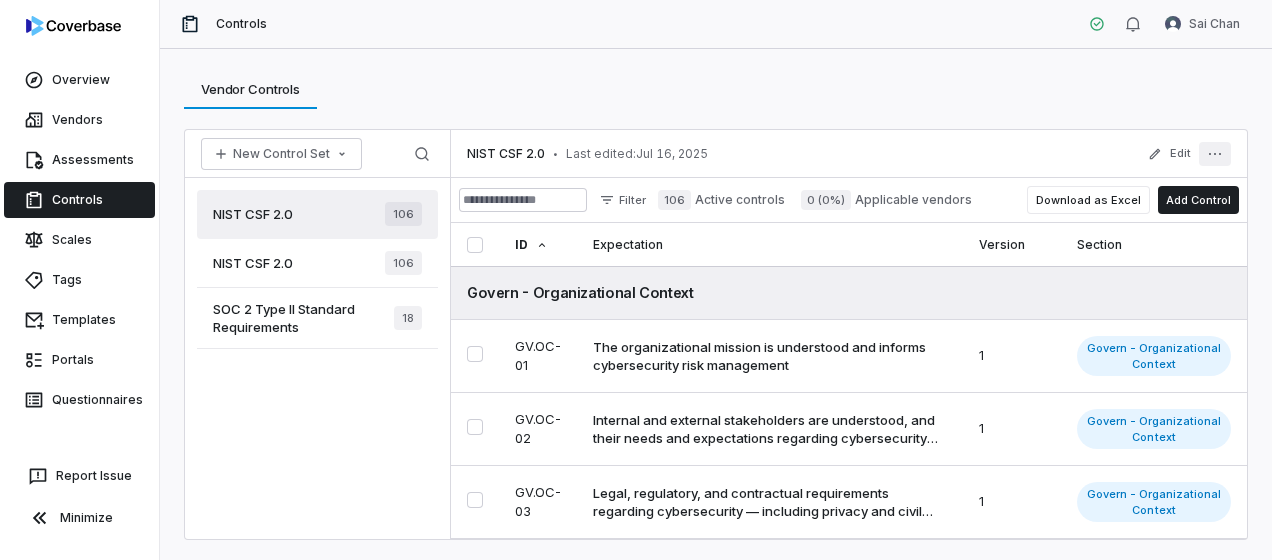 click 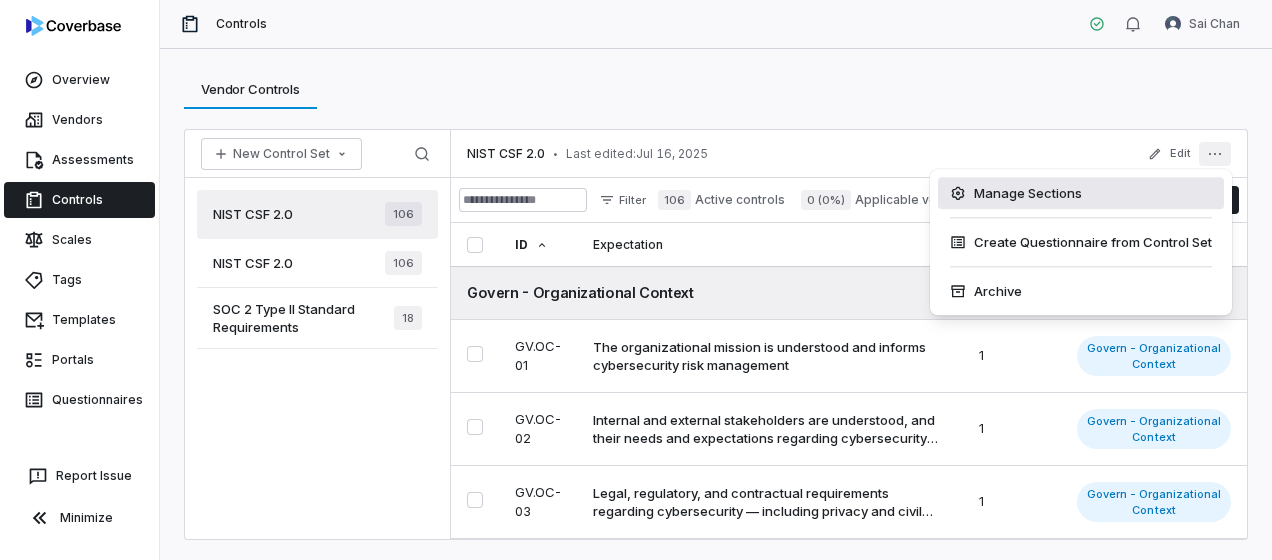 click on "Manage Sections" at bounding box center [1081, 193] 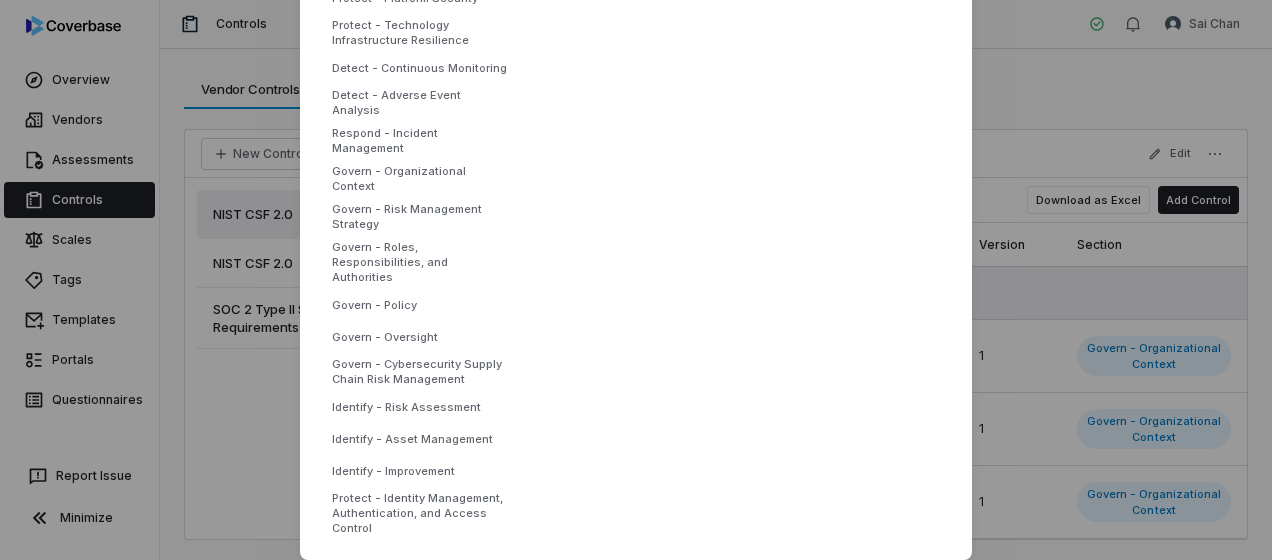 scroll, scrollTop: 0, scrollLeft: 0, axis: both 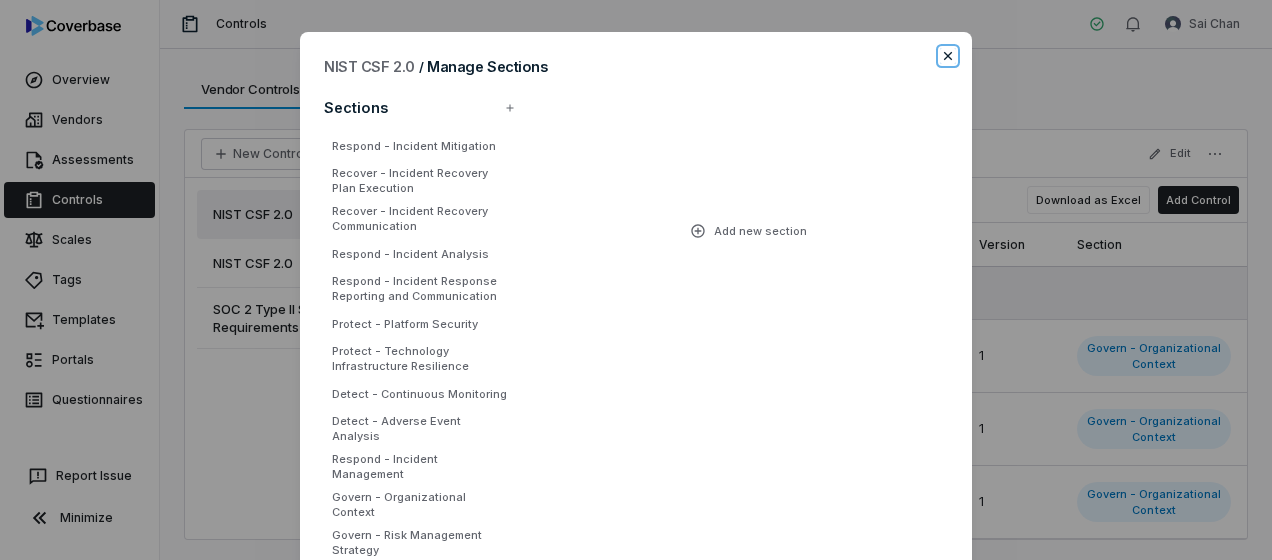 click 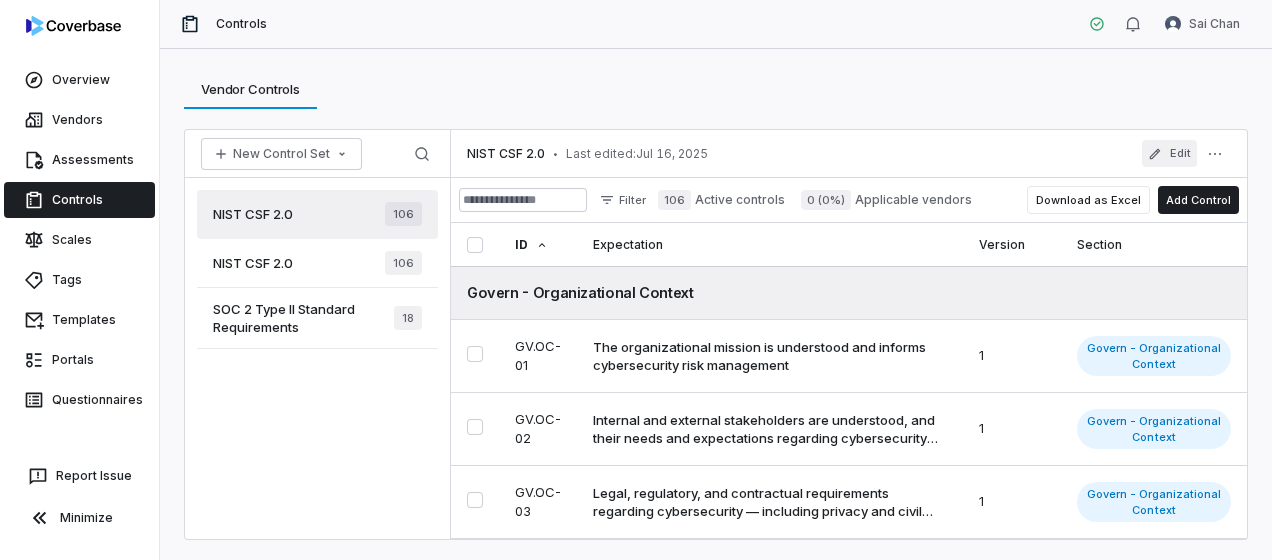 click on "Edit" at bounding box center [1169, 153] 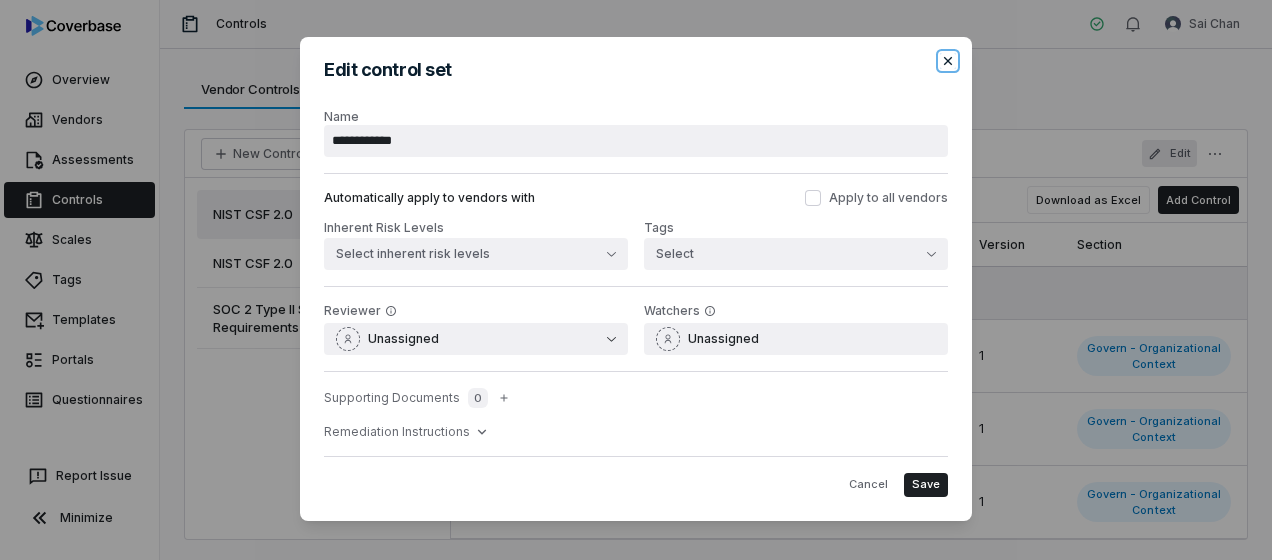 click 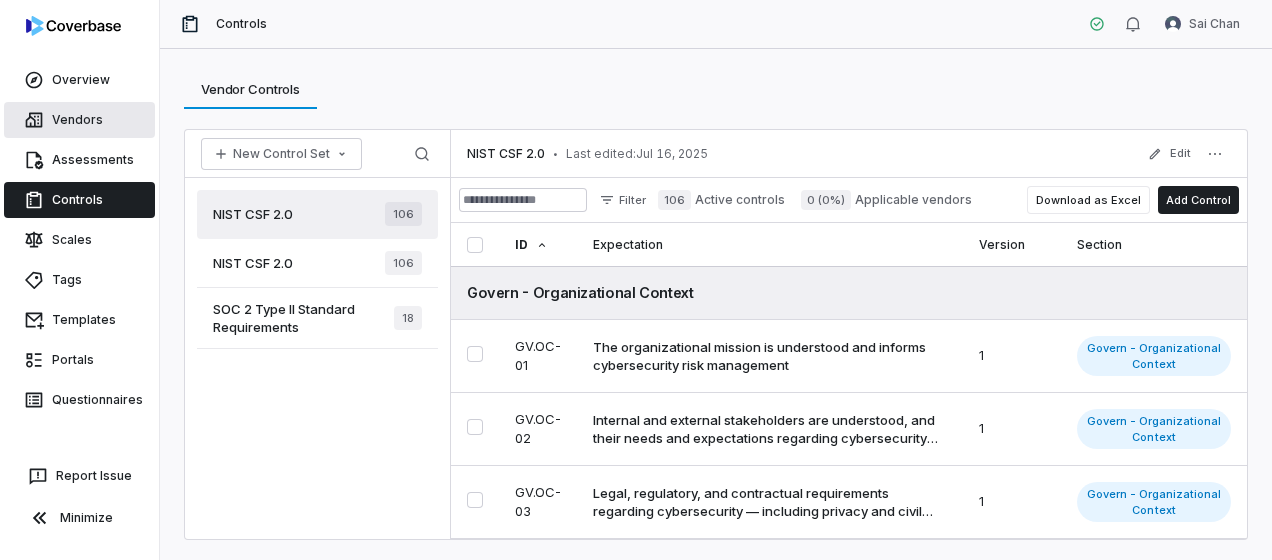 click on "Vendors" at bounding box center (79, 120) 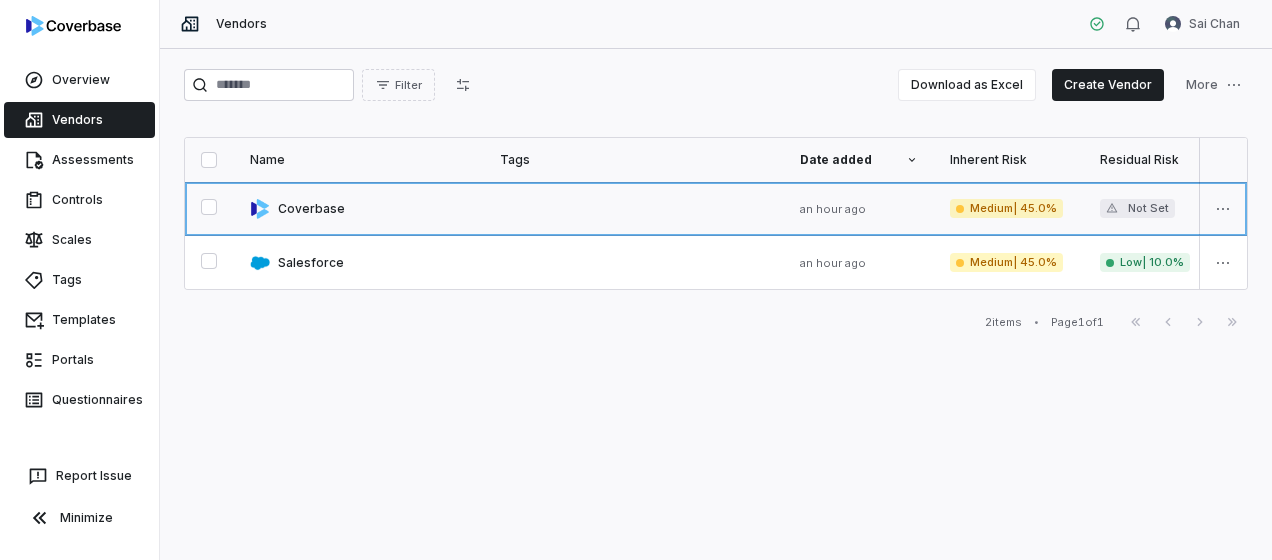 click at bounding box center (359, 208) 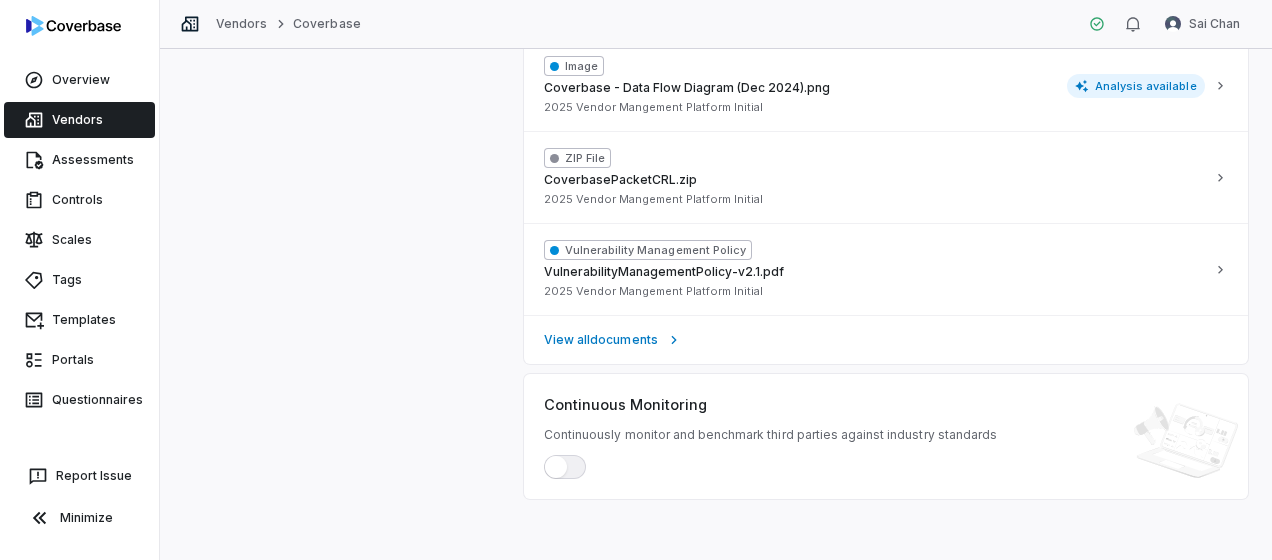scroll, scrollTop: 0, scrollLeft: 0, axis: both 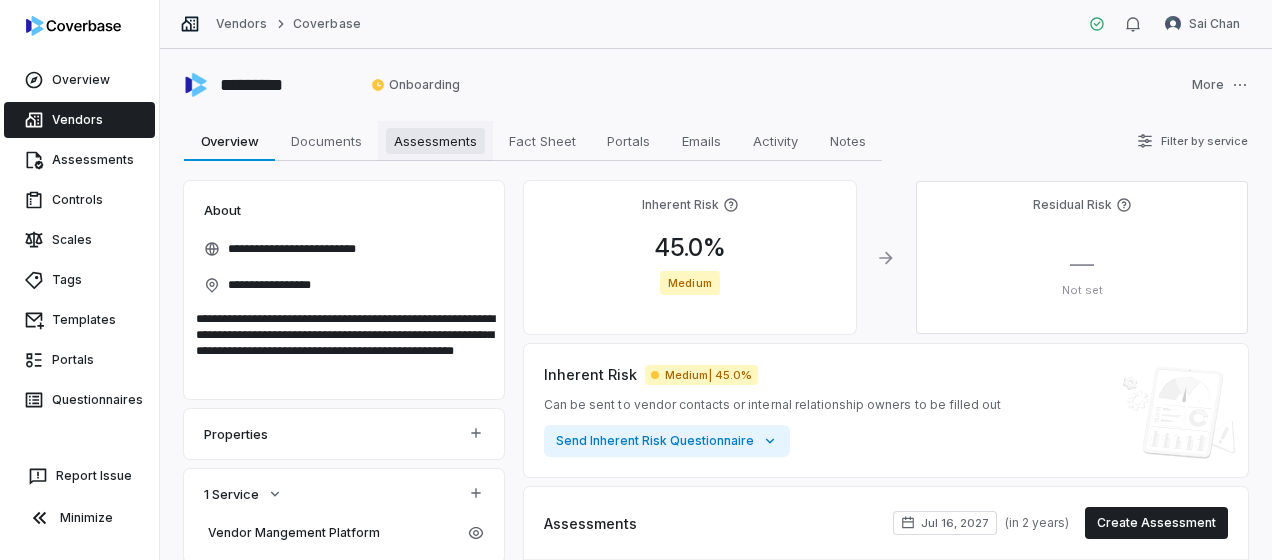 click on "Assessments" at bounding box center (435, 141) 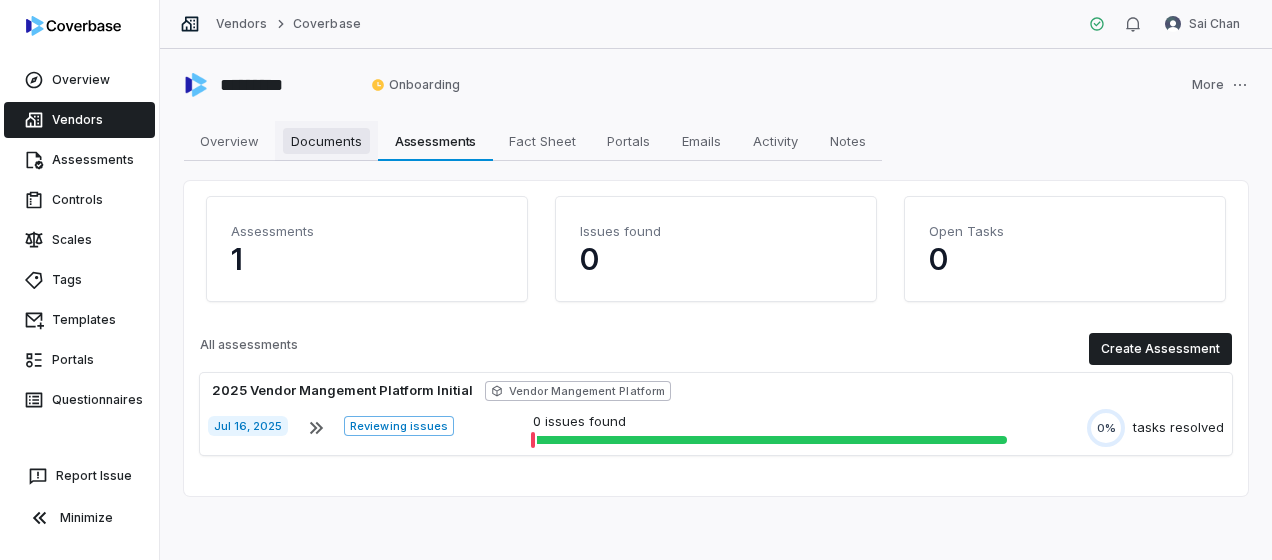 click on "Documents" at bounding box center [326, 141] 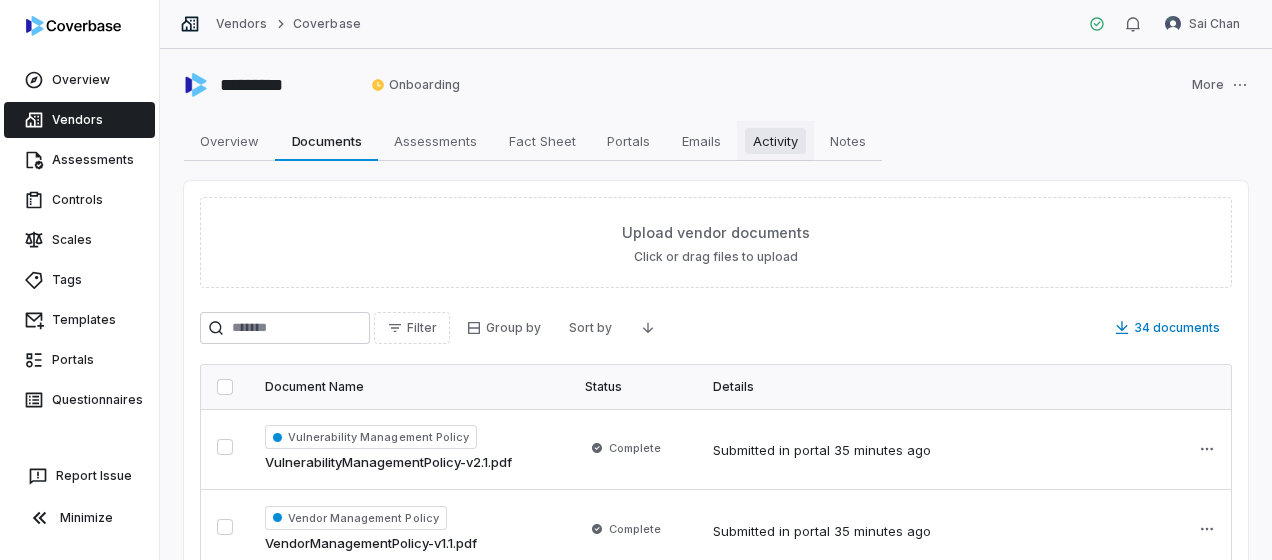 click on "Activity Activity" at bounding box center (775, 141) 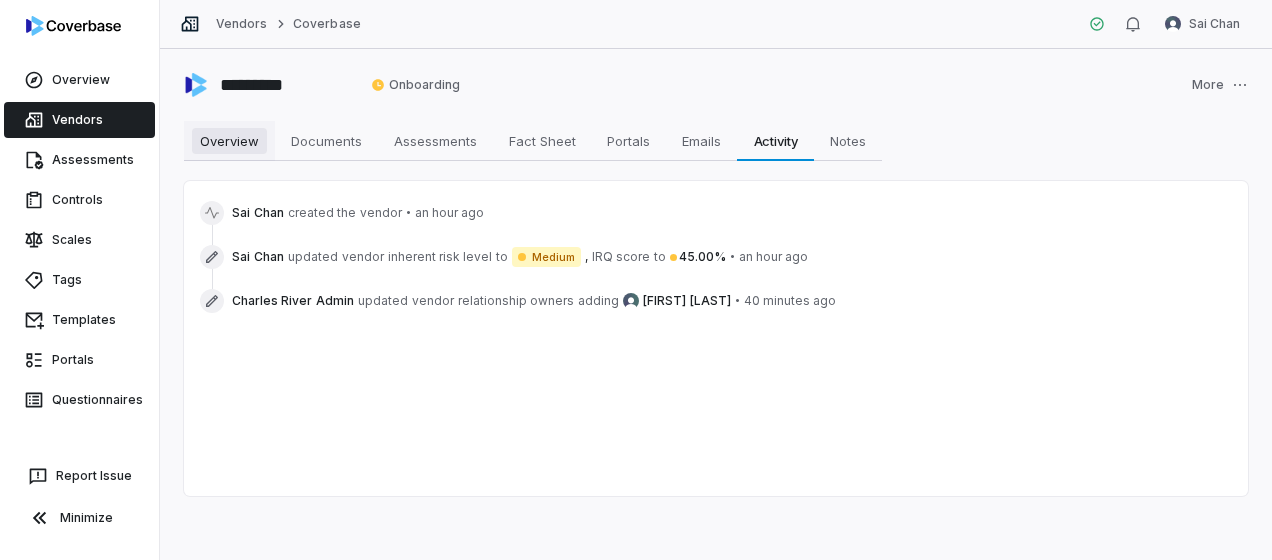 click on "Overview" at bounding box center (229, 141) 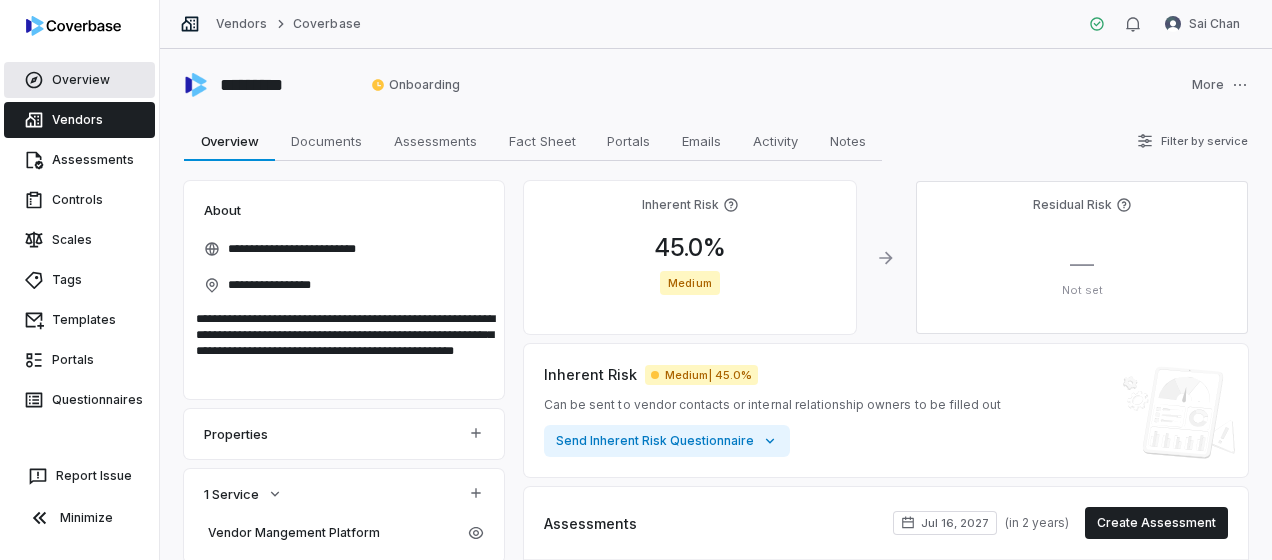 click on "Overview" at bounding box center (79, 80) 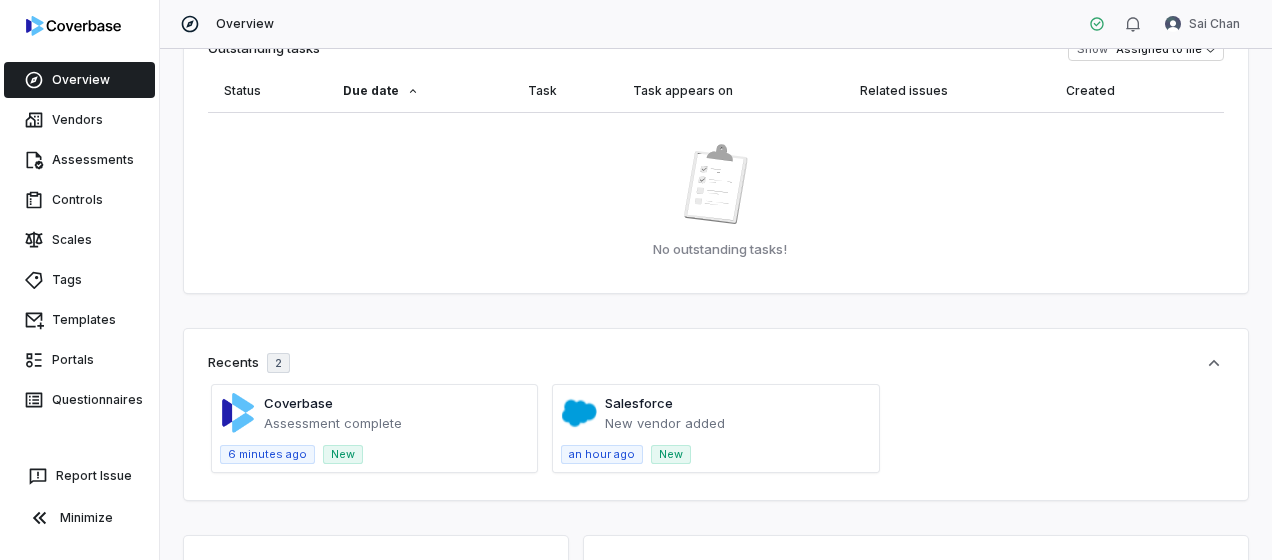 scroll, scrollTop: 0, scrollLeft: 0, axis: both 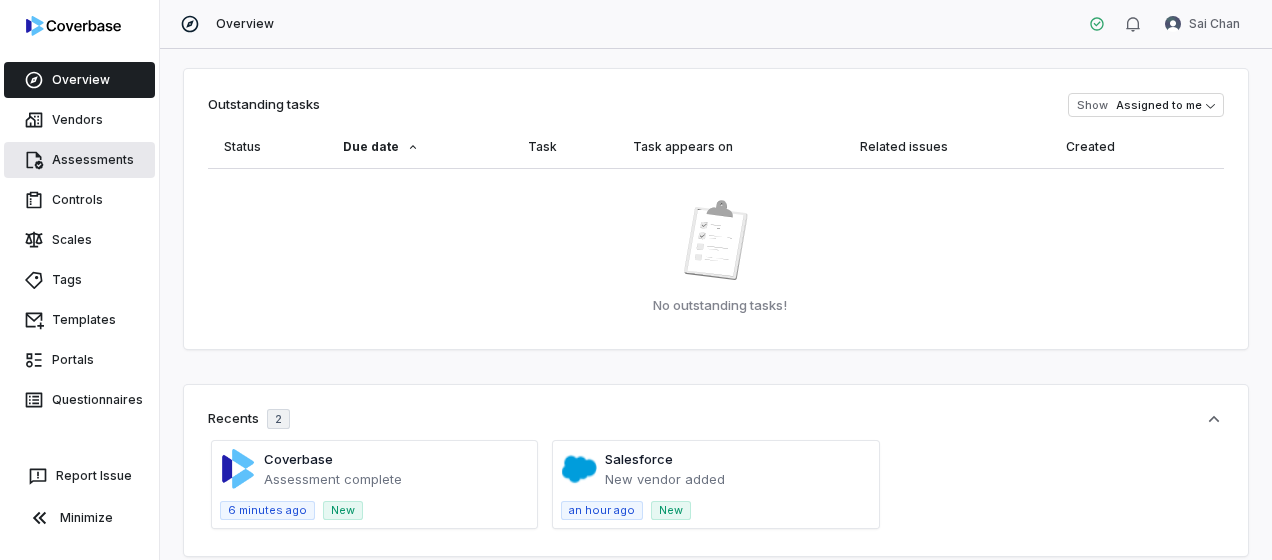 click on "Assessments" at bounding box center [79, 160] 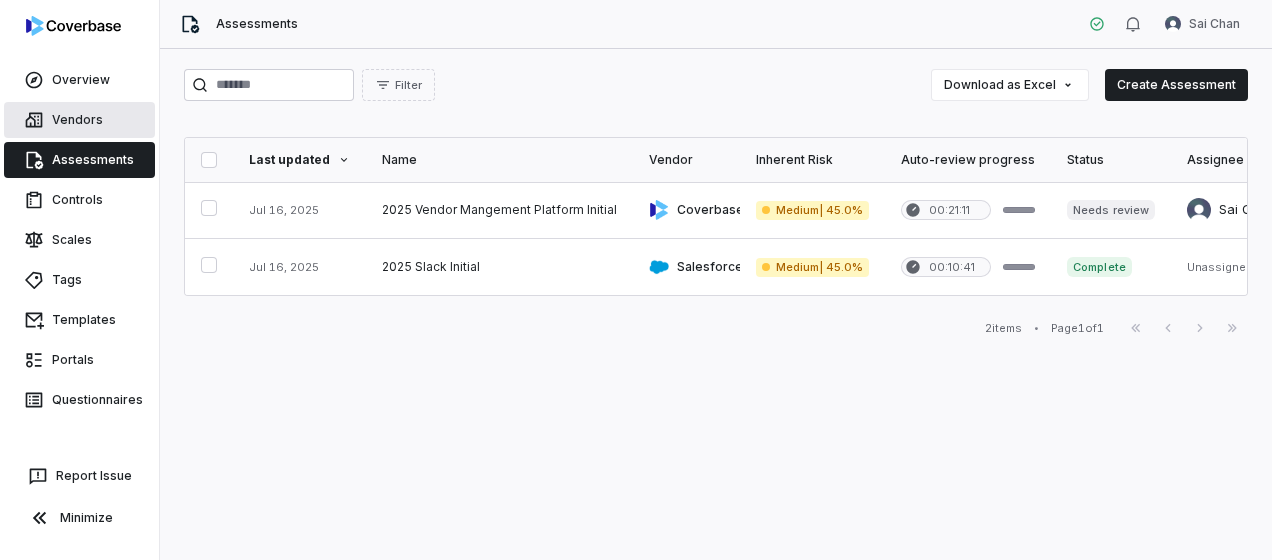 click on "Vendors" at bounding box center [79, 120] 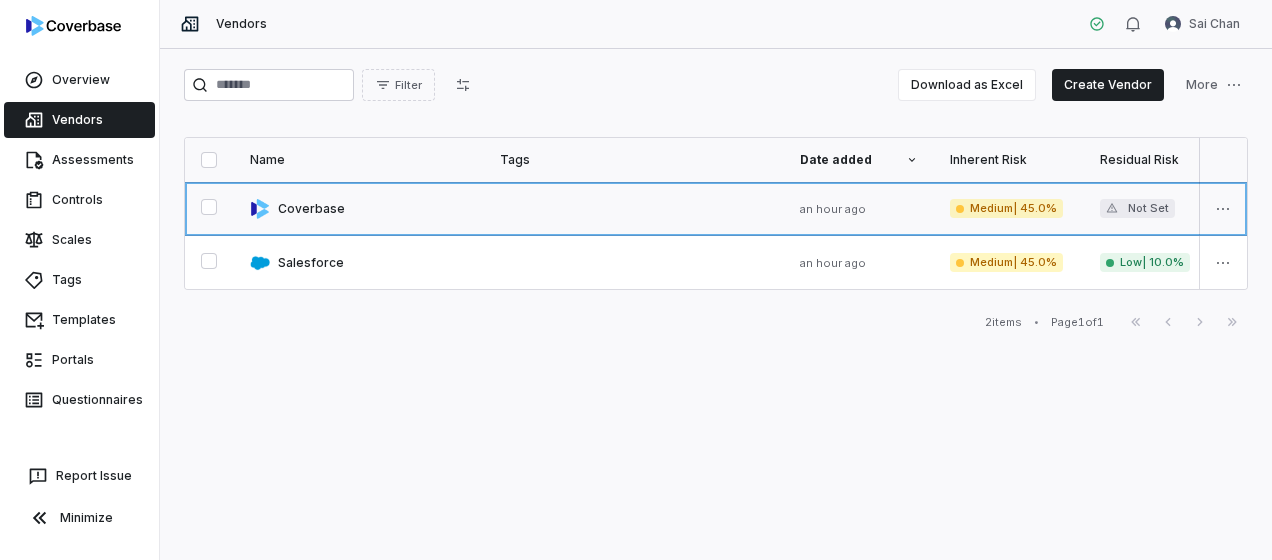 click at bounding box center (359, 208) 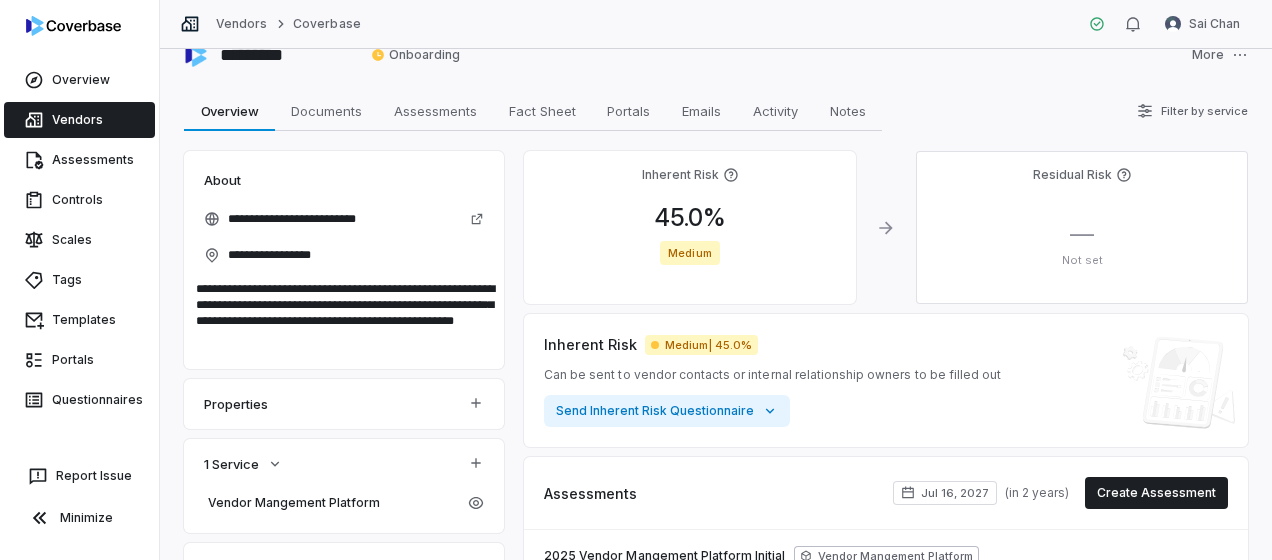 scroll, scrollTop: 0, scrollLeft: 0, axis: both 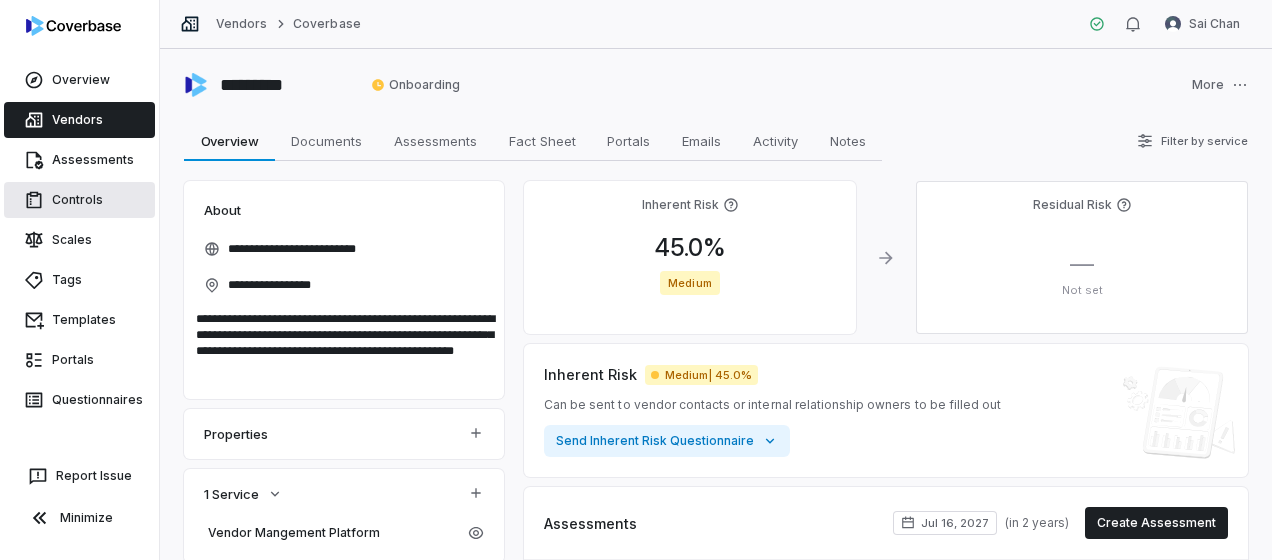 click on "Controls" at bounding box center (79, 200) 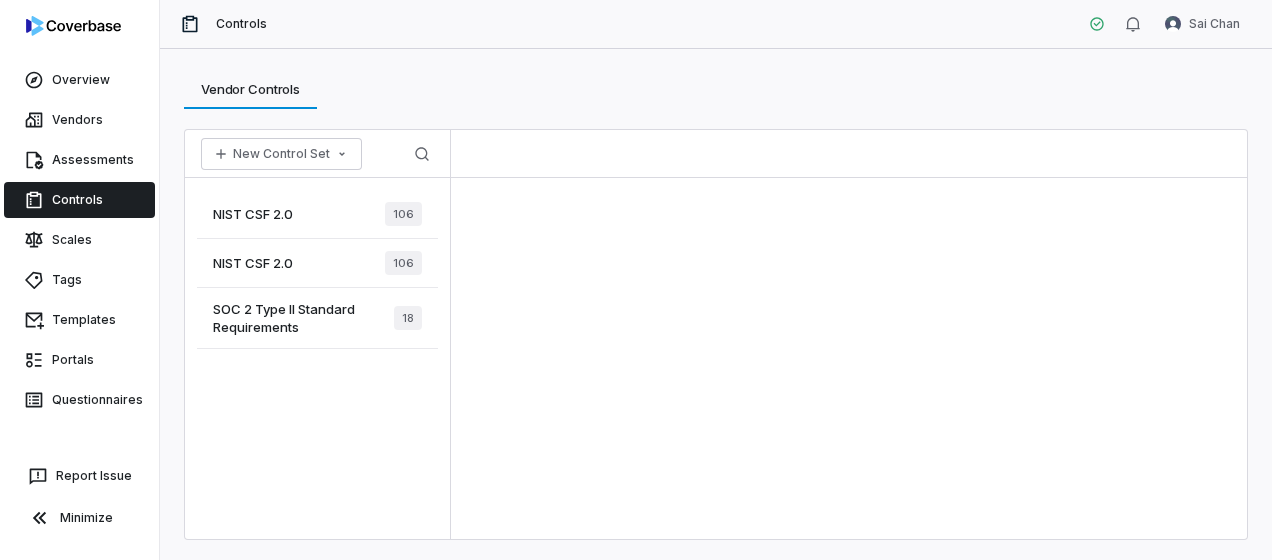 click on "NIST CSF 2.0" at bounding box center [253, 263] 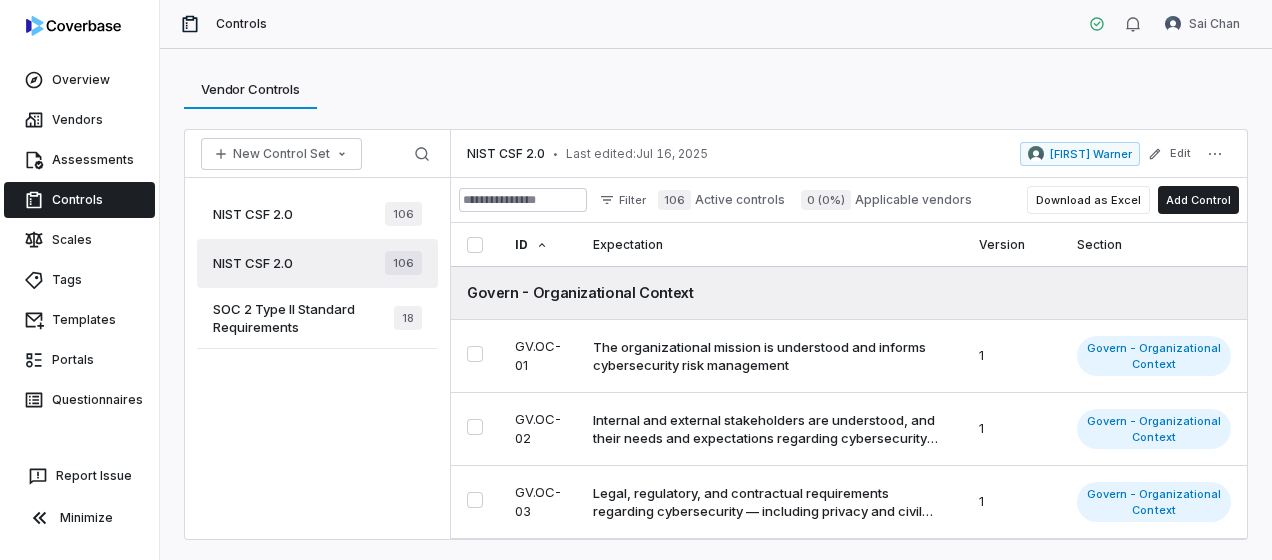 click on "NIST CSF 2.0 106" at bounding box center [317, 214] 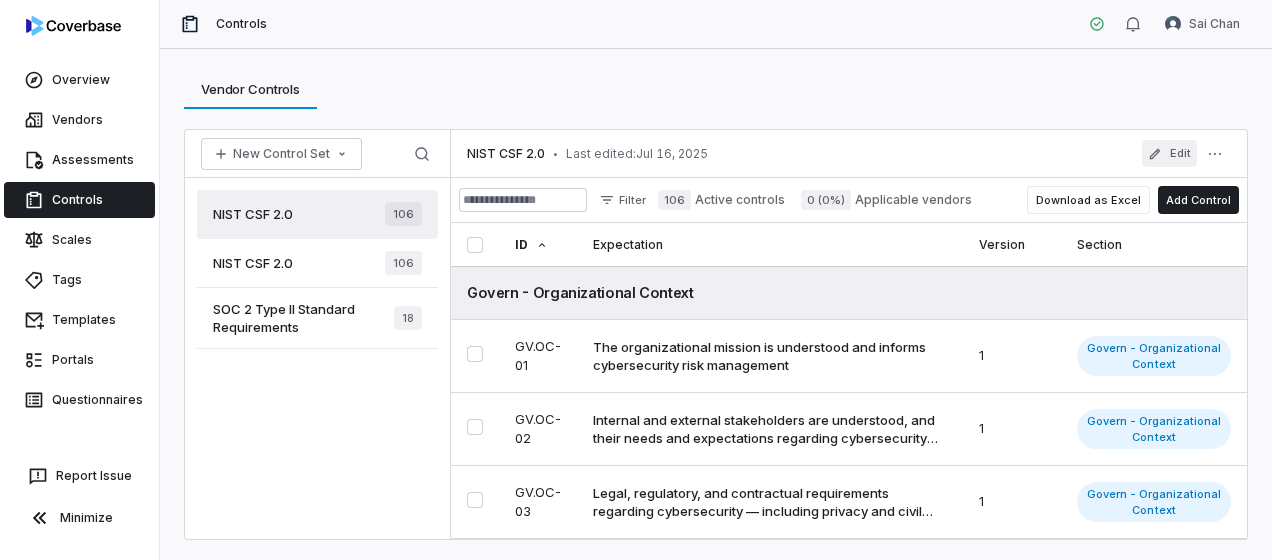 click on "Edit" at bounding box center (1169, 153) 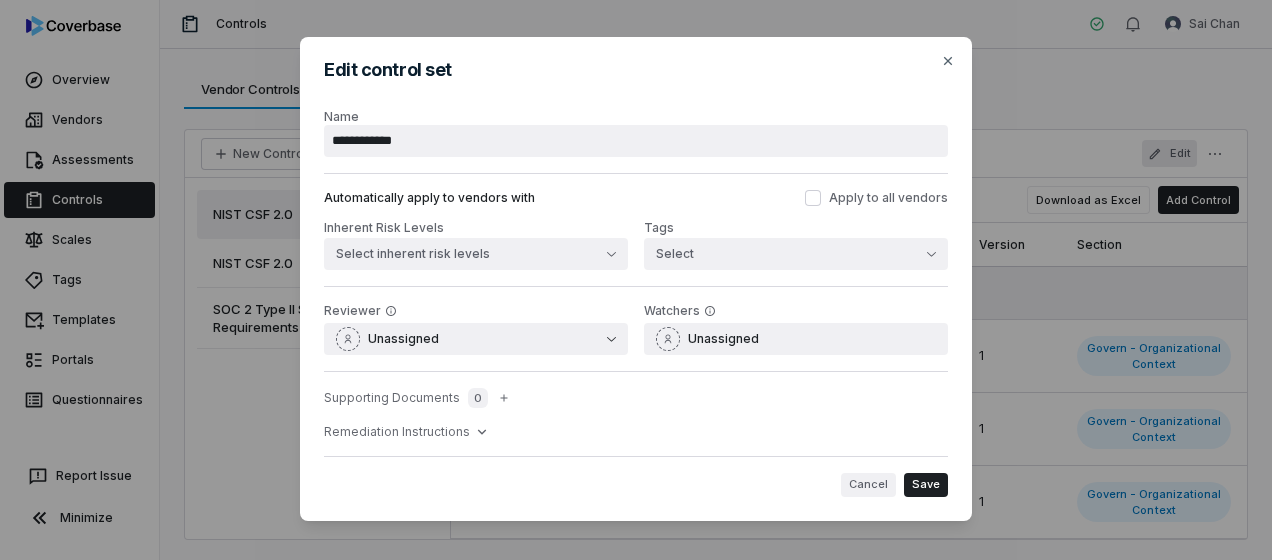 click on "Cancel" at bounding box center (868, 485) 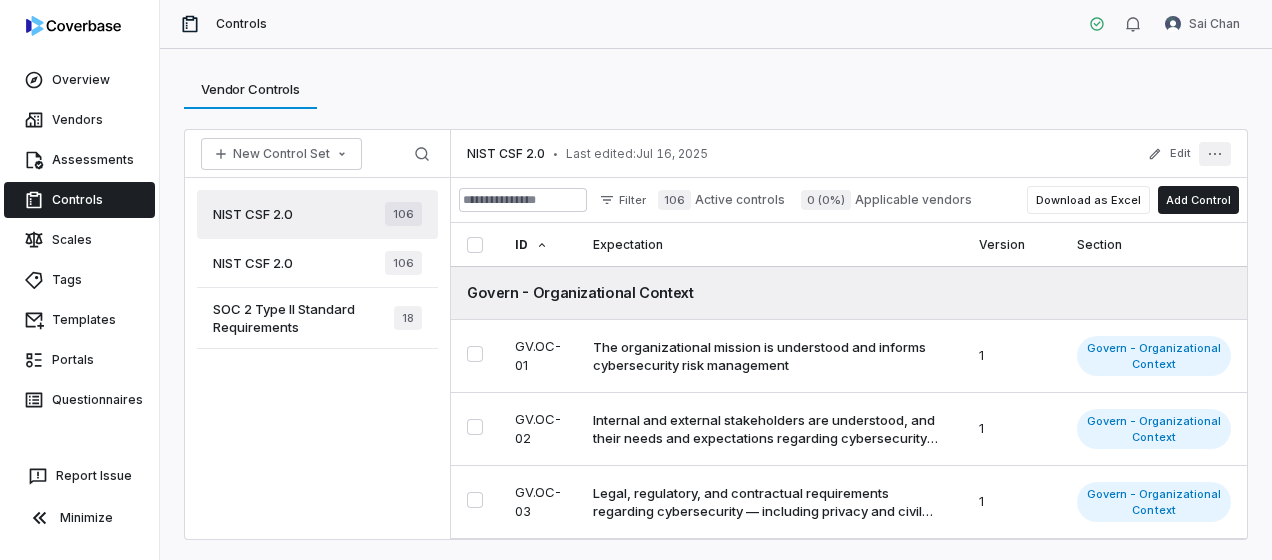 click at bounding box center (1215, 154) 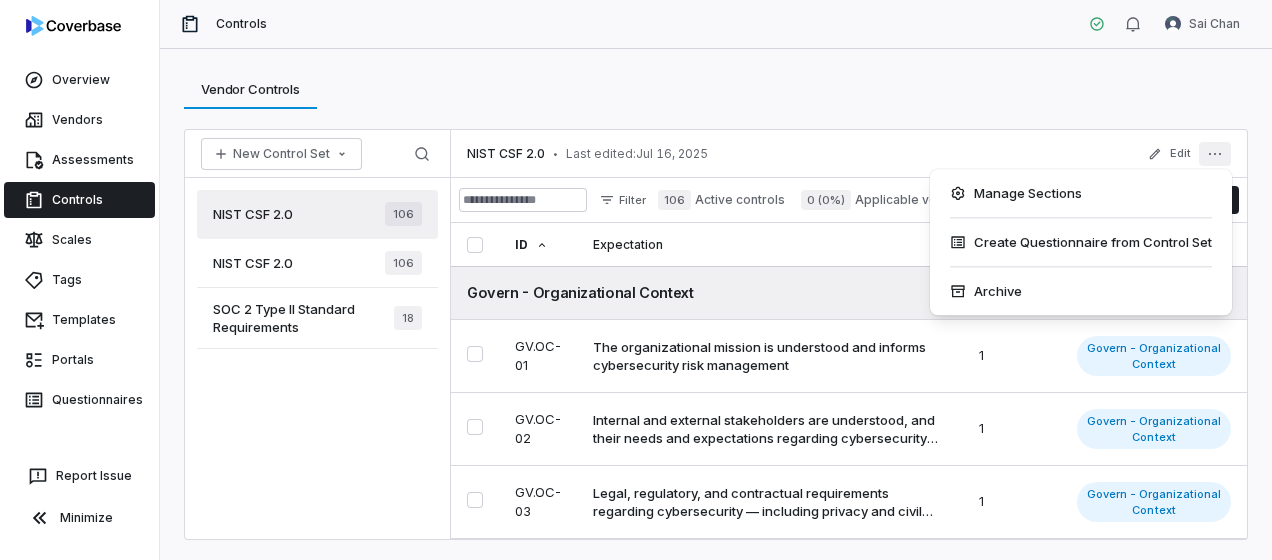 click on "Vendor Controls Vendor Controls   New Control Set Search NIST CSF 2.0 106 NIST CSF 2.0 106 SOC 2 Type II Standard Requirements 18 NIST CSF 2.0 • Last edited:  Jul 16, 2025 Edit Filter 106 Active controls 0 (0%) Applicable vendors Download as Excel Add Control ID Expectation Version Section Govern - Organizational Context GV.OC-01 The organizational mission is understood and informs cybersecurity risk management 1 Govern - Organizational Context GV.OC-02 Internal and external stakeholders are understood, and their needs and expectations regarding cybersecurity risk management are understood and considered 1 Govern - Organizational Context GV.OC-03 Legal, regulatory, and contractual requirements regarding cybersecurity — including privacy and civil liberties obligations — are understood and managed 1 Govern - Organizational Context GV.OC-04 Critical objectives, capabilities, and services that external stakeholders depend on or expect from the organization are understood and communicated 1 GV.OC-05 1 1 1 1" at bounding box center (716, 304) 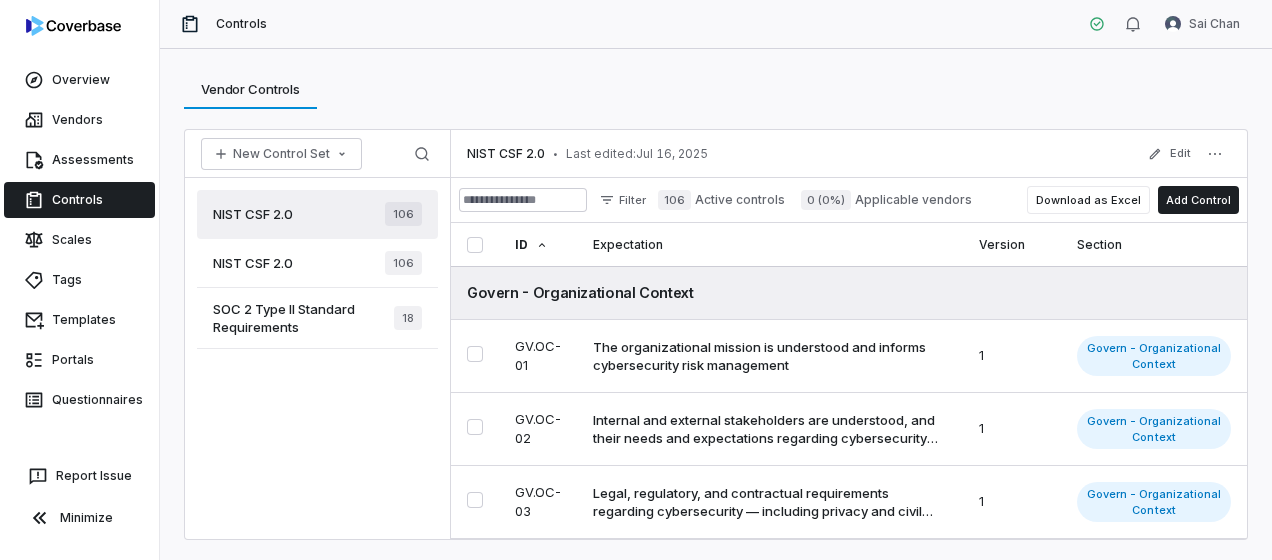 click on "Vendors" at bounding box center [79, 120] 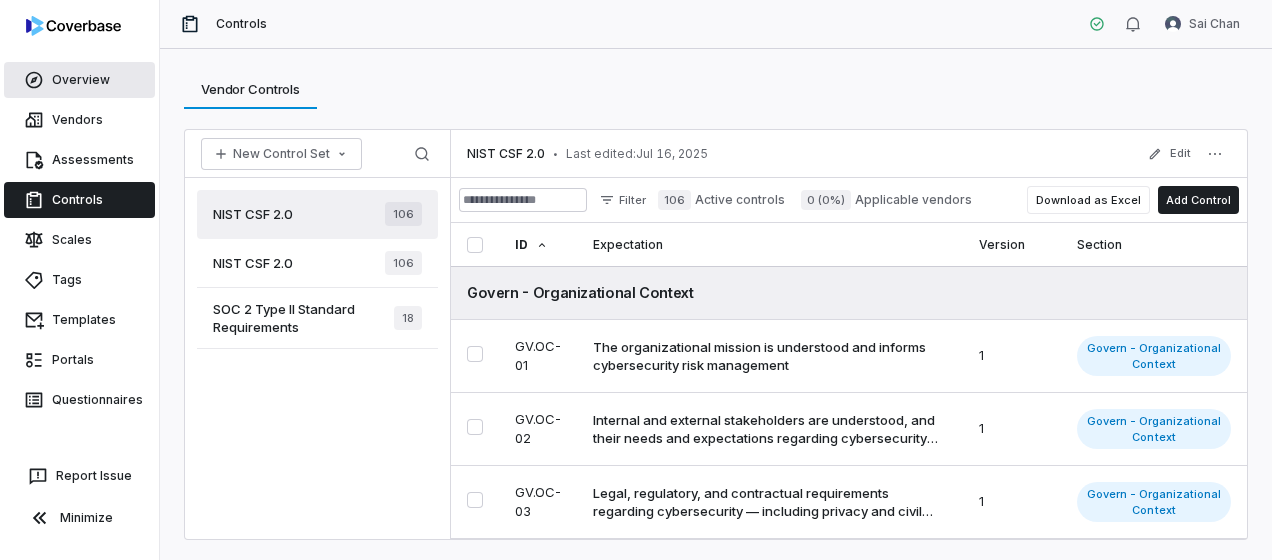 click on "Overview" at bounding box center (79, 80) 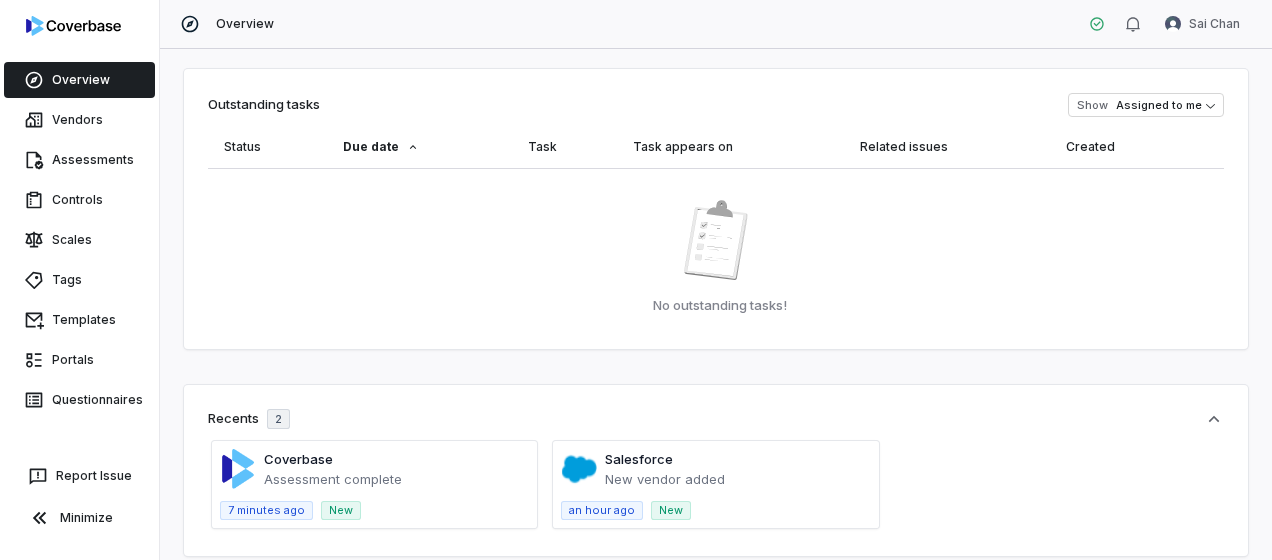 click on "Coverbase Assessment complete 7 minutes ago New Salesforce New vendor added an hour ago New" at bounding box center [716, 484] 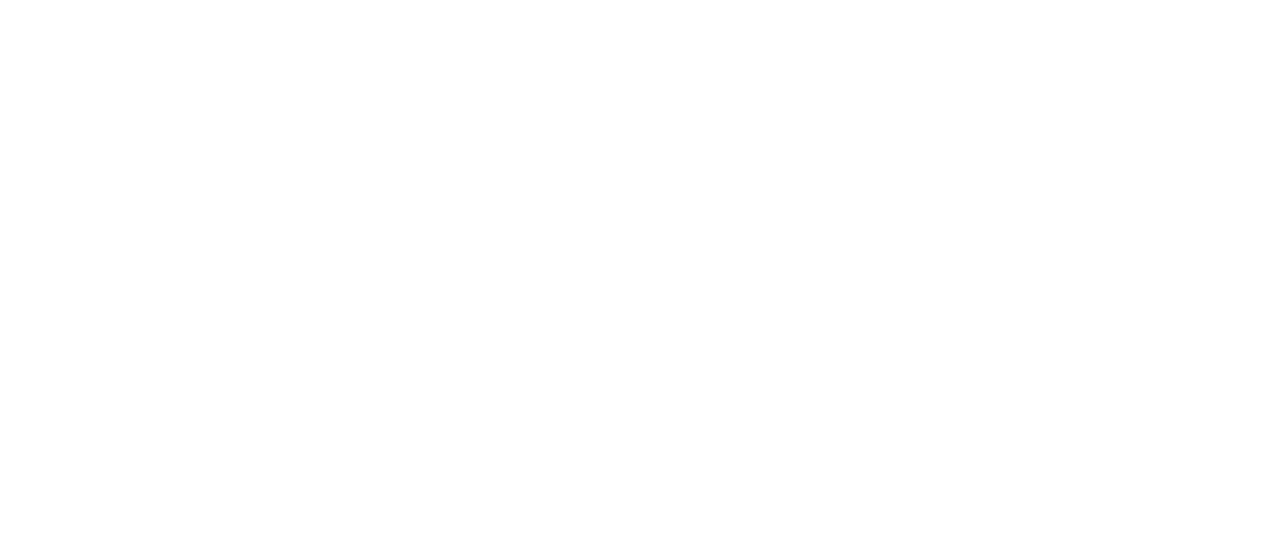 scroll, scrollTop: 0, scrollLeft: 0, axis: both 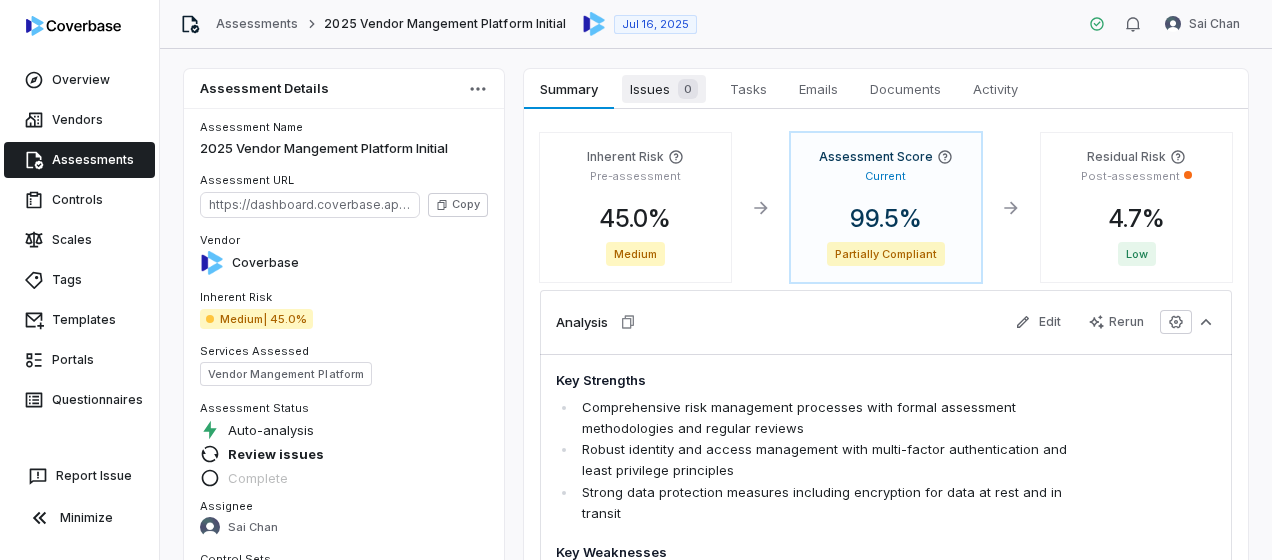 click on "Issues 0" at bounding box center (664, 89) 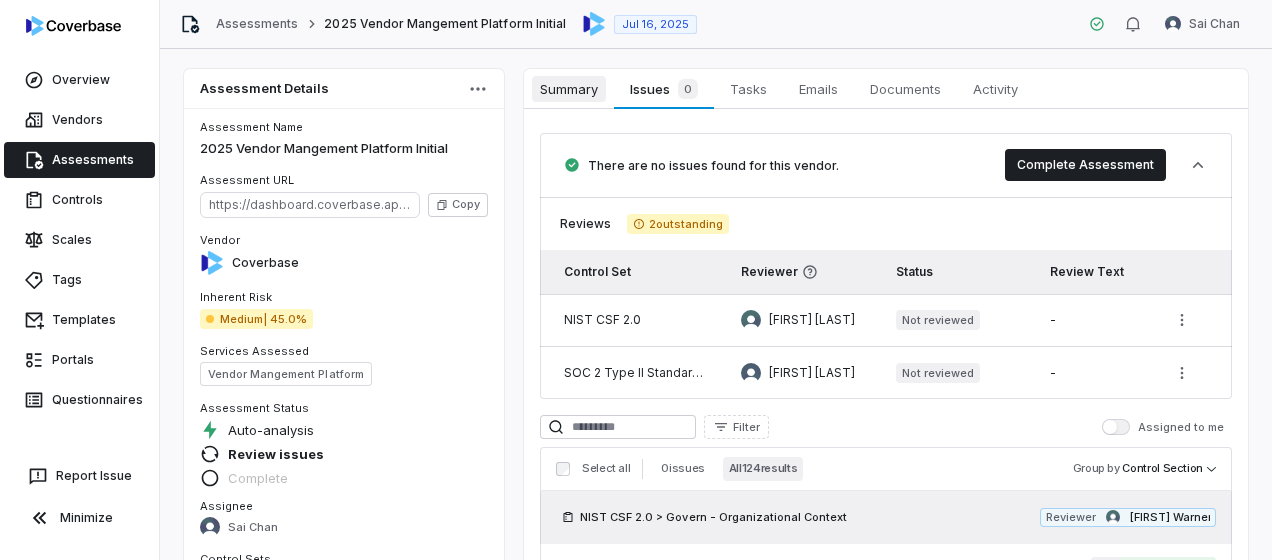click on "Summary" at bounding box center (569, 89) 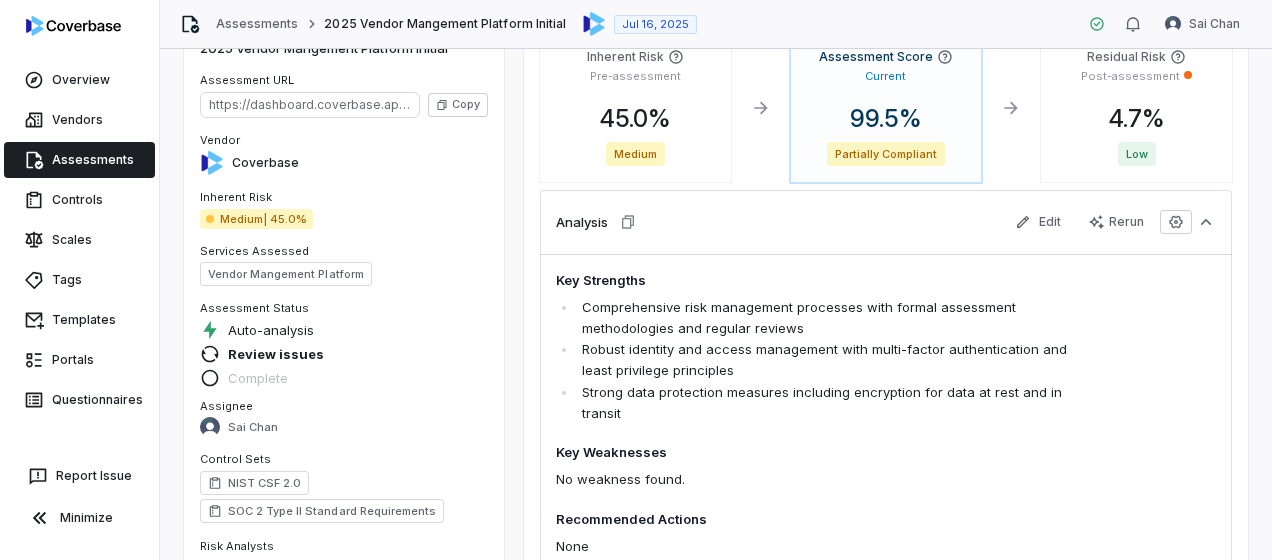 scroll, scrollTop: 0, scrollLeft: 0, axis: both 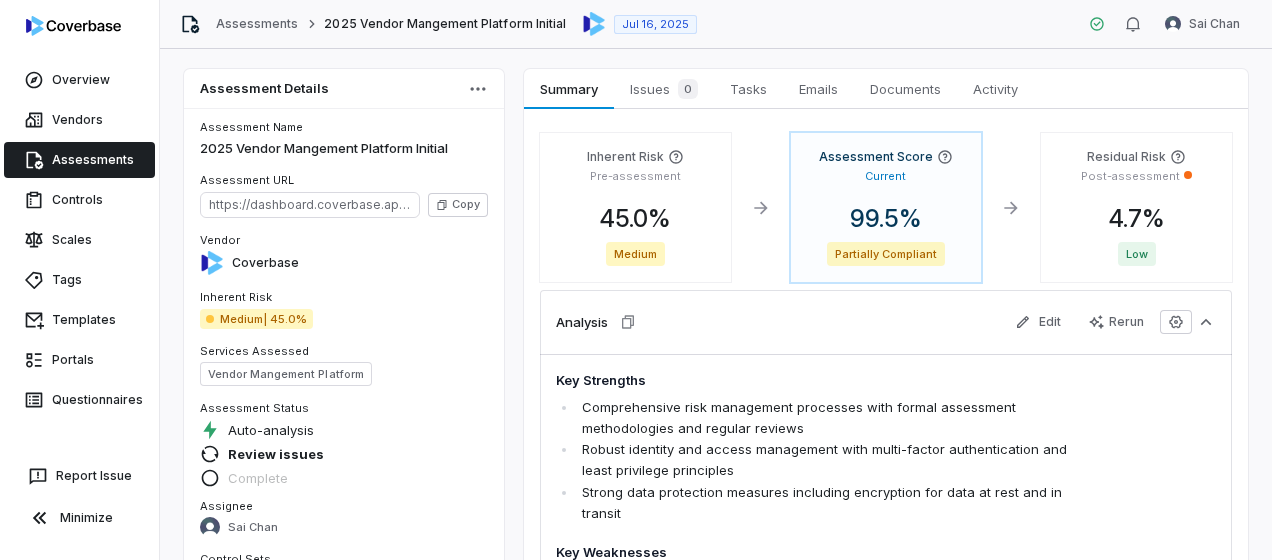 click at bounding box center [79, 30] 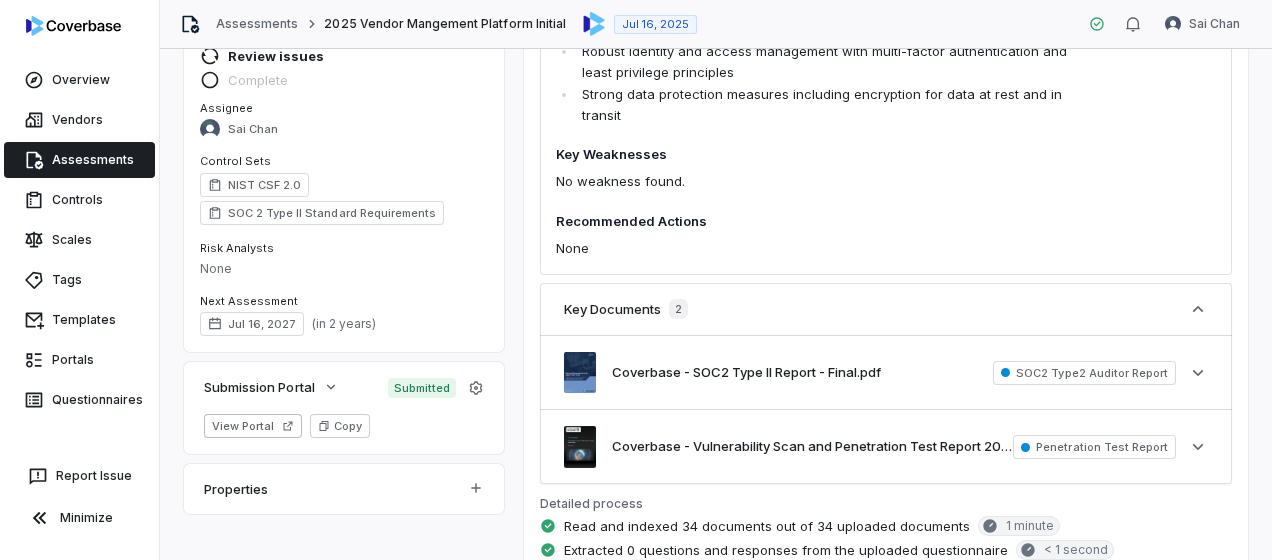 scroll, scrollTop: 0, scrollLeft: 0, axis: both 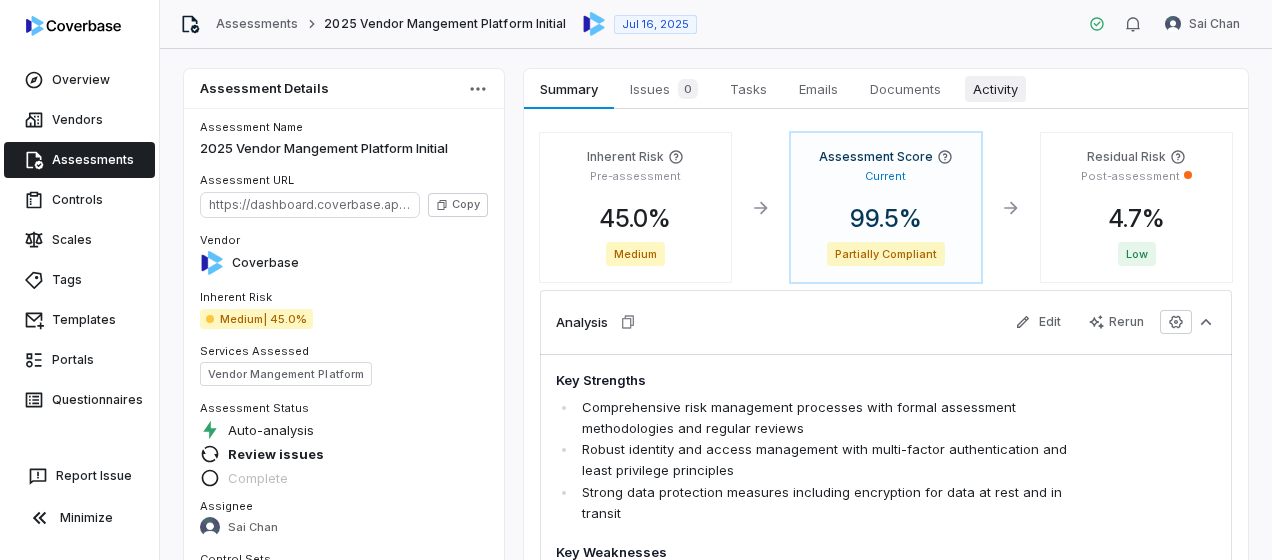 click on "Activity" at bounding box center [995, 89] 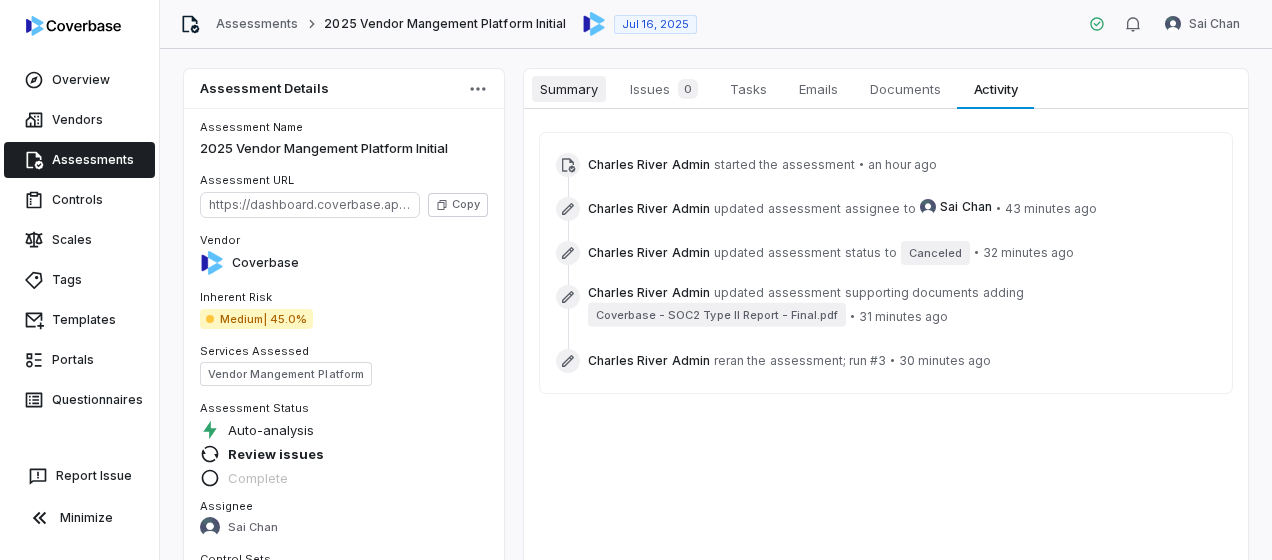 click on "Summary" at bounding box center [569, 89] 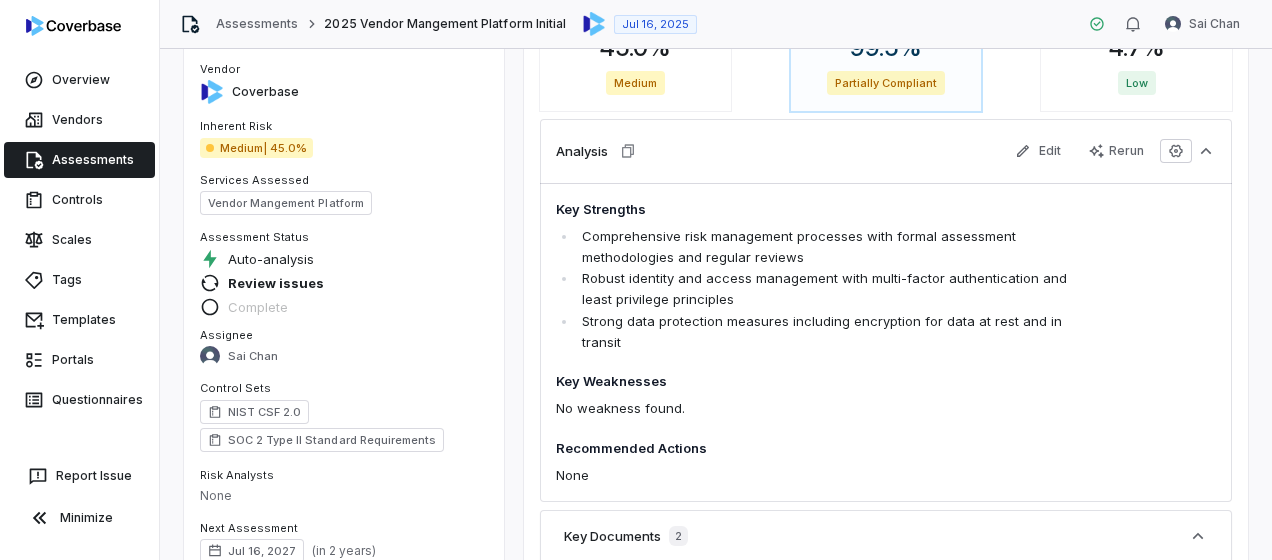 scroll, scrollTop: 0, scrollLeft: 0, axis: both 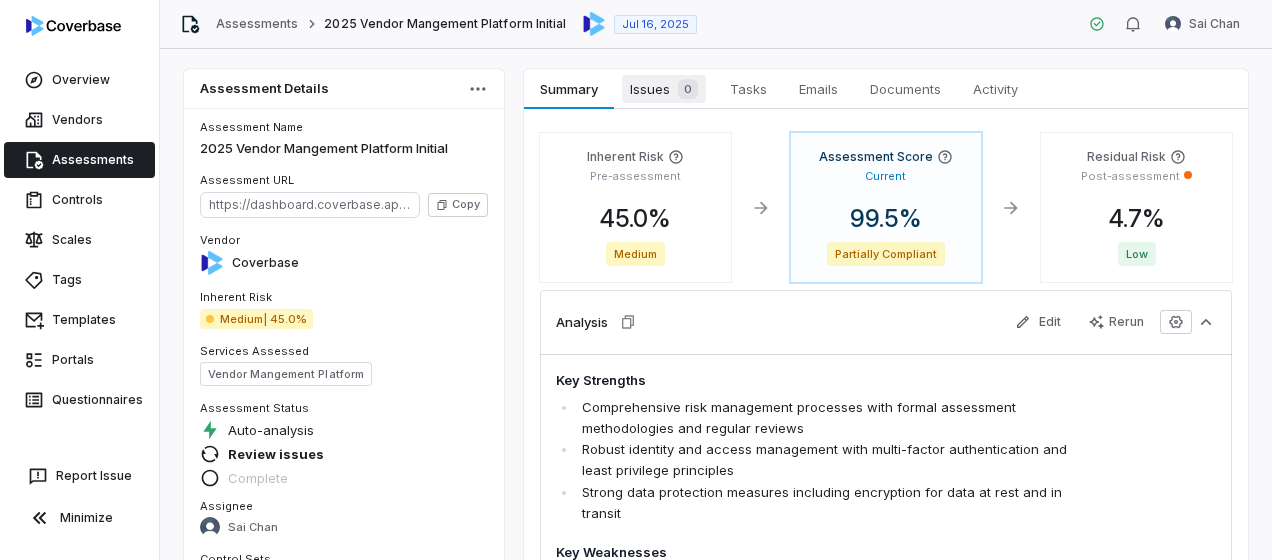 click on "0" at bounding box center [684, 89] 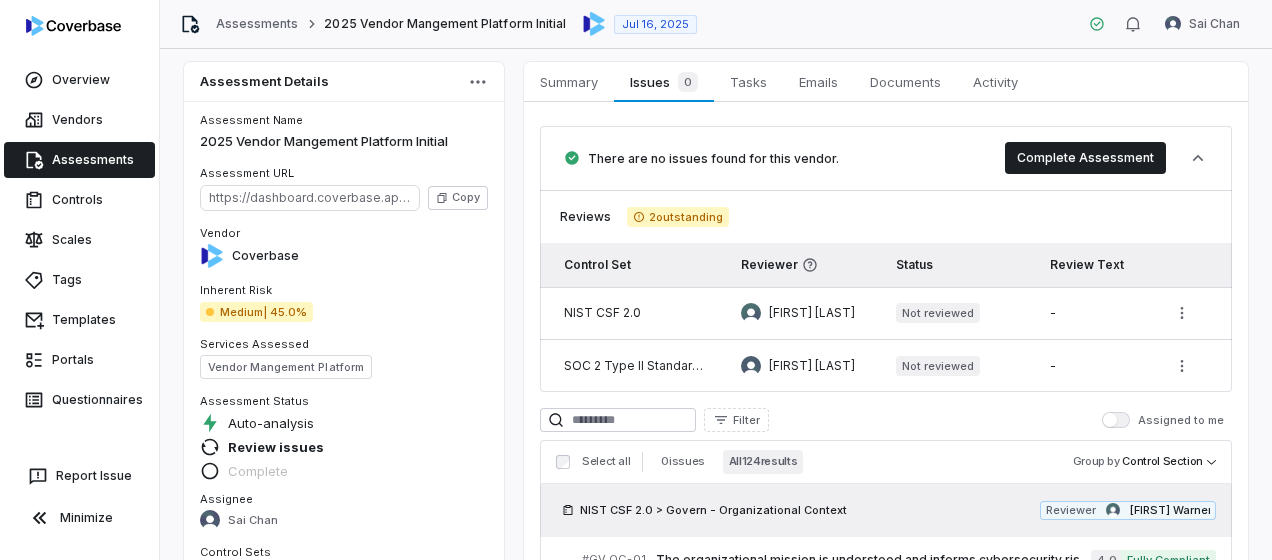 scroll, scrollTop: 0, scrollLeft: 0, axis: both 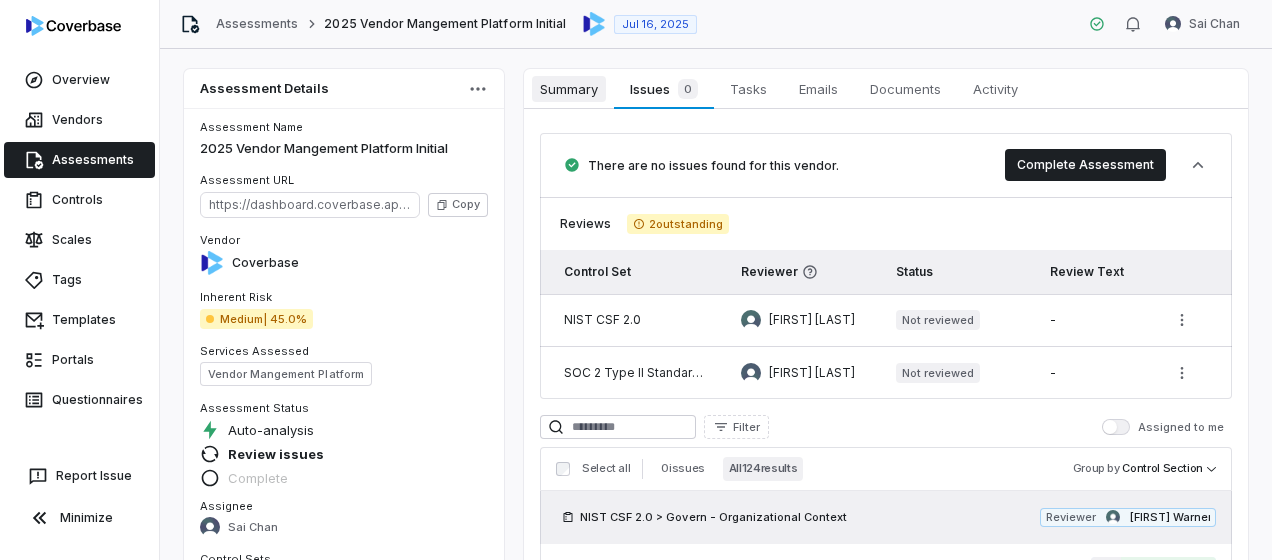 click on "Summary" at bounding box center (569, 89) 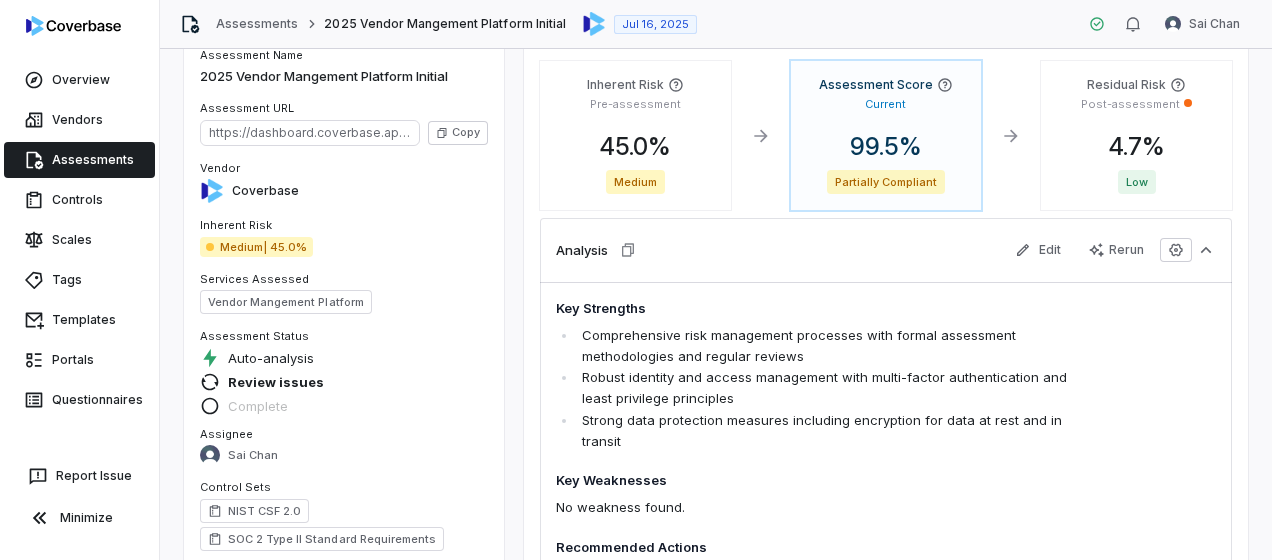 scroll, scrollTop: 0, scrollLeft: 0, axis: both 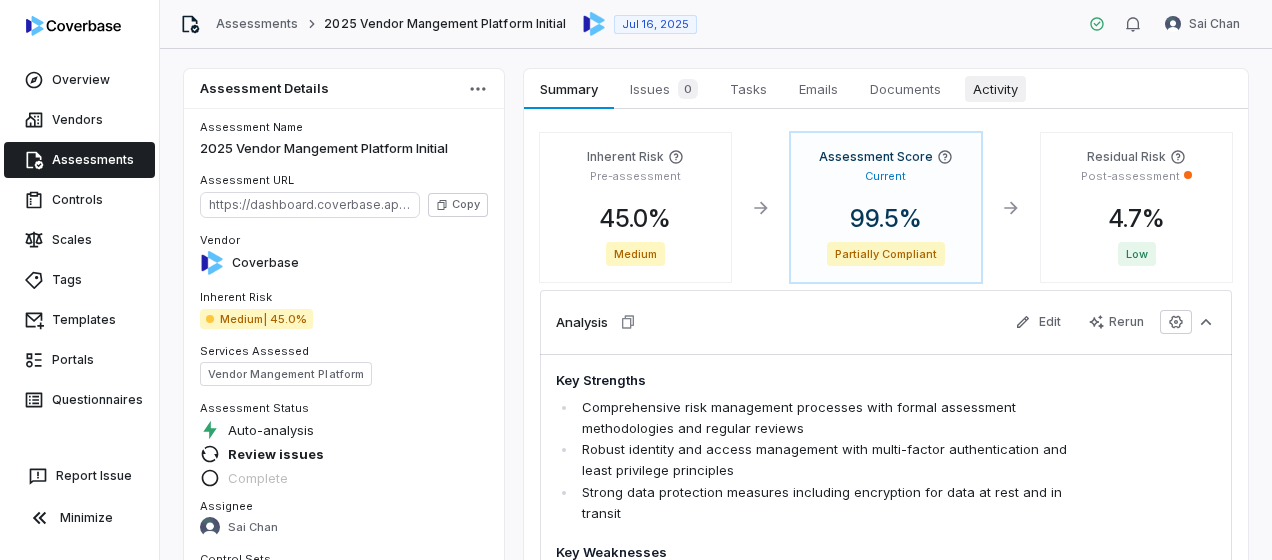click on "Activity" at bounding box center [995, 89] 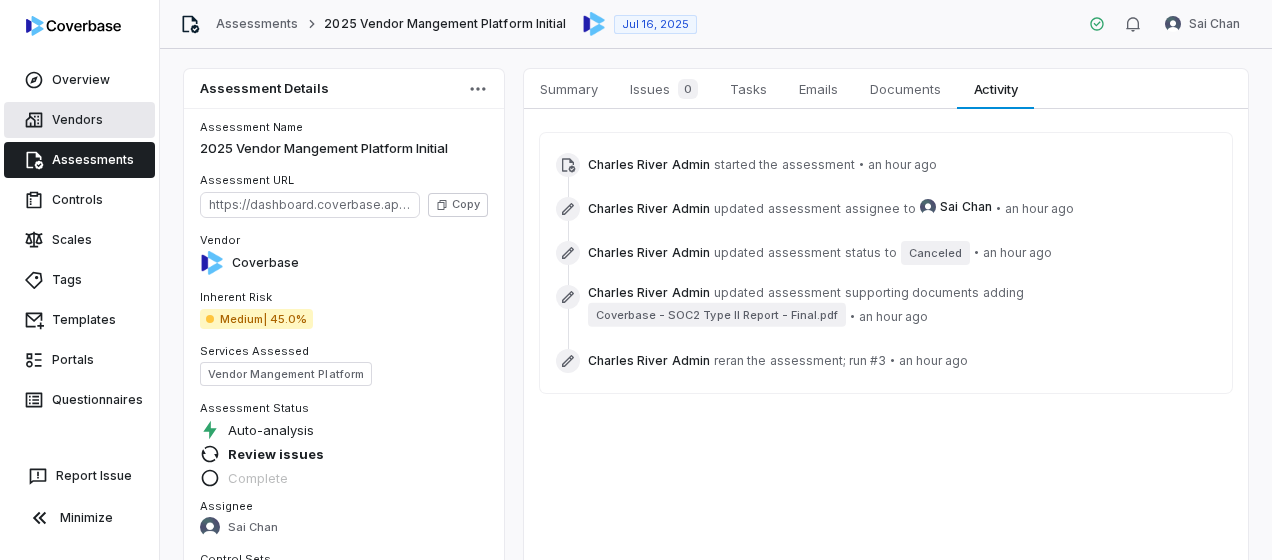 click on "Vendors" at bounding box center [79, 120] 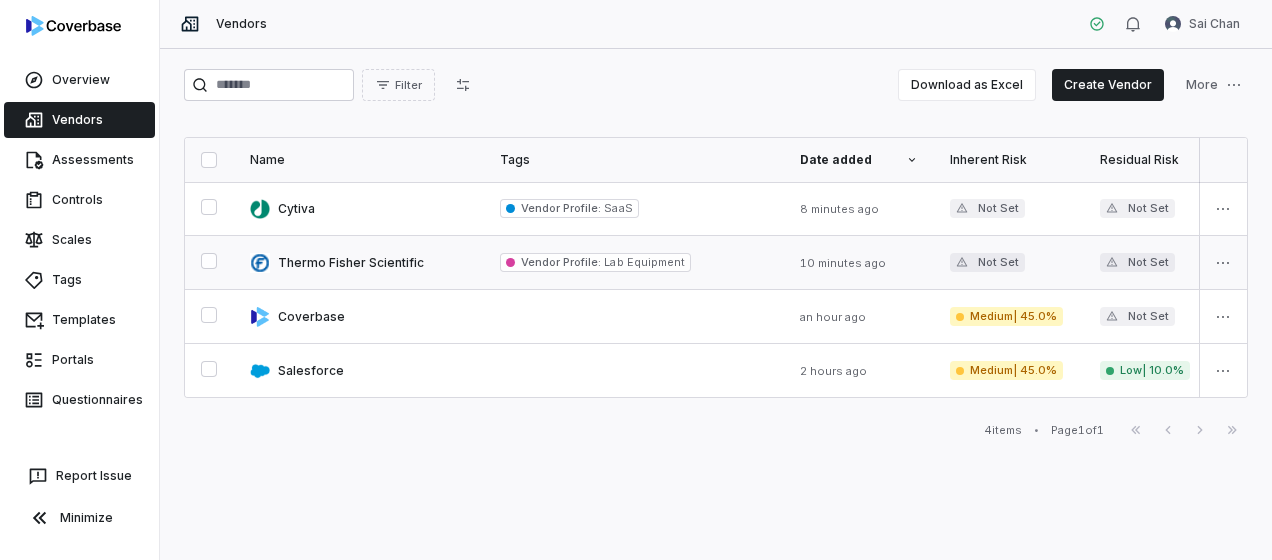 click at bounding box center [359, 262] 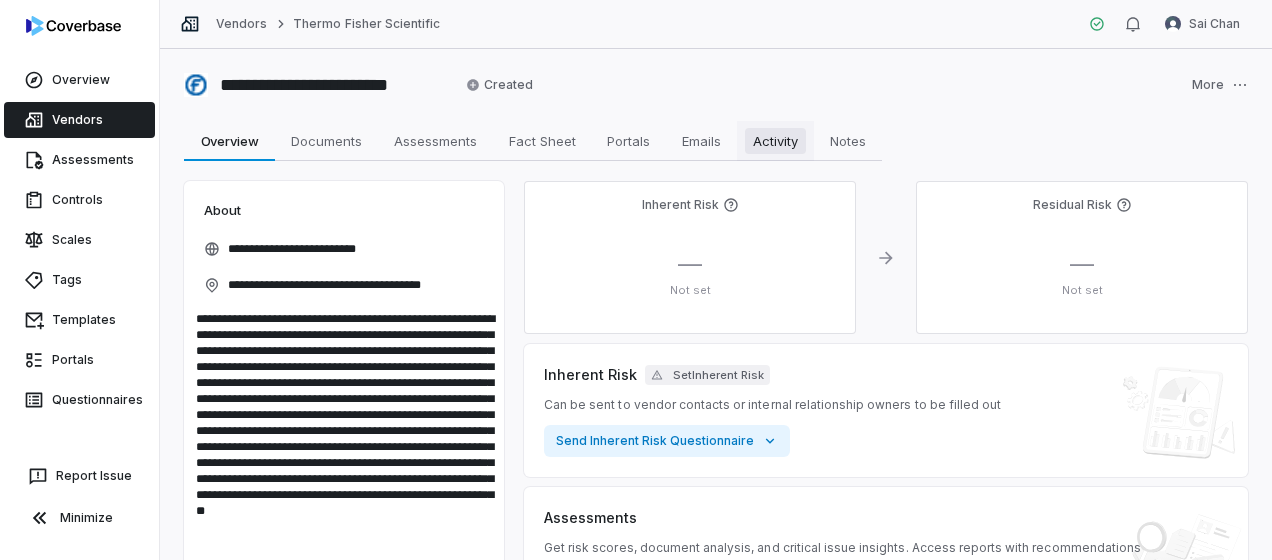 click on "Activity" at bounding box center (775, 141) 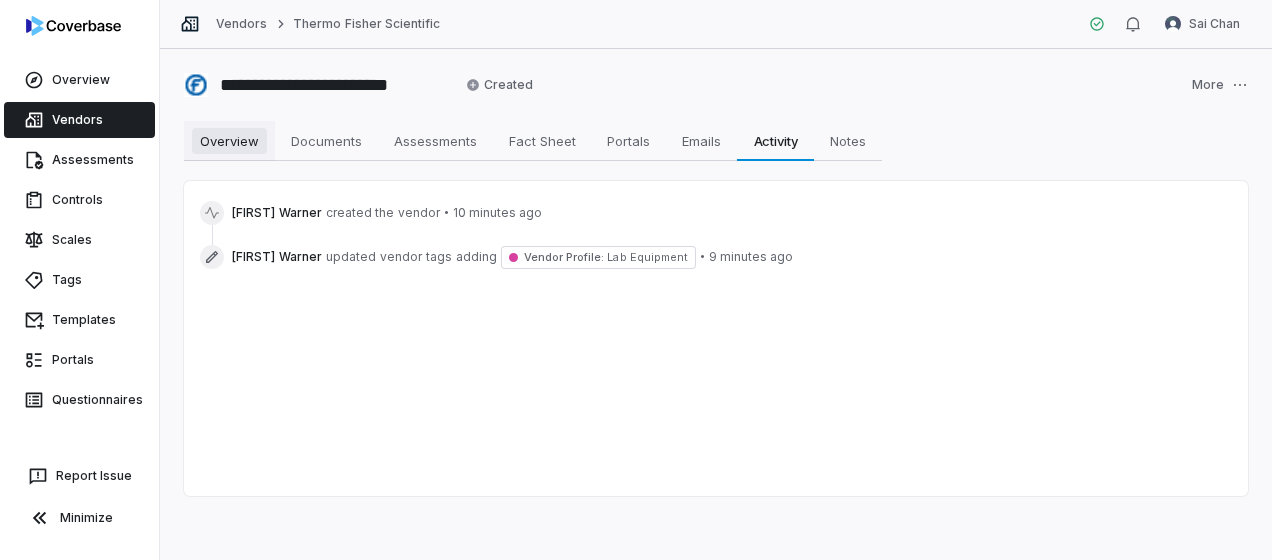 click on "Overview" at bounding box center [229, 141] 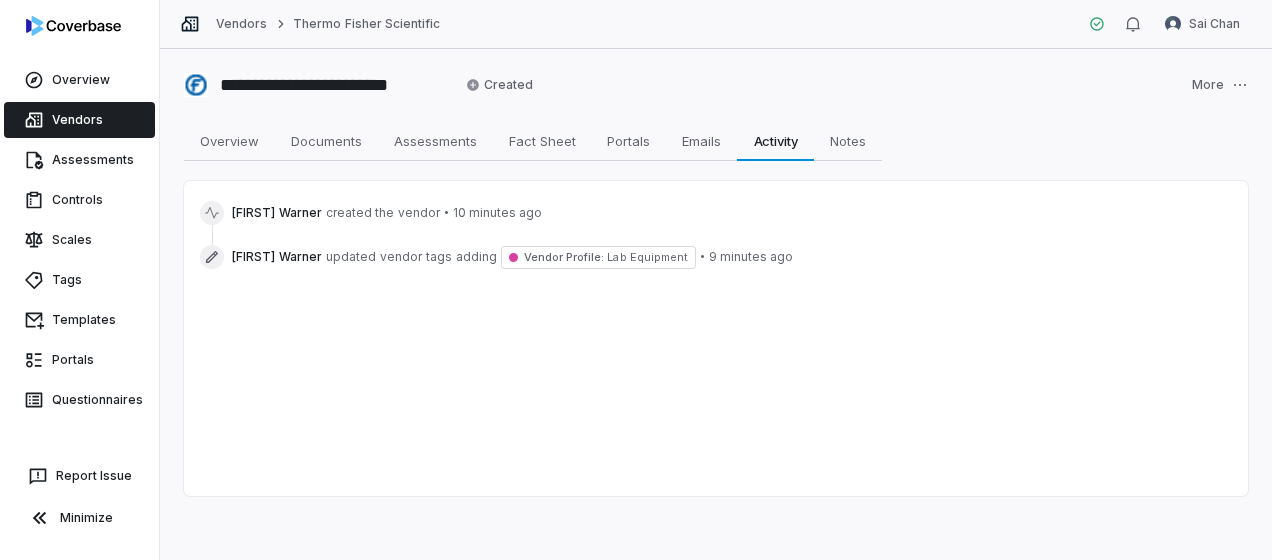 click on "Vendors" at bounding box center (79, 120) 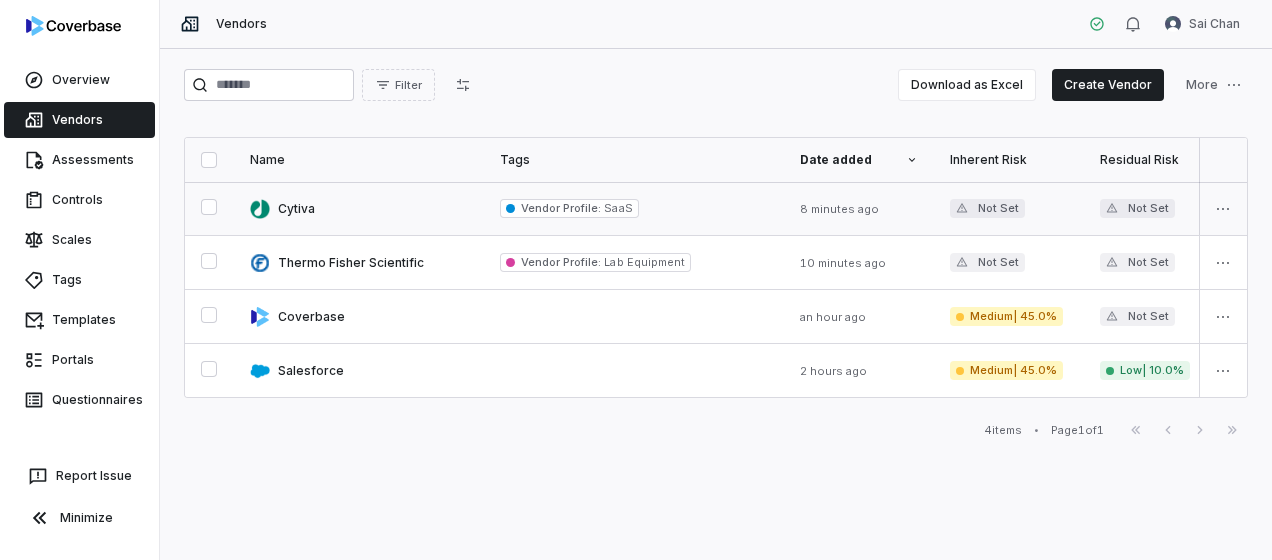 click at bounding box center (359, 208) 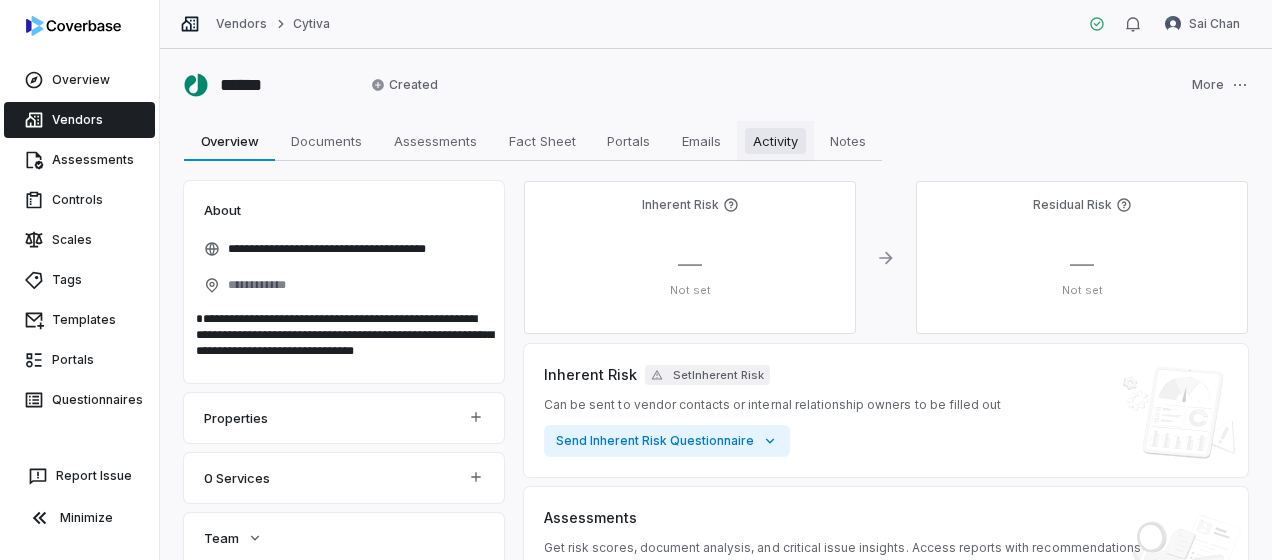 click on "Activity" at bounding box center [775, 141] 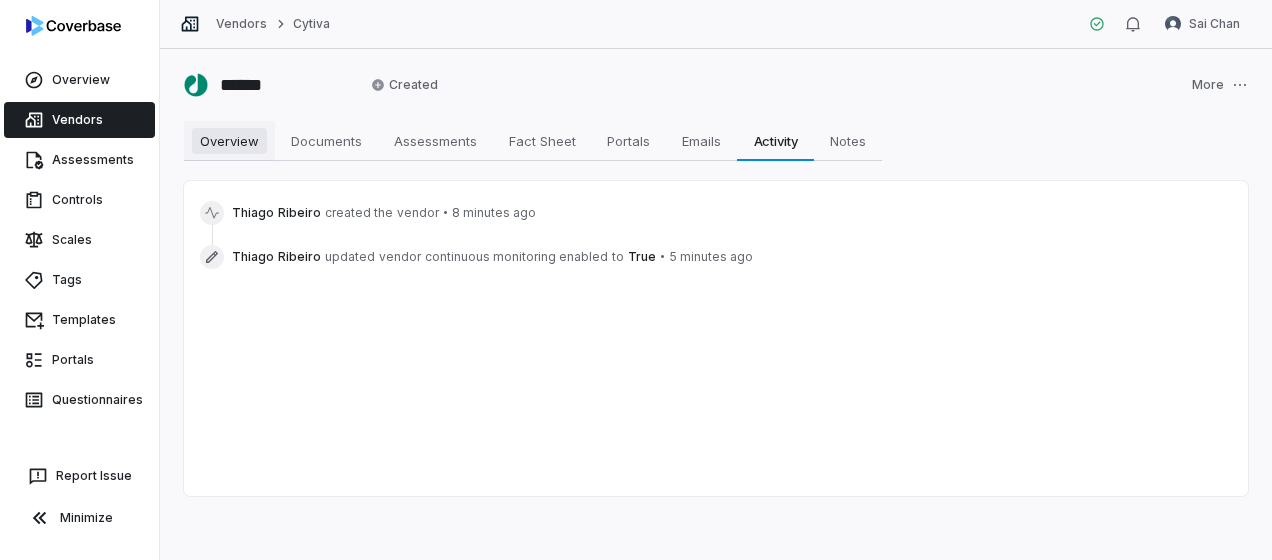 click on "Overview" at bounding box center (229, 141) 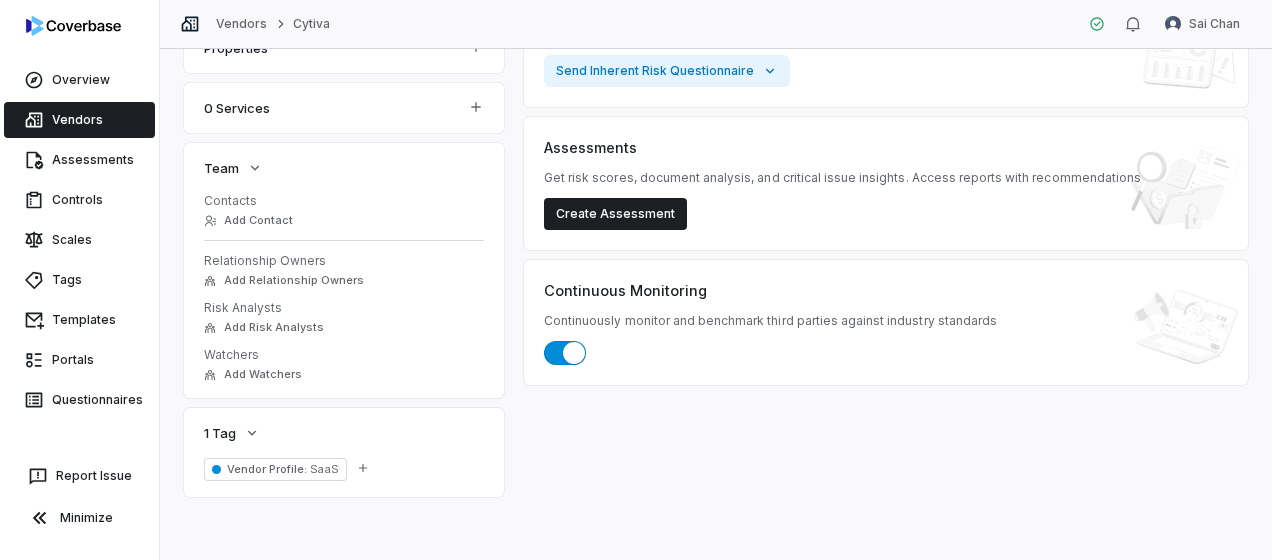 scroll, scrollTop: 0, scrollLeft: 0, axis: both 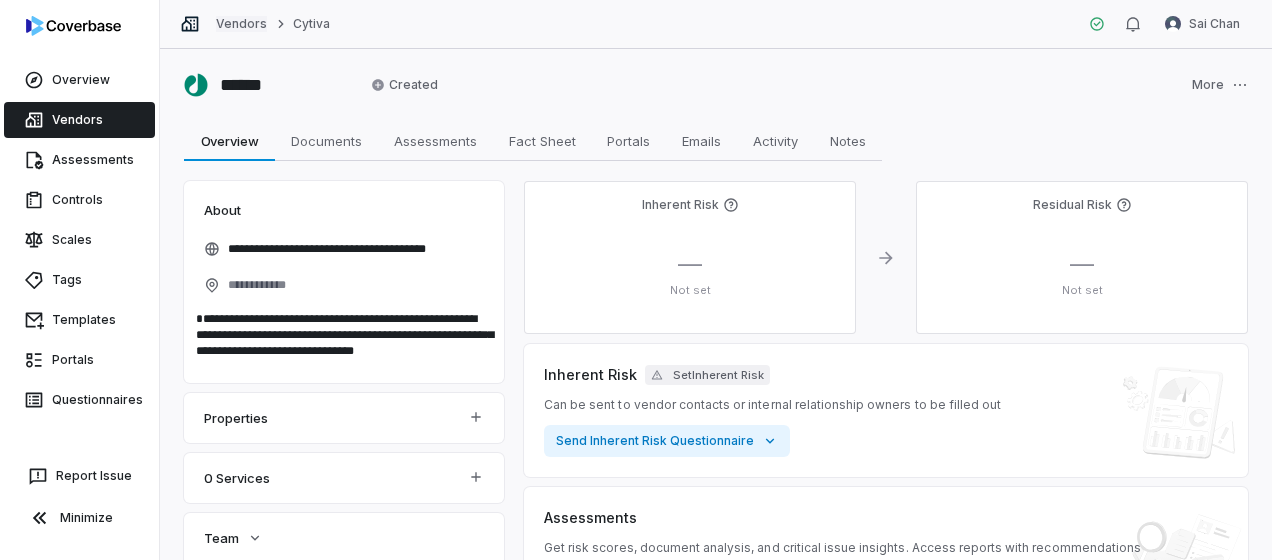 click on "Vendors" at bounding box center [241, 24] 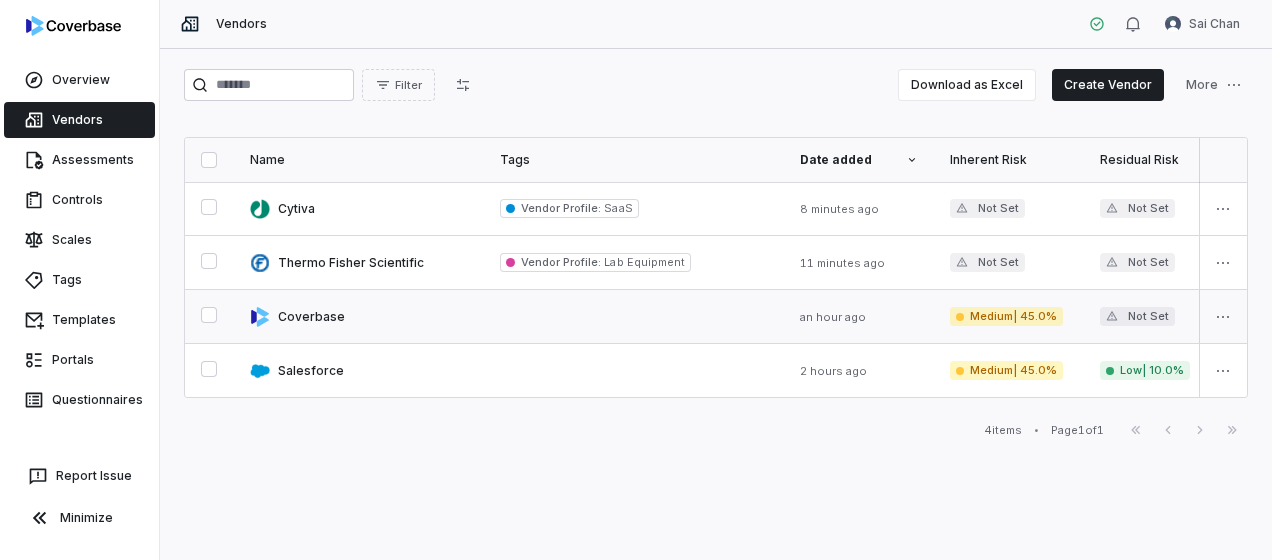 click at bounding box center [359, 316] 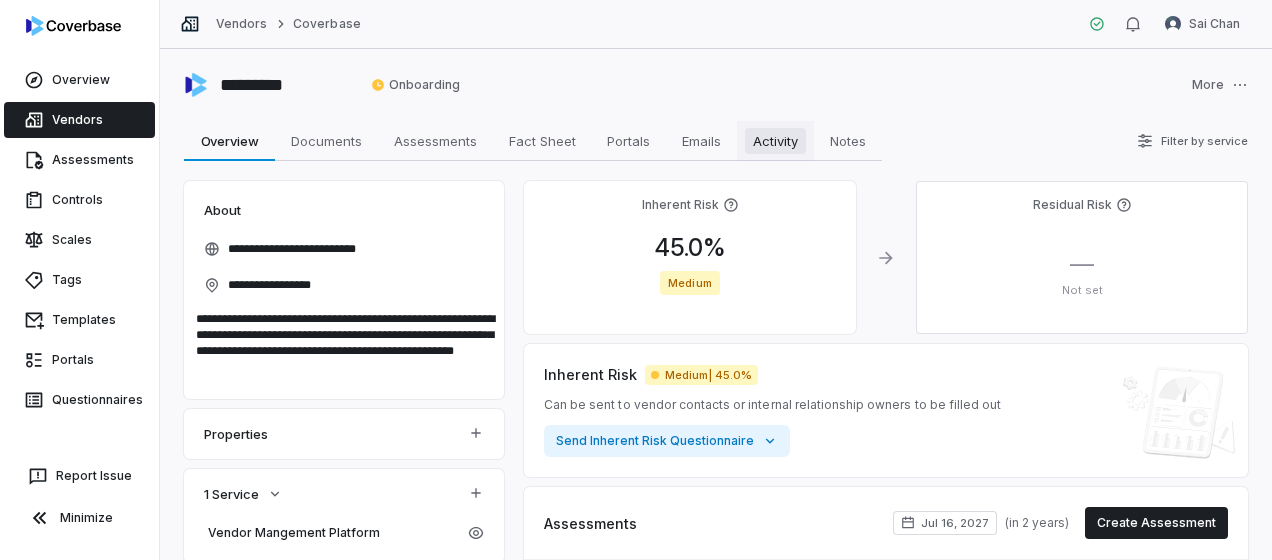 click on "Activity" at bounding box center (775, 141) 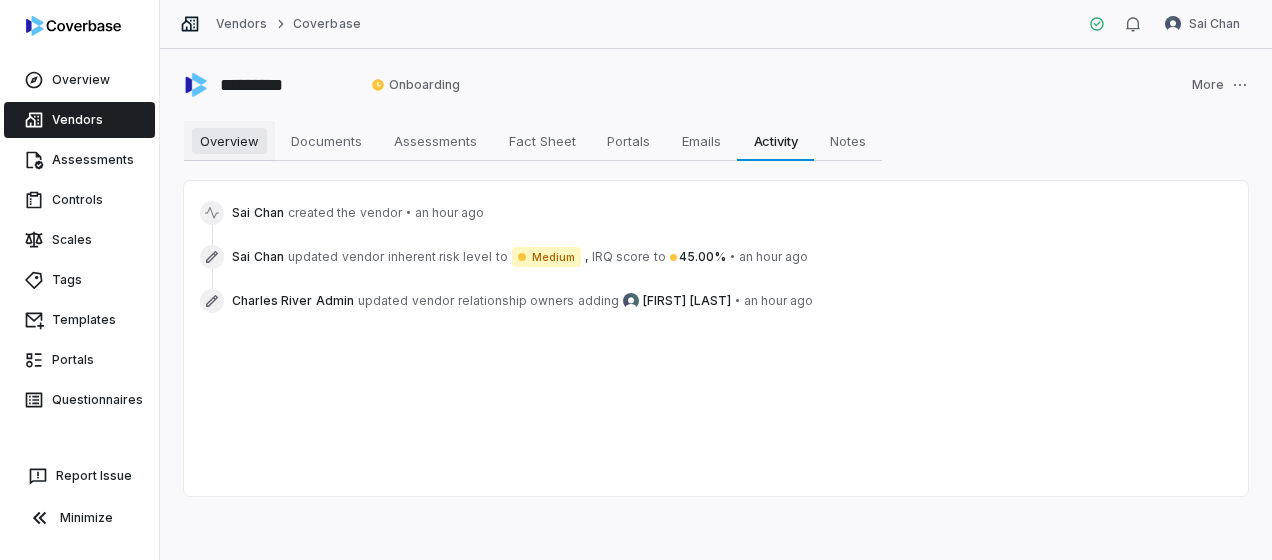 click on "Overview" at bounding box center [229, 141] 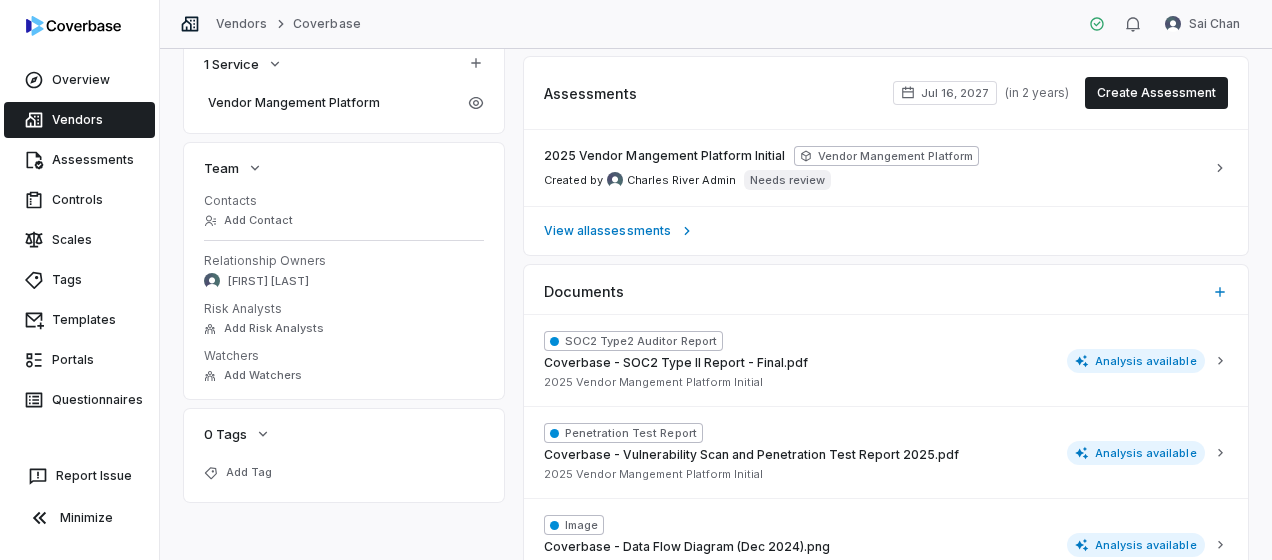 scroll, scrollTop: 0, scrollLeft: 0, axis: both 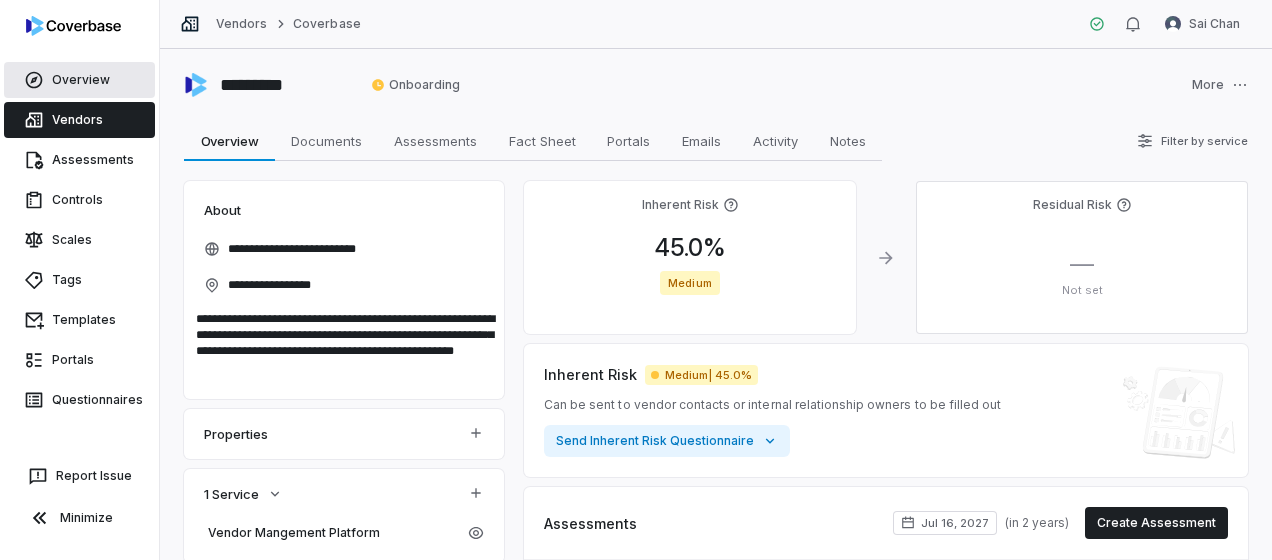 click on "Overview" at bounding box center [79, 80] 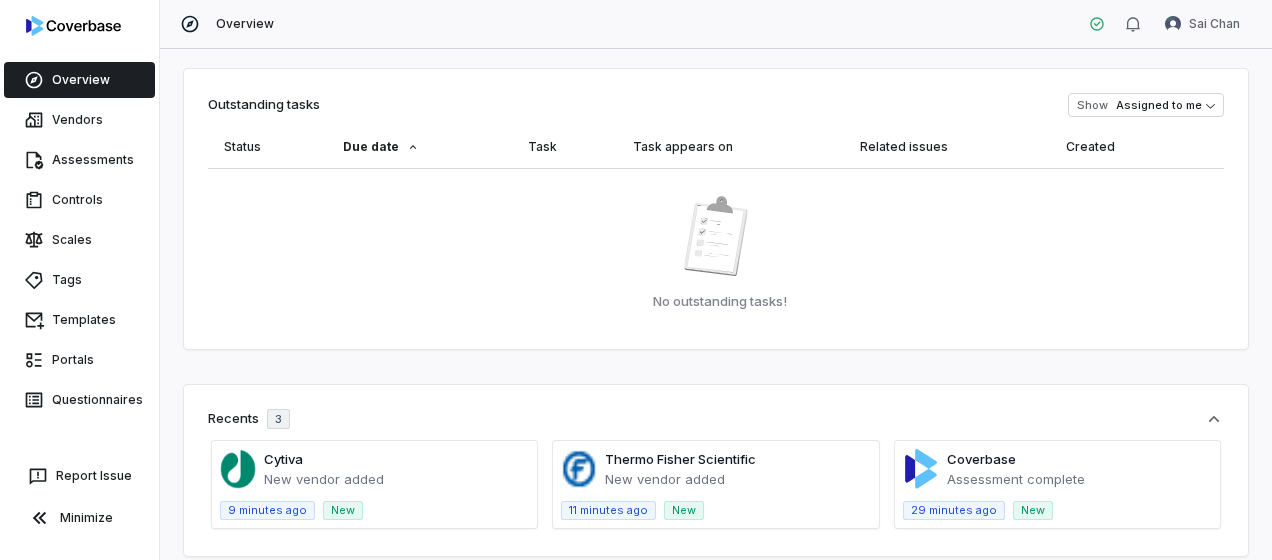scroll, scrollTop: 5, scrollLeft: 0, axis: vertical 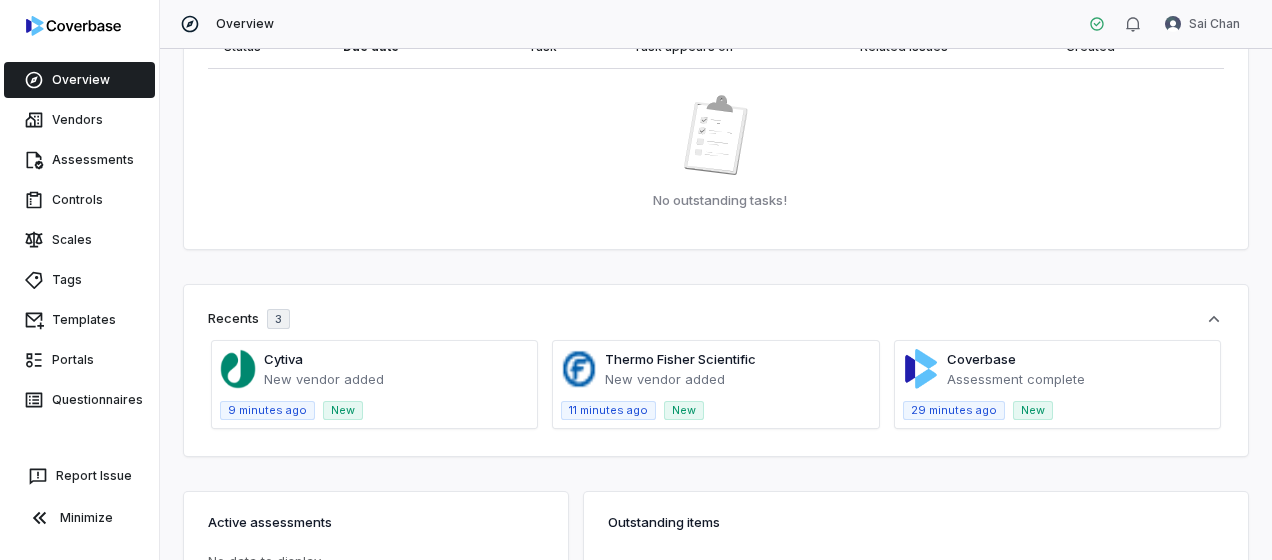 click 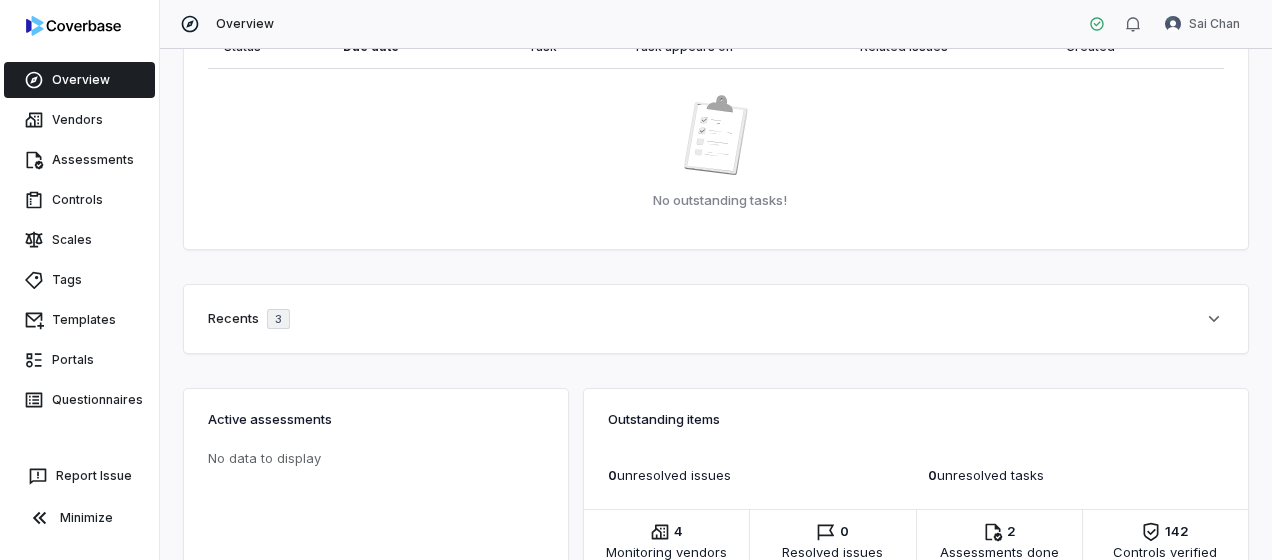 click 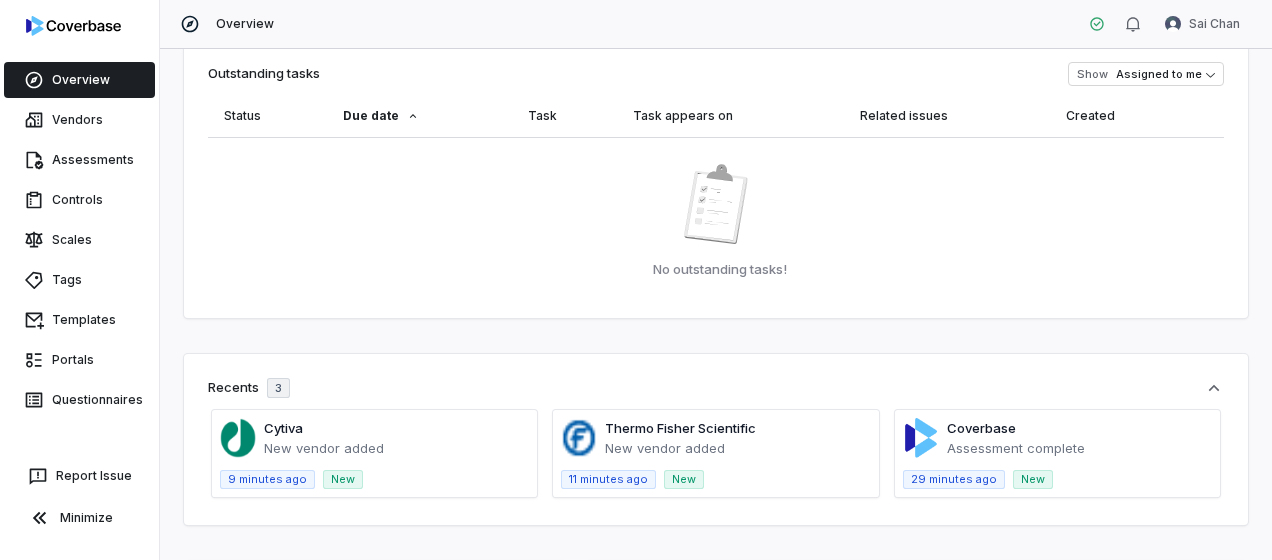 scroll, scrollTop: 0, scrollLeft: 0, axis: both 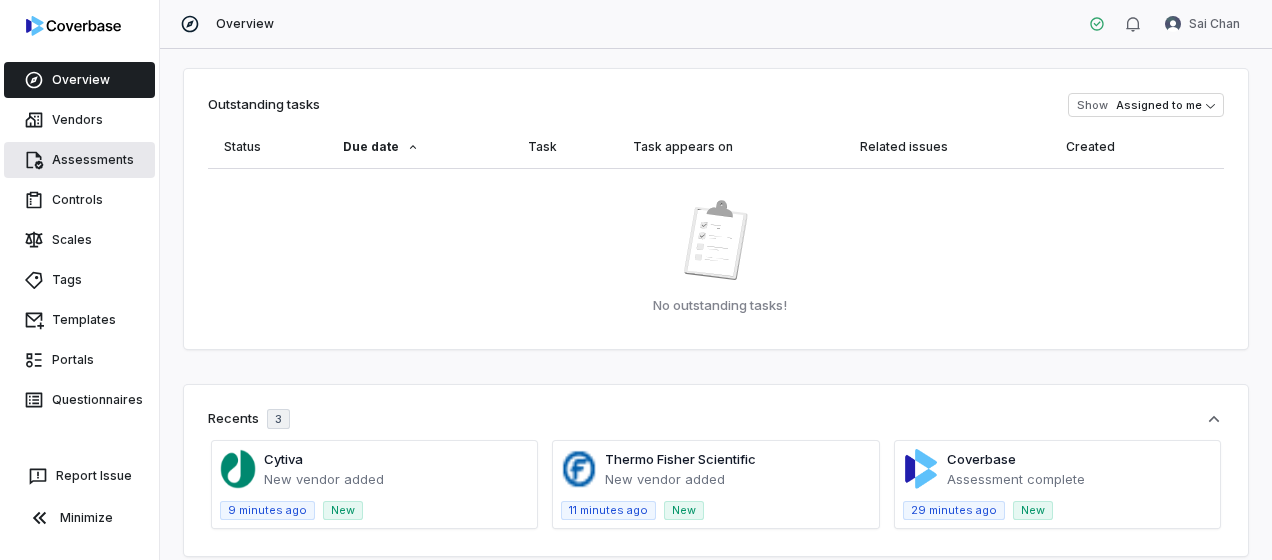 click on "Assessments" at bounding box center [79, 160] 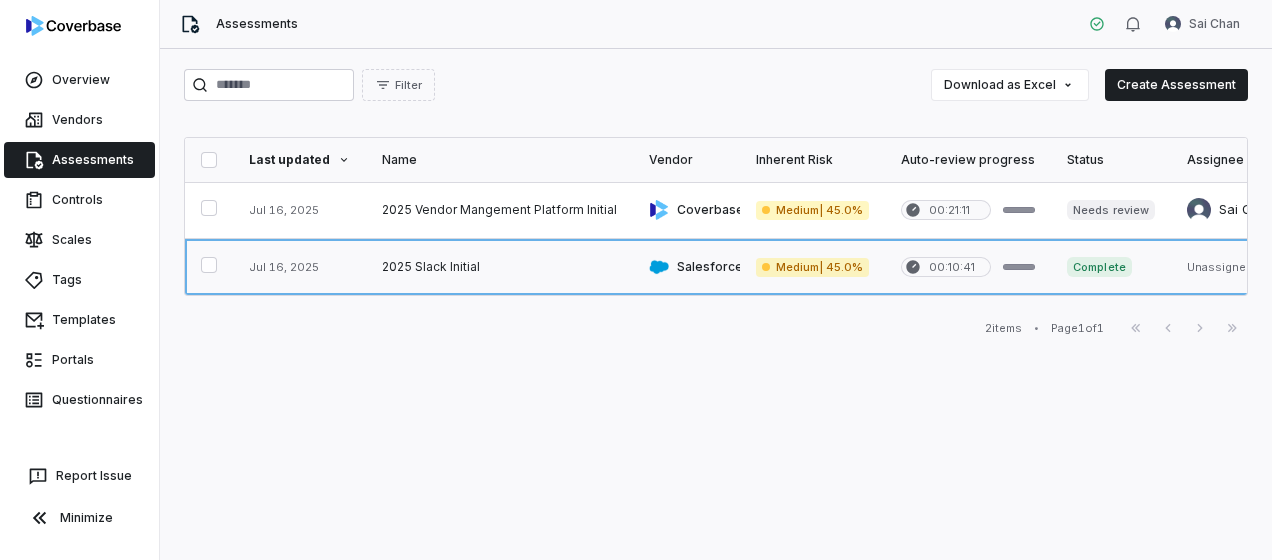 click at bounding box center [499, 267] 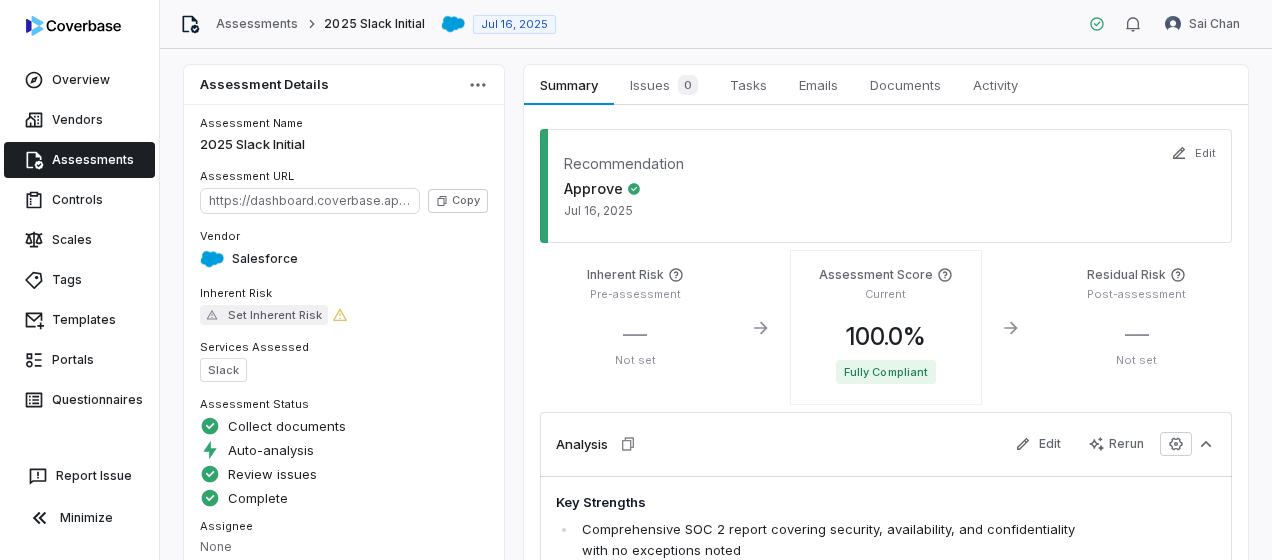 scroll, scrollTop: 0, scrollLeft: 0, axis: both 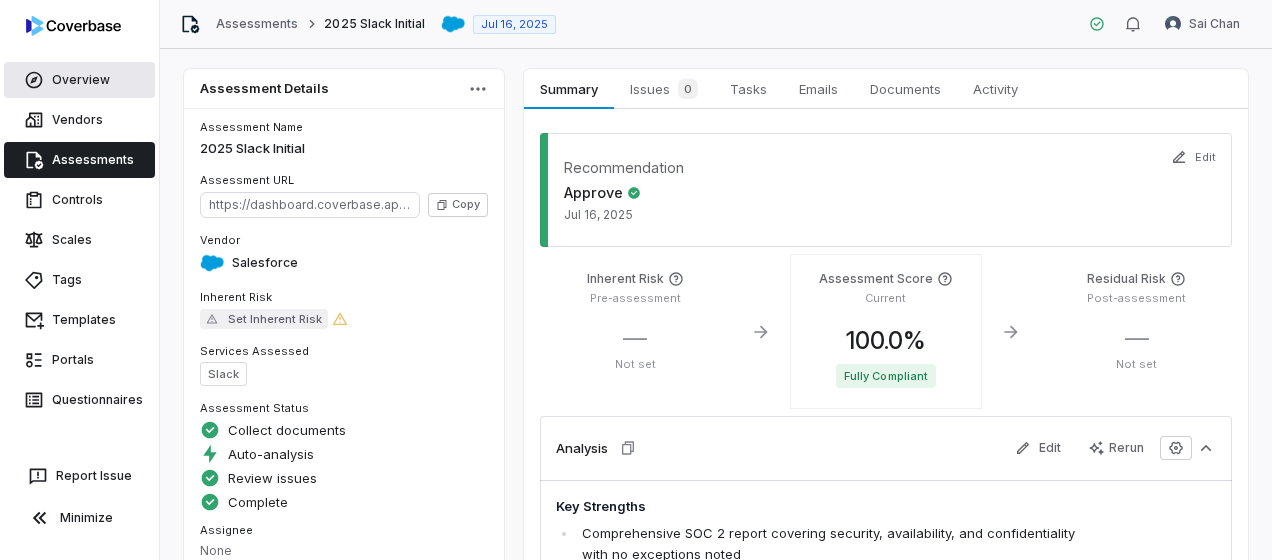 click on "Overview" at bounding box center (79, 80) 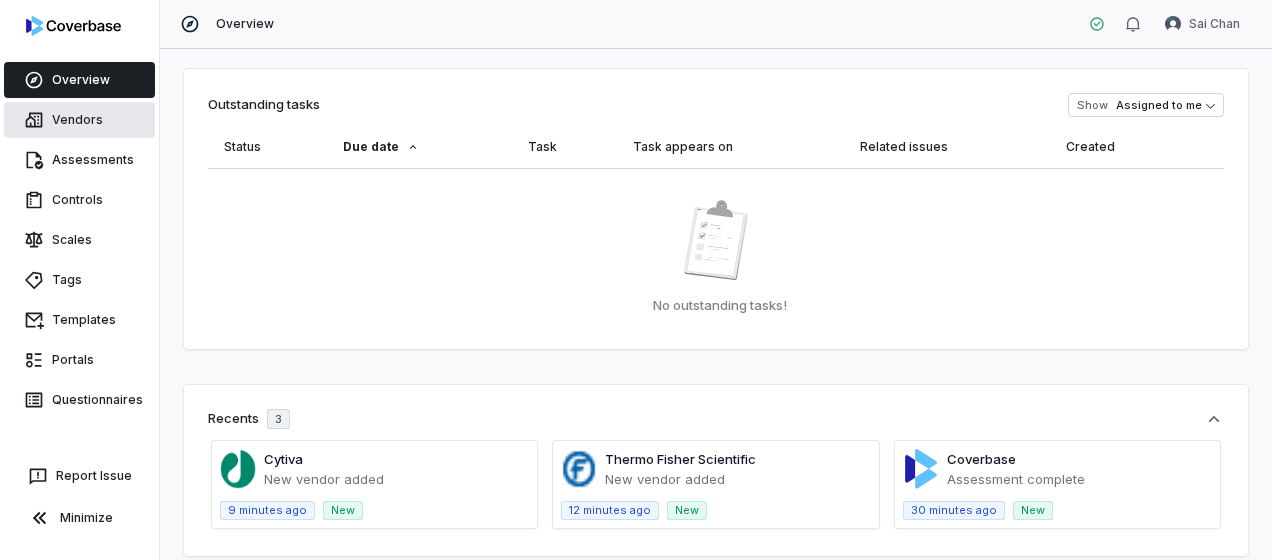 click on "Vendors" at bounding box center [79, 120] 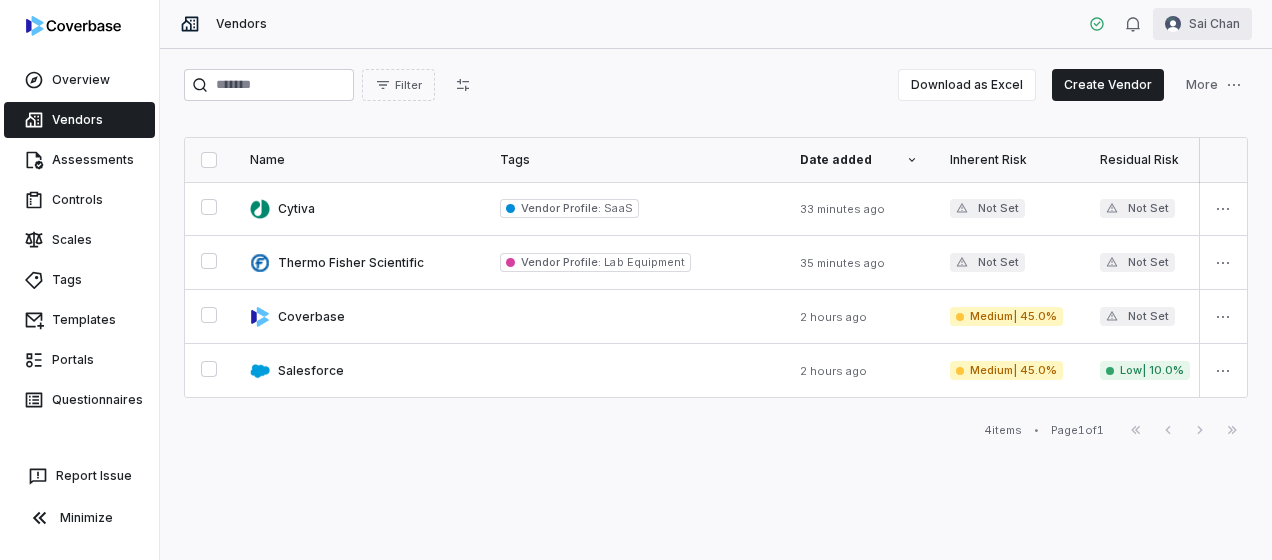 click on "Overview Vendors Assessments Controls Scales Tags Templates Portals Questionnaires Report Issue Minimize Vendors Sai Chan Filter Download as Excel Create Vendor More Name Tags Date added Inherent Risk Residual Risk Status Last assessed Services Risk Analysts Relationship Owners Watchers Cytiva Vendor Profile :   SaaS 33 minutes ago Not Set Not Set Created - None None None   Thermo Fisher Scientific Vendor Profile :   Lab Equipment 35 minutes ago Not Set Not Set Created - Nate Warner None Tom Liddle   Coverbase 2 hours ago Medium  | 45.0% Not Set Onboarding Jul 16, 2025 Vendor Mangement Platform None Laura Rosen None   Salesforce 2 hours ago Medium  | 45.0% Low  | 10.0% Active Jul 16, 2025 Slack None None None   4  items • Page  1  of  1 First Page Previous Next Last Page
*" at bounding box center [636, 280] 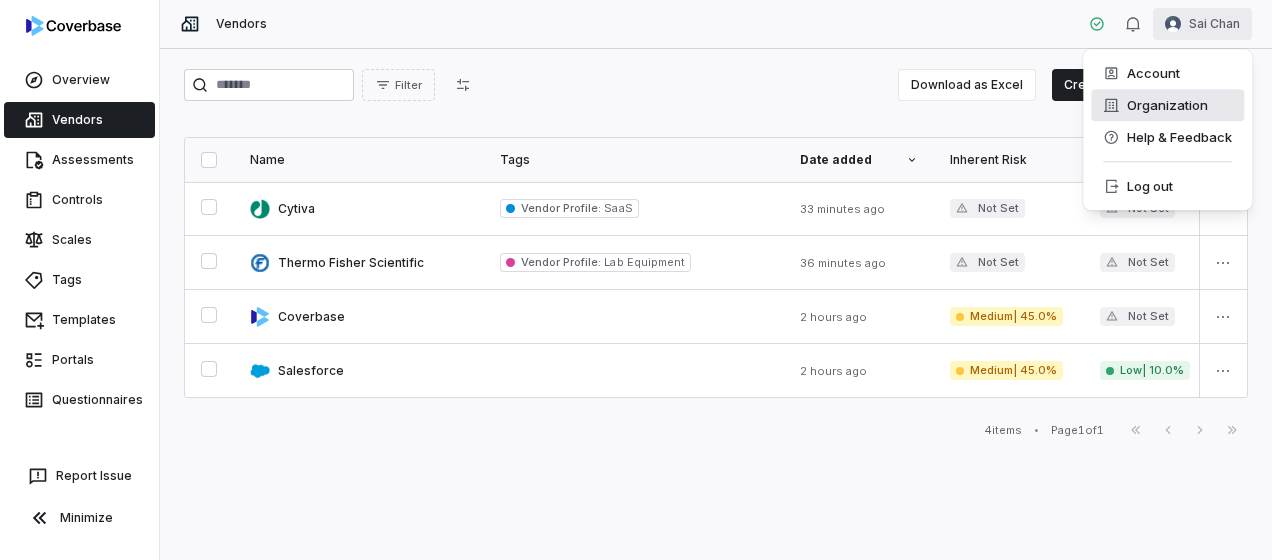 click on "Organization" at bounding box center (1167, 105) 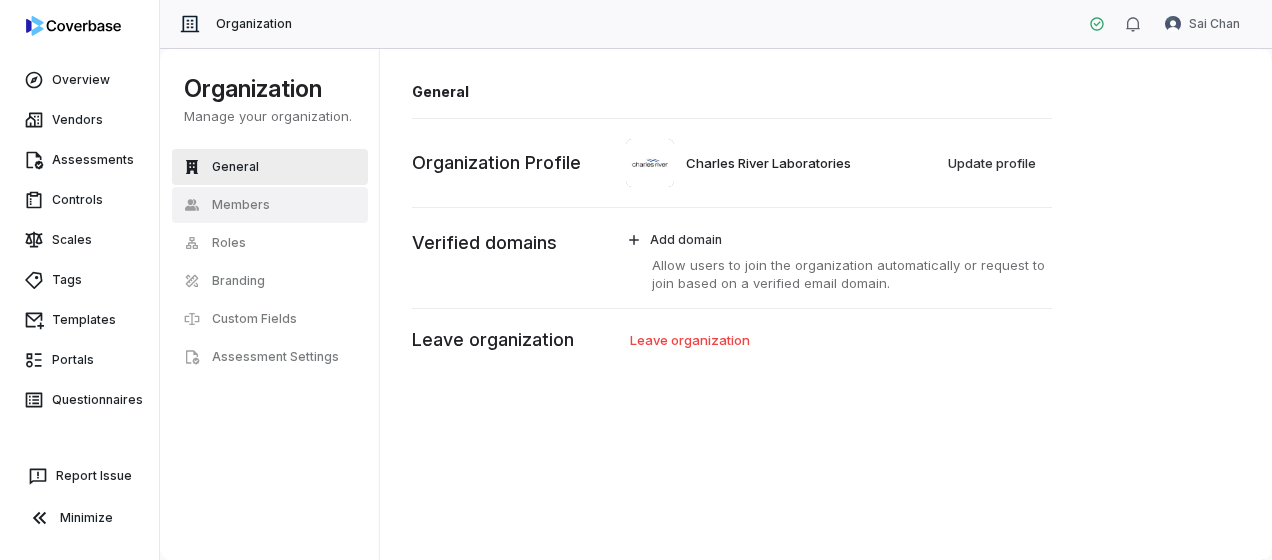 click on "Members" at bounding box center [241, 205] 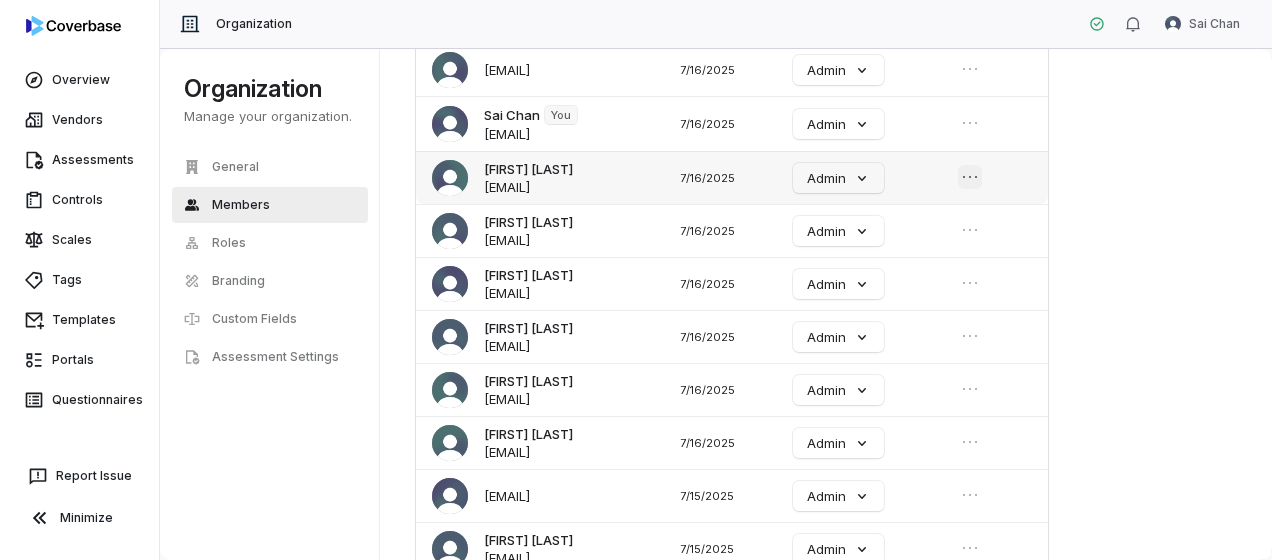 scroll, scrollTop: 99, scrollLeft: 0, axis: vertical 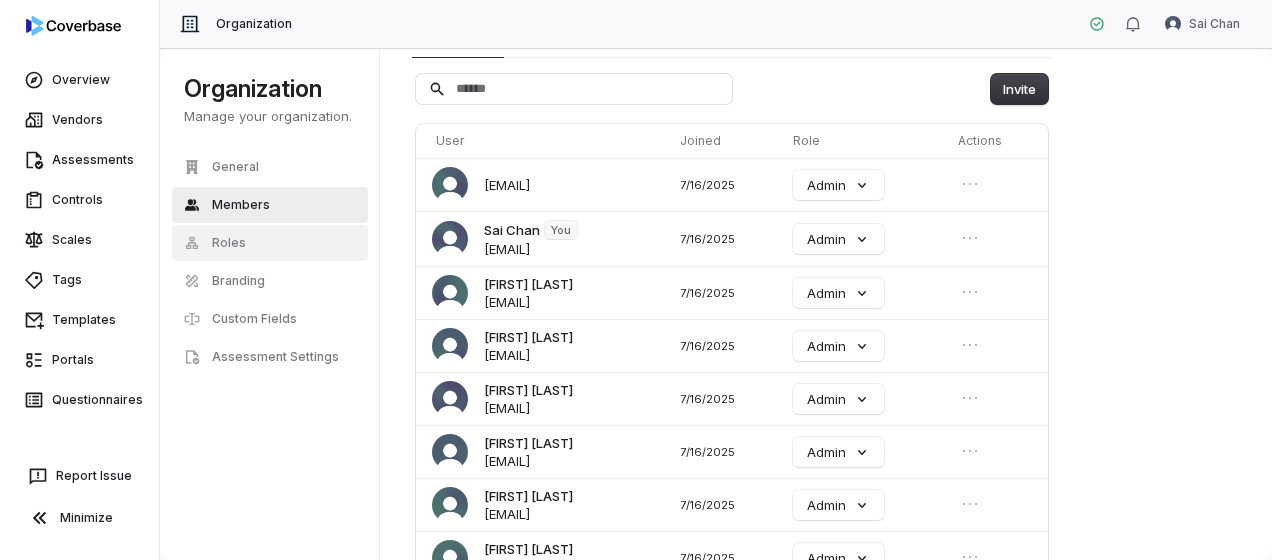 click on "Roles" at bounding box center [270, 243] 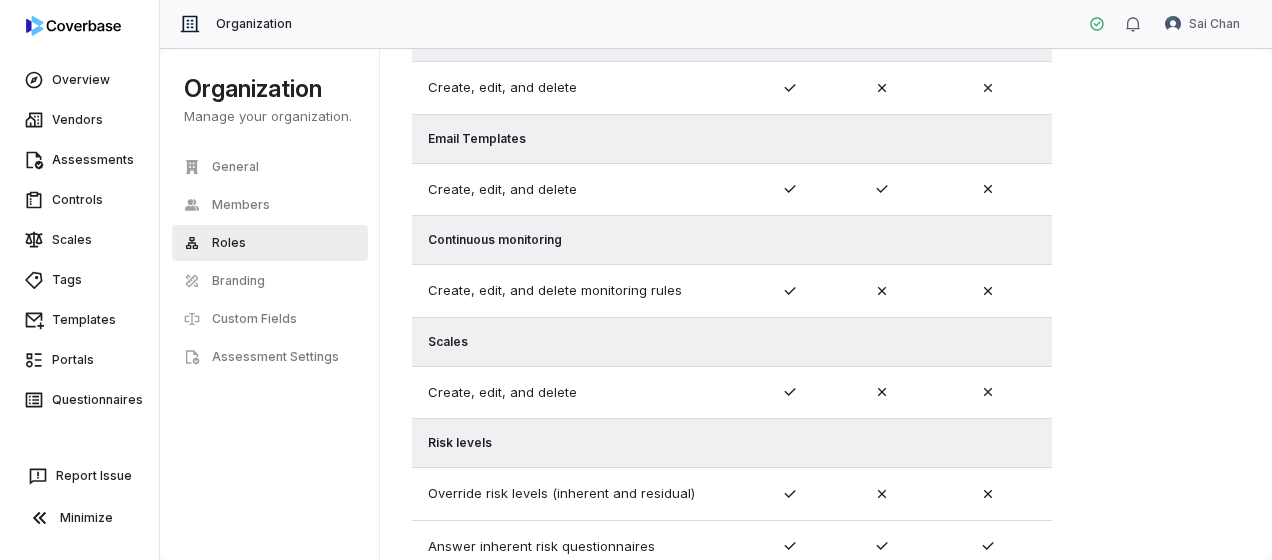 scroll, scrollTop: 1236, scrollLeft: 0, axis: vertical 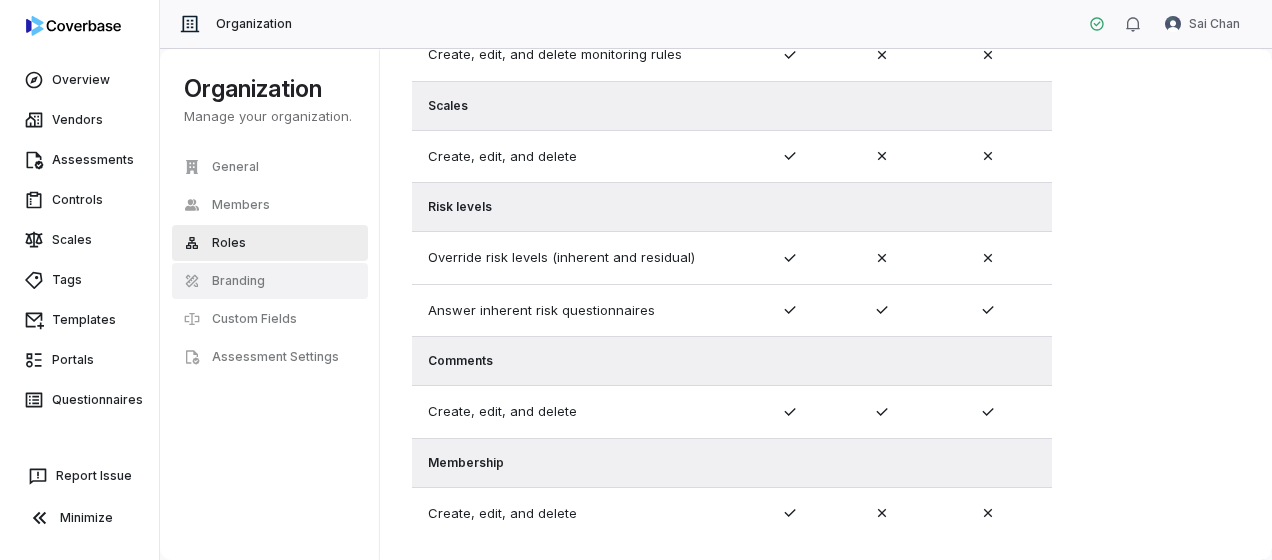 click on "Branding" at bounding box center (238, 281) 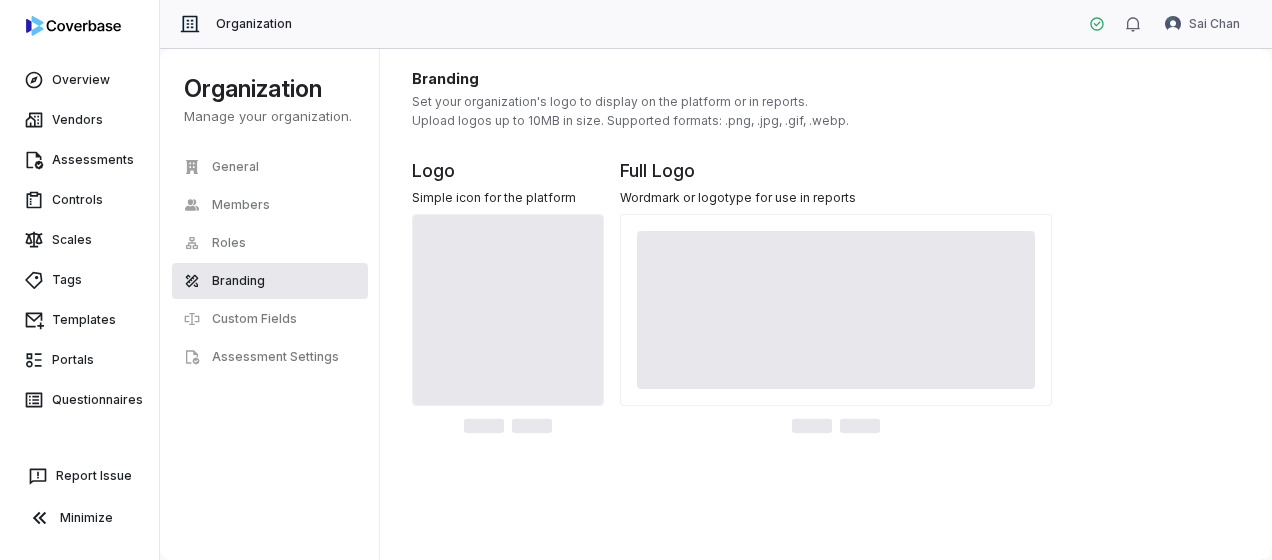 scroll, scrollTop: 0, scrollLeft: 0, axis: both 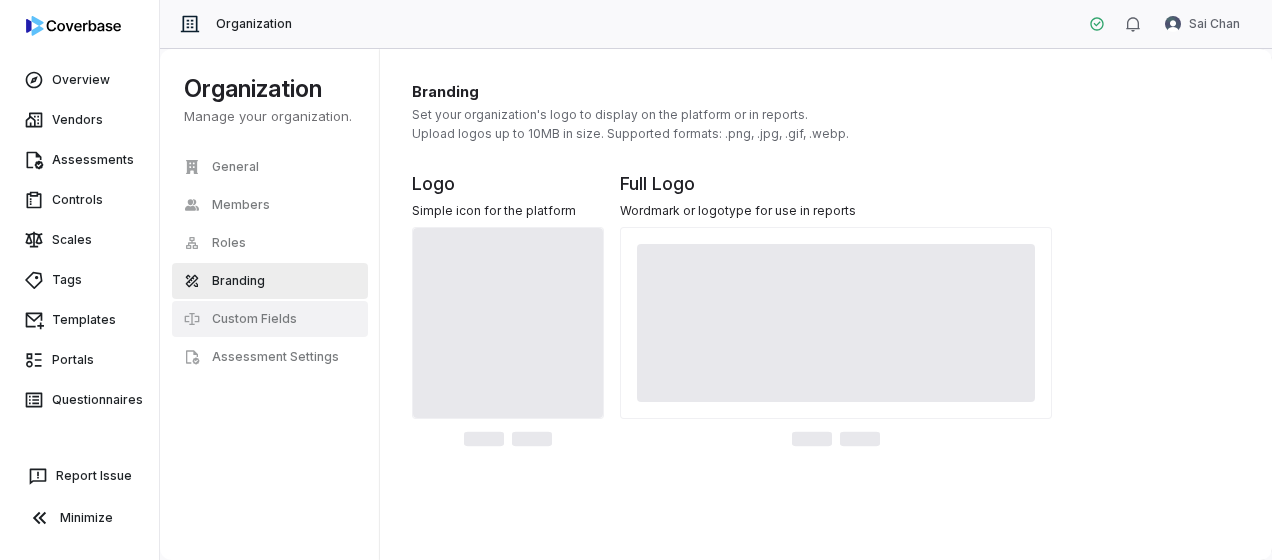 click on "Custom Fields" at bounding box center (254, 319) 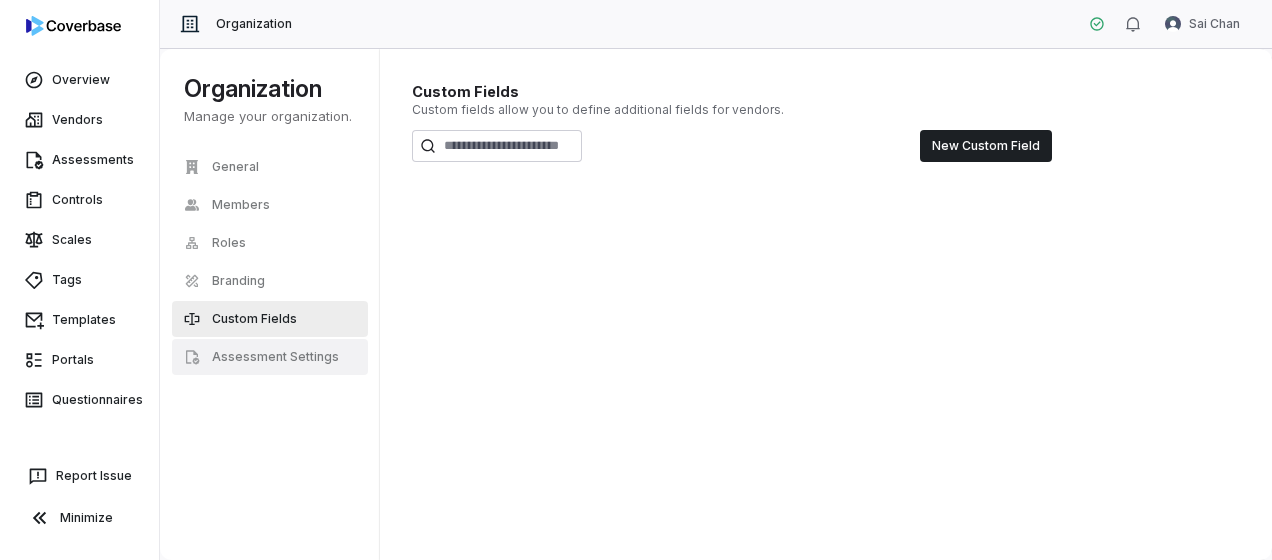 click on "Assessment Settings" at bounding box center (275, 357) 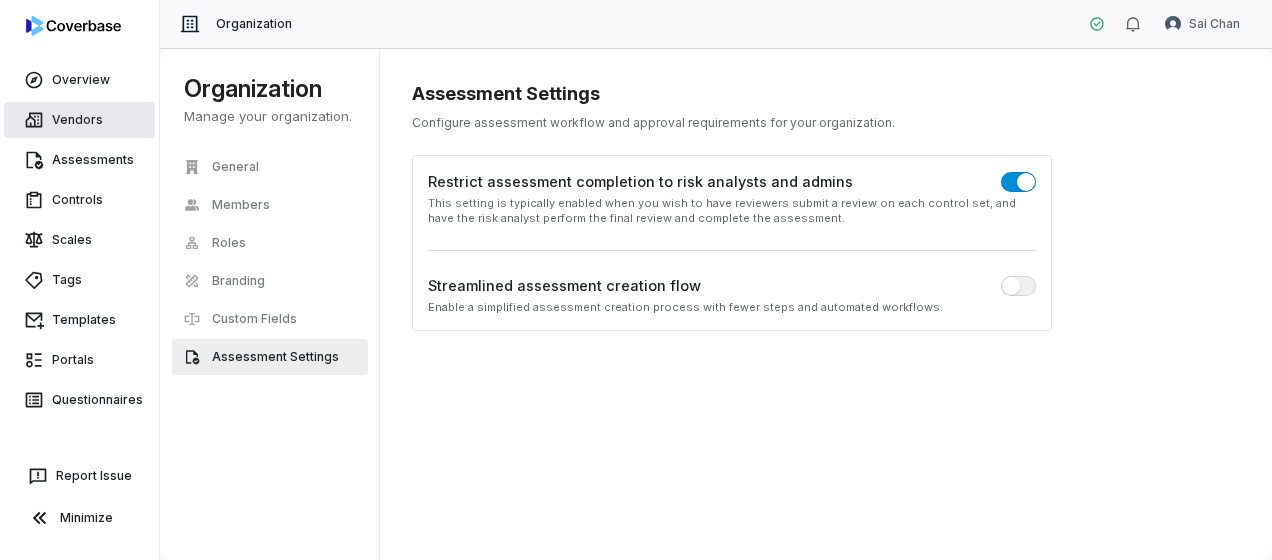 click on "Vendors" at bounding box center [79, 120] 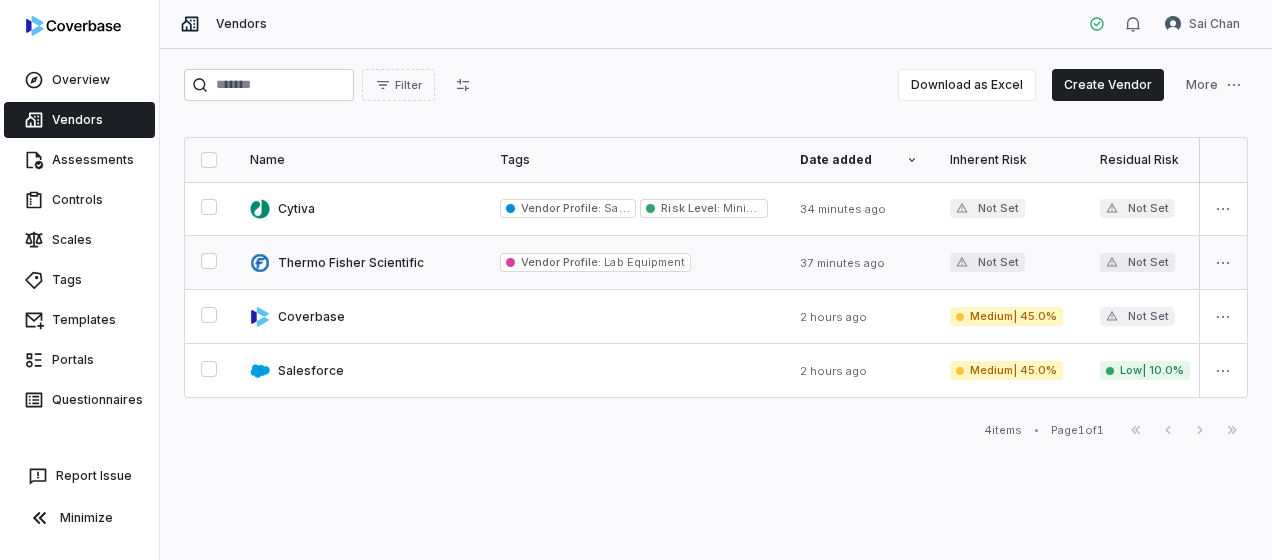 click at bounding box center [359, 262] 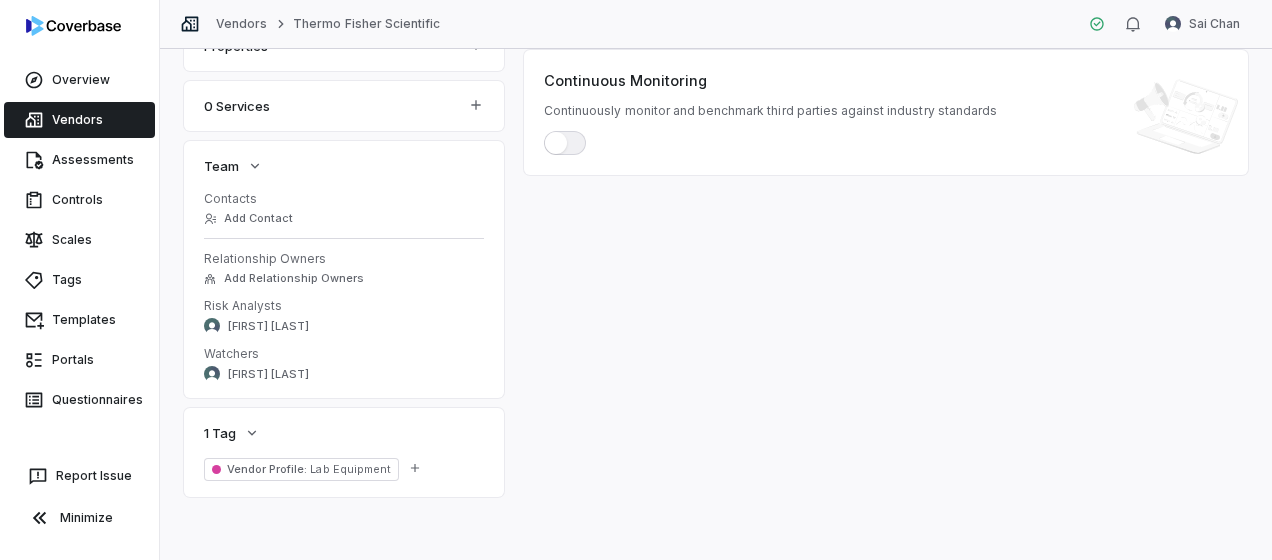 scroll, scrollTop: 0, scrollLeft: 0, axis: both 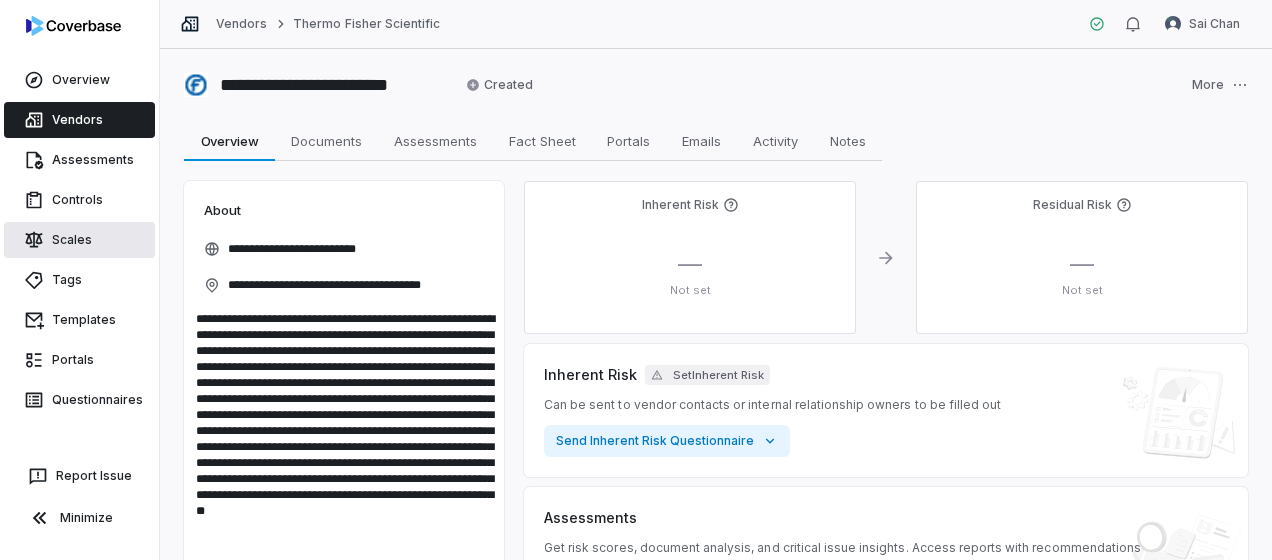 click on "Scales" at bounding box center [79, 240] 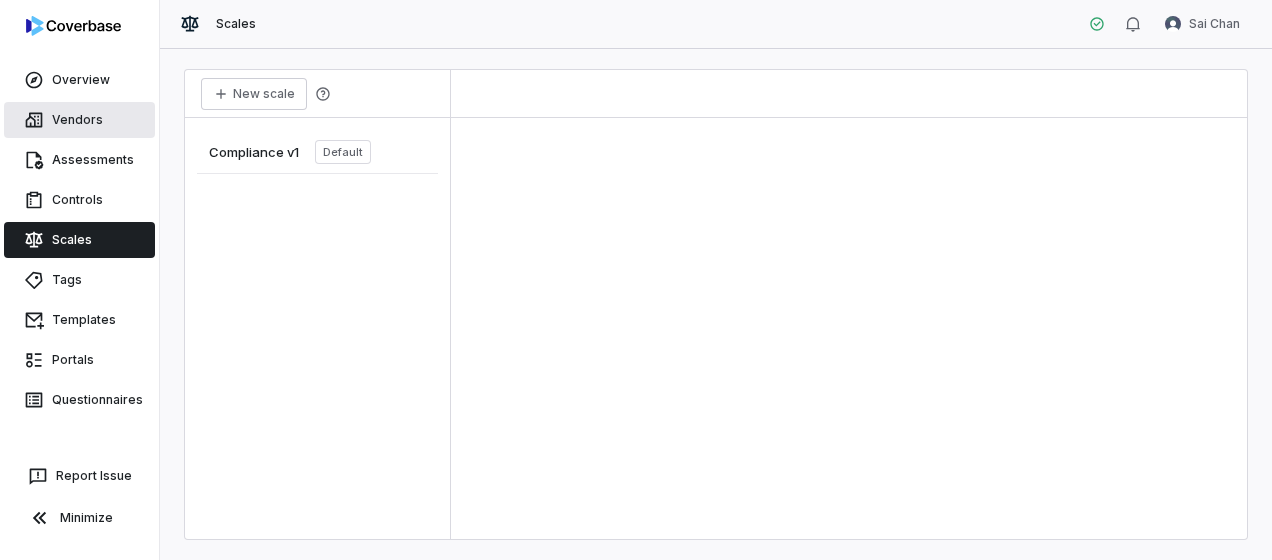 click on "Vendors" at bounding box center (79, 120) 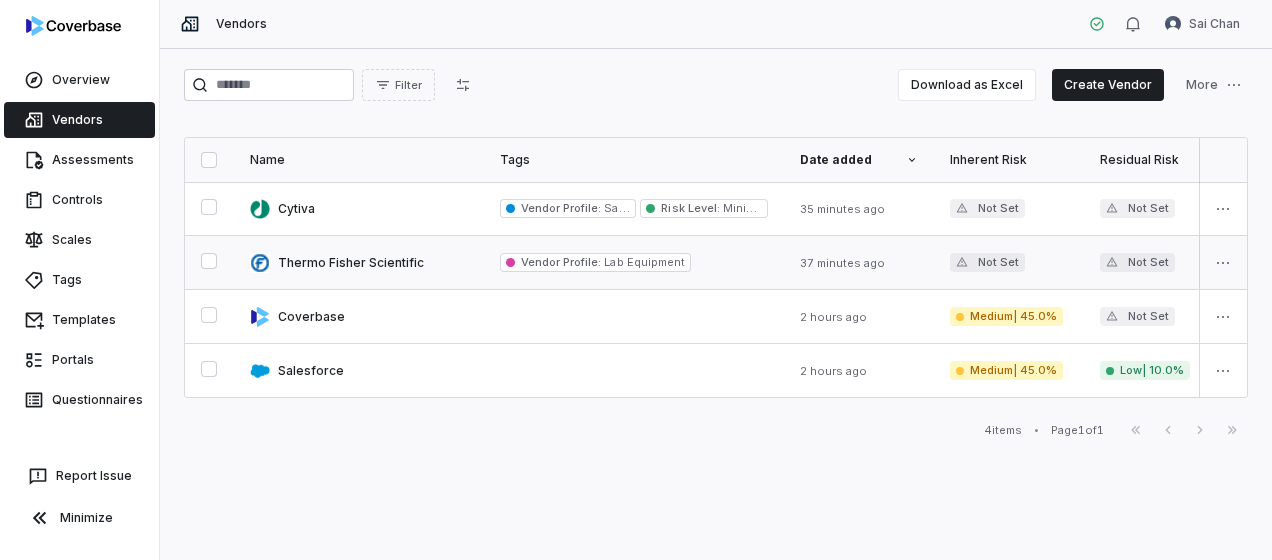 click at bounding box center [359, 262] 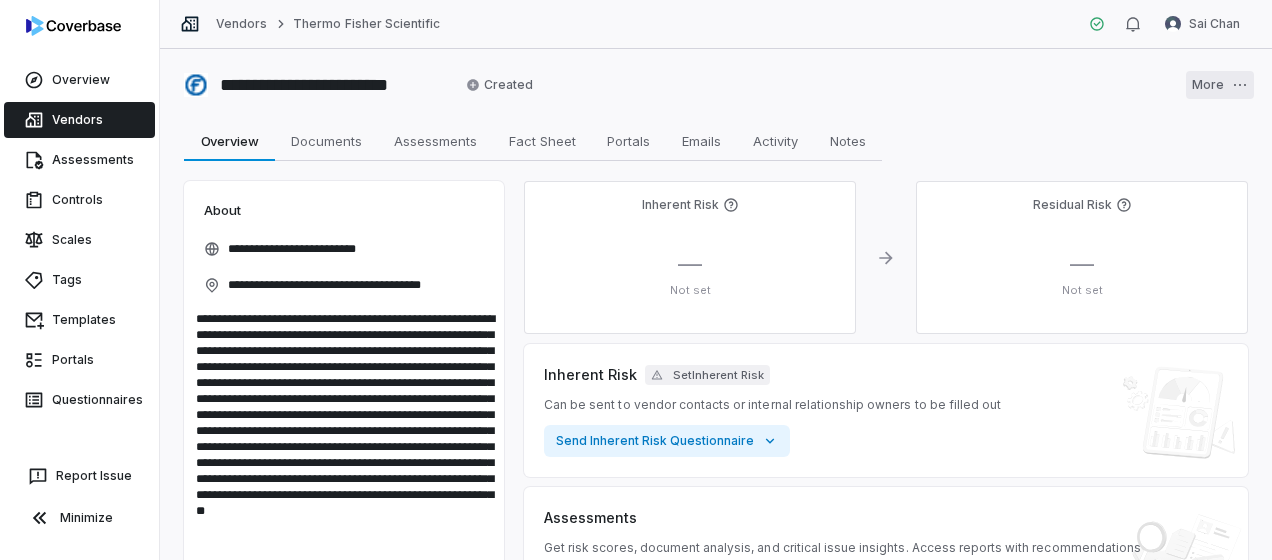 click on "**********" at bounding box center (636, 280) 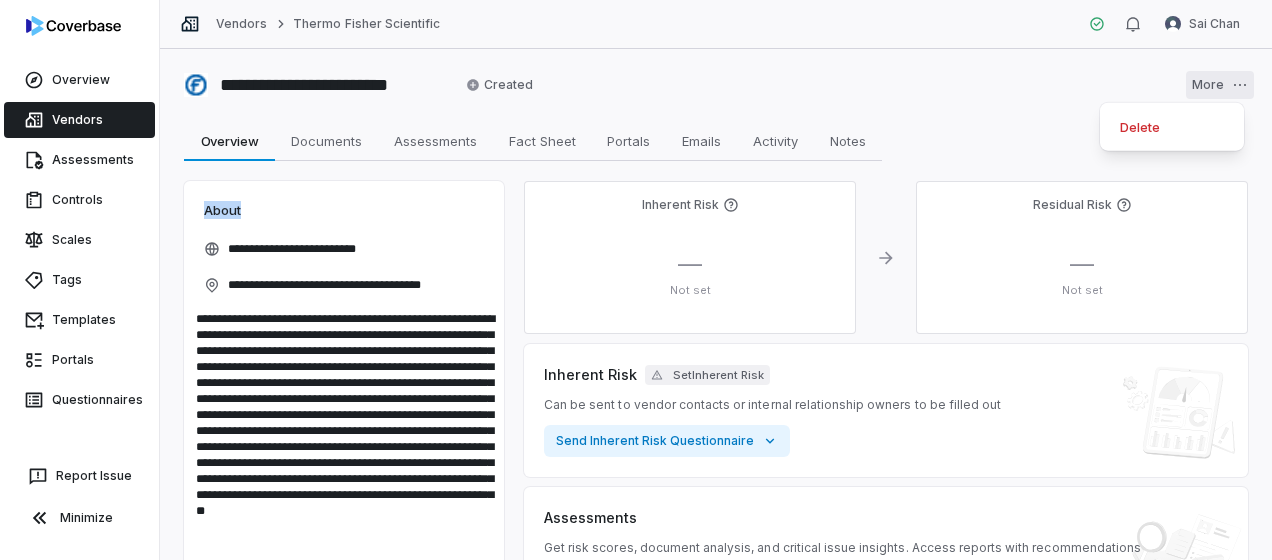 click on "**********" at bounding box center (636, 280) 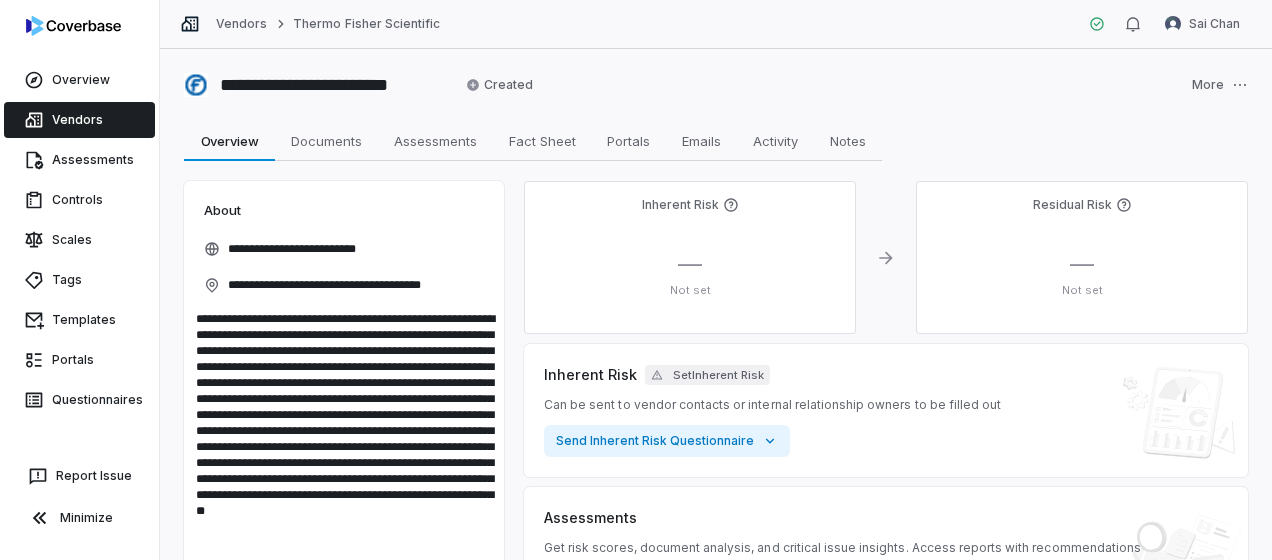 click on "**********" at bounding box center (716, 304) 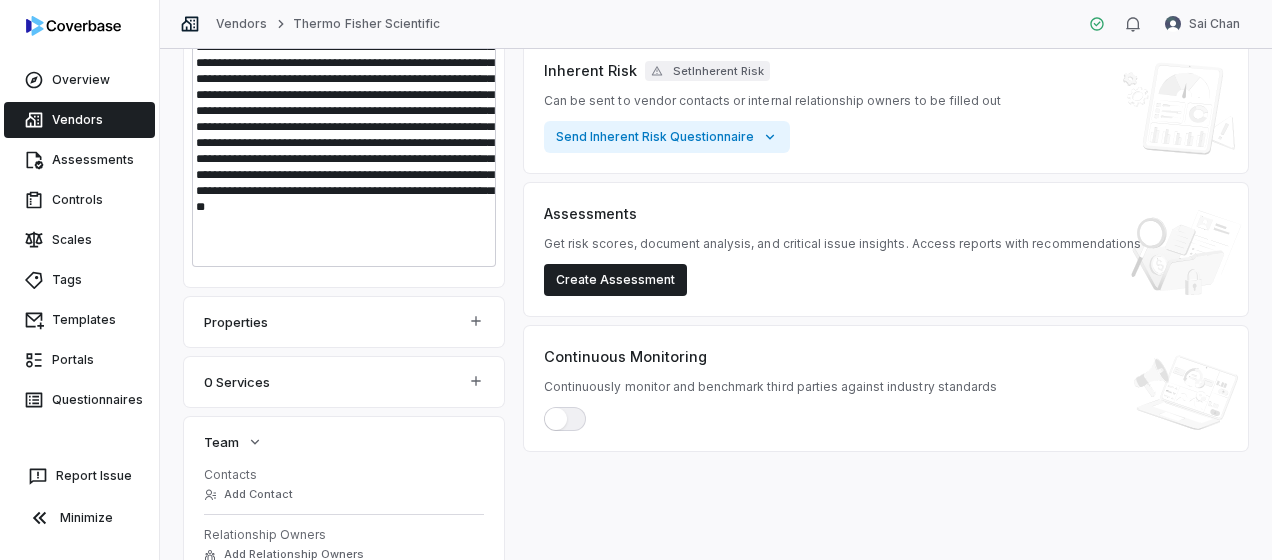scroll, scrollTop: 180, scrollLeft: 0, axis: vertical 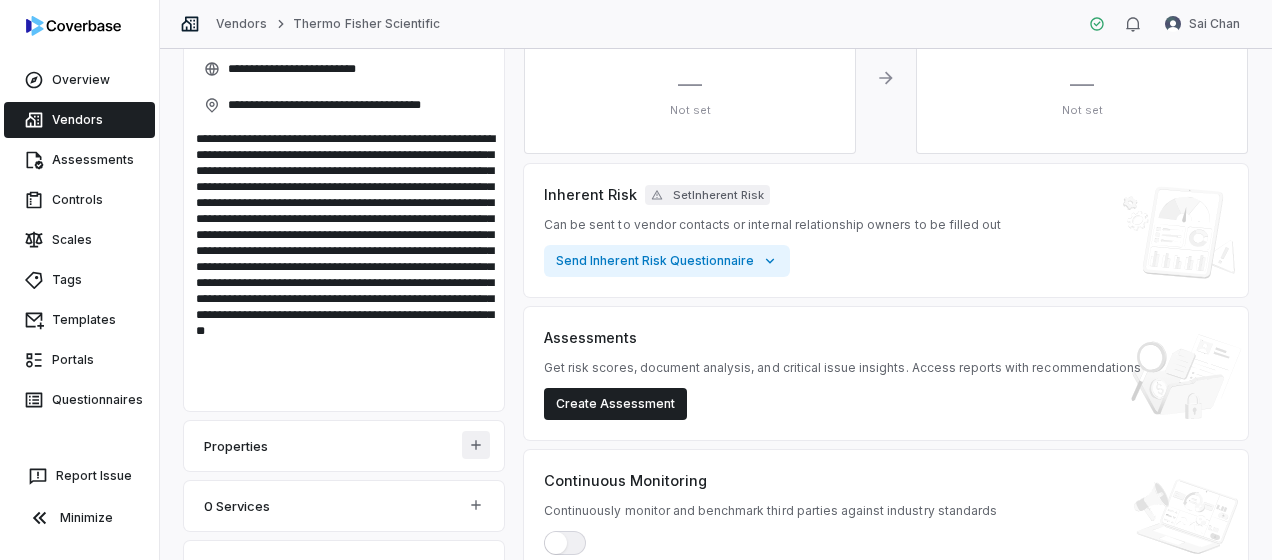 click on "**********" at bounding box center (636, 280) 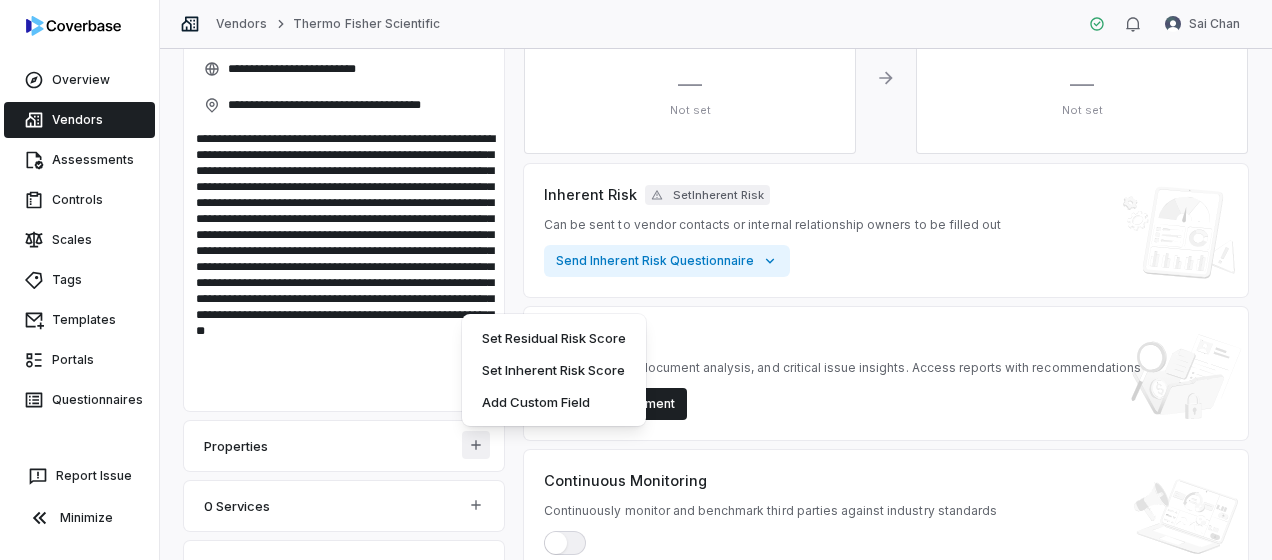 click on "**********" at bounding box center [636, 280] 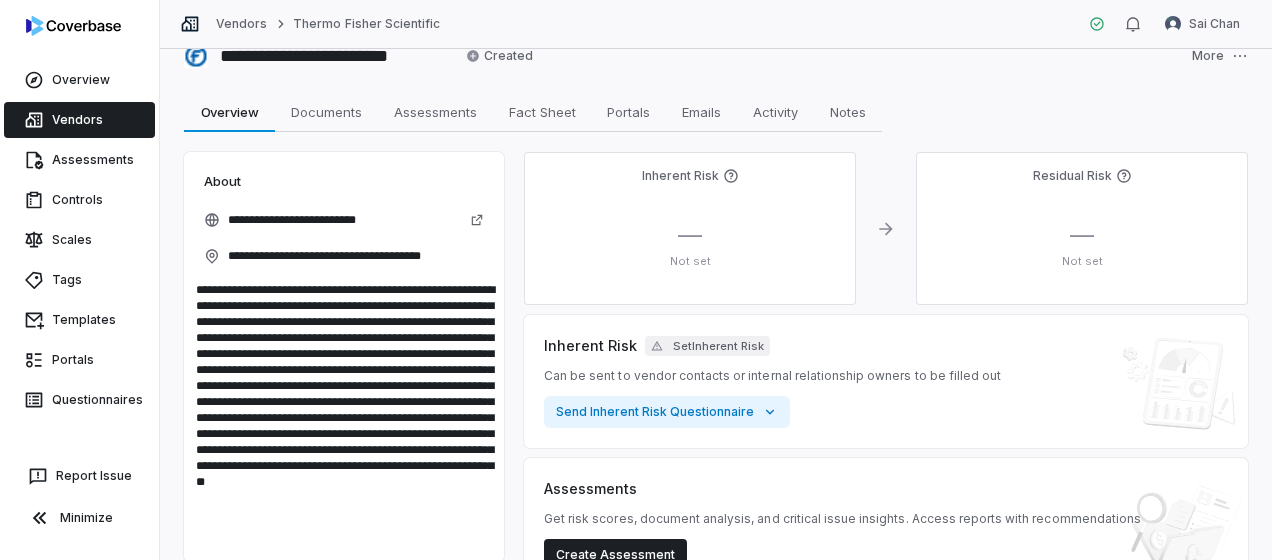 scroll, scrollTop: 0, scrollLeft: 0, axis: both 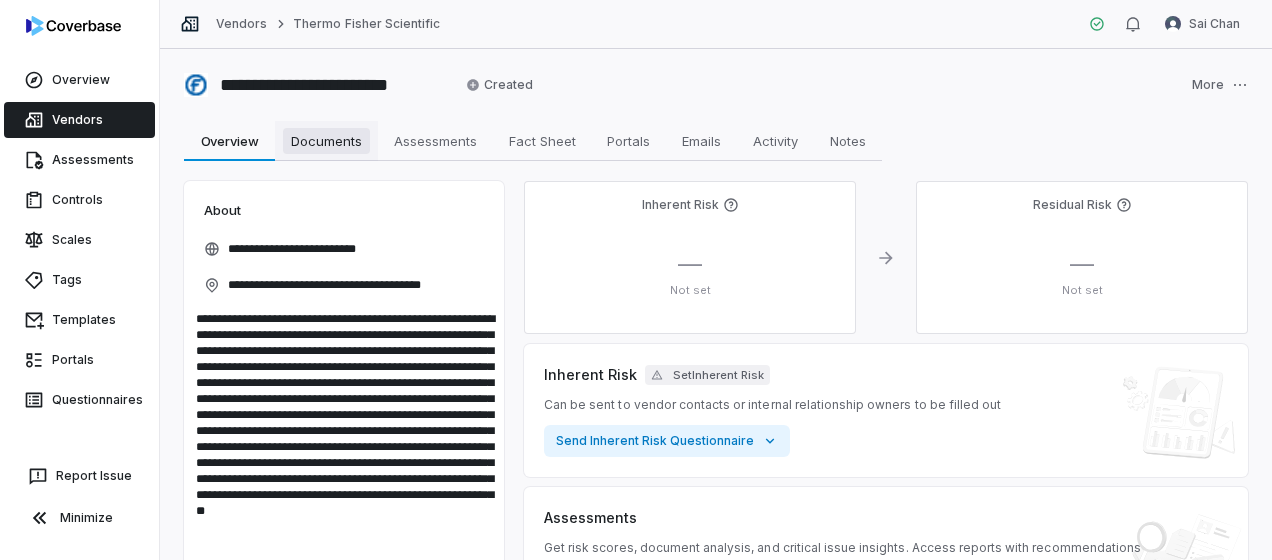 click on "Documents" at bounding box center [326, 141] 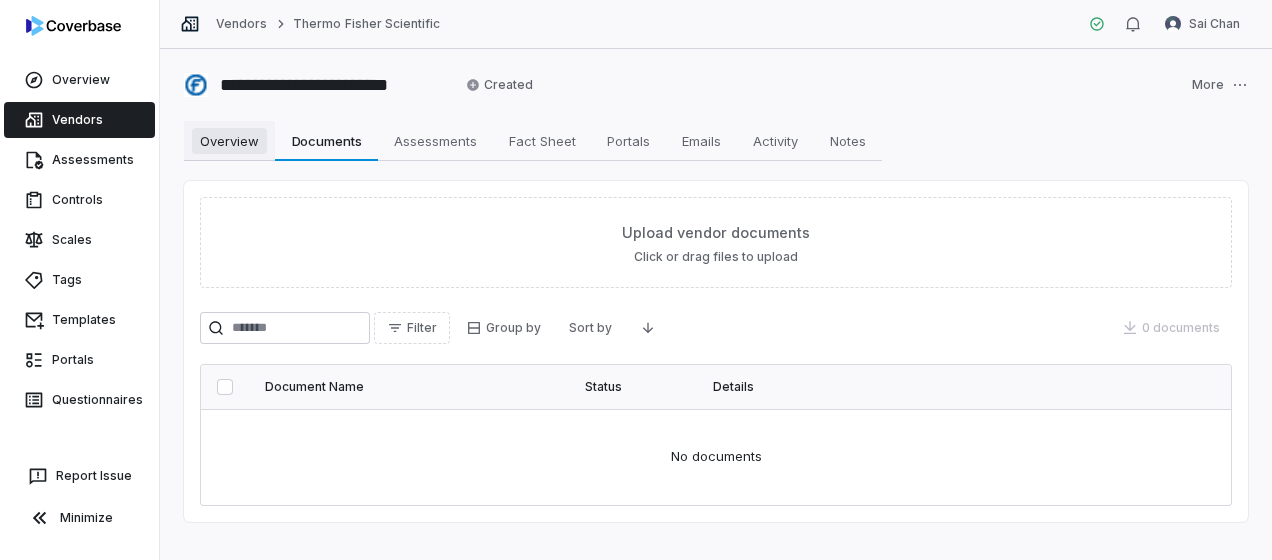 click on "Overview Overview" at bounding box center [229, 141] 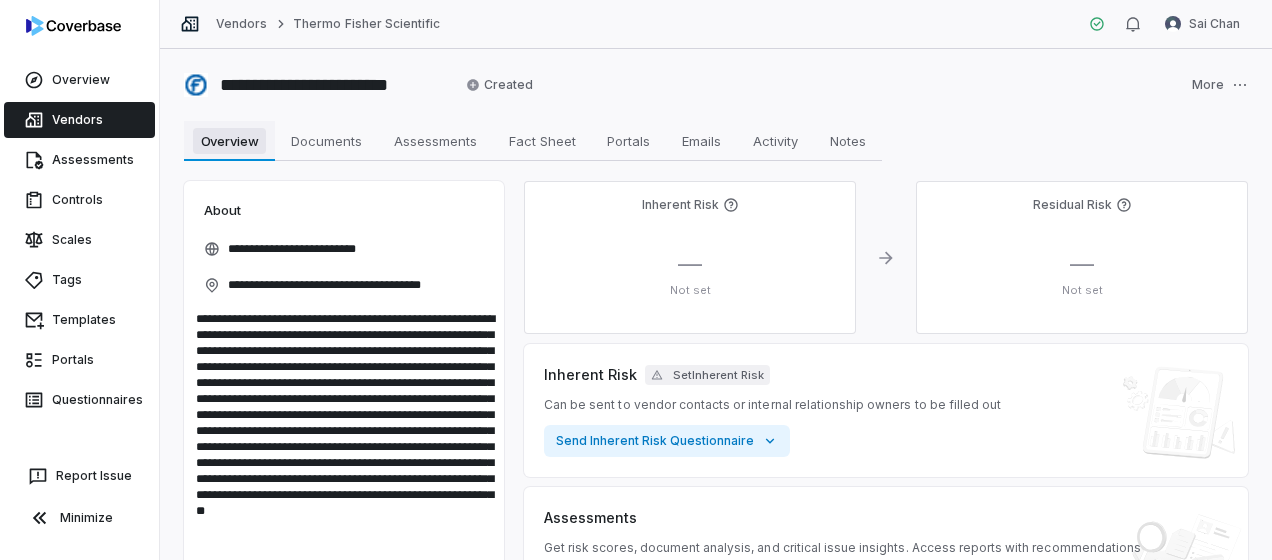 type on "*" 